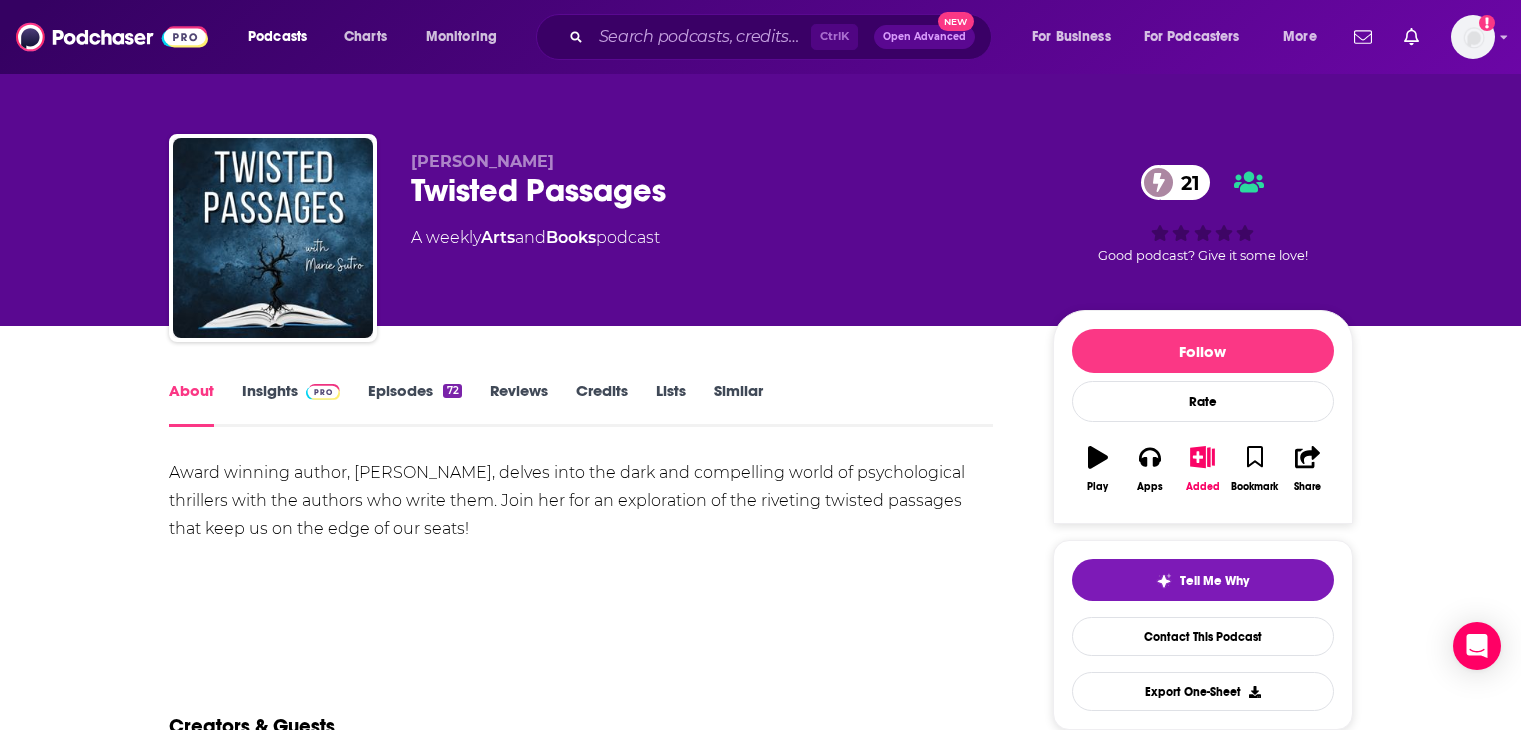 scroll, scrollTop: 0, scrollLeft: 0, axis: both 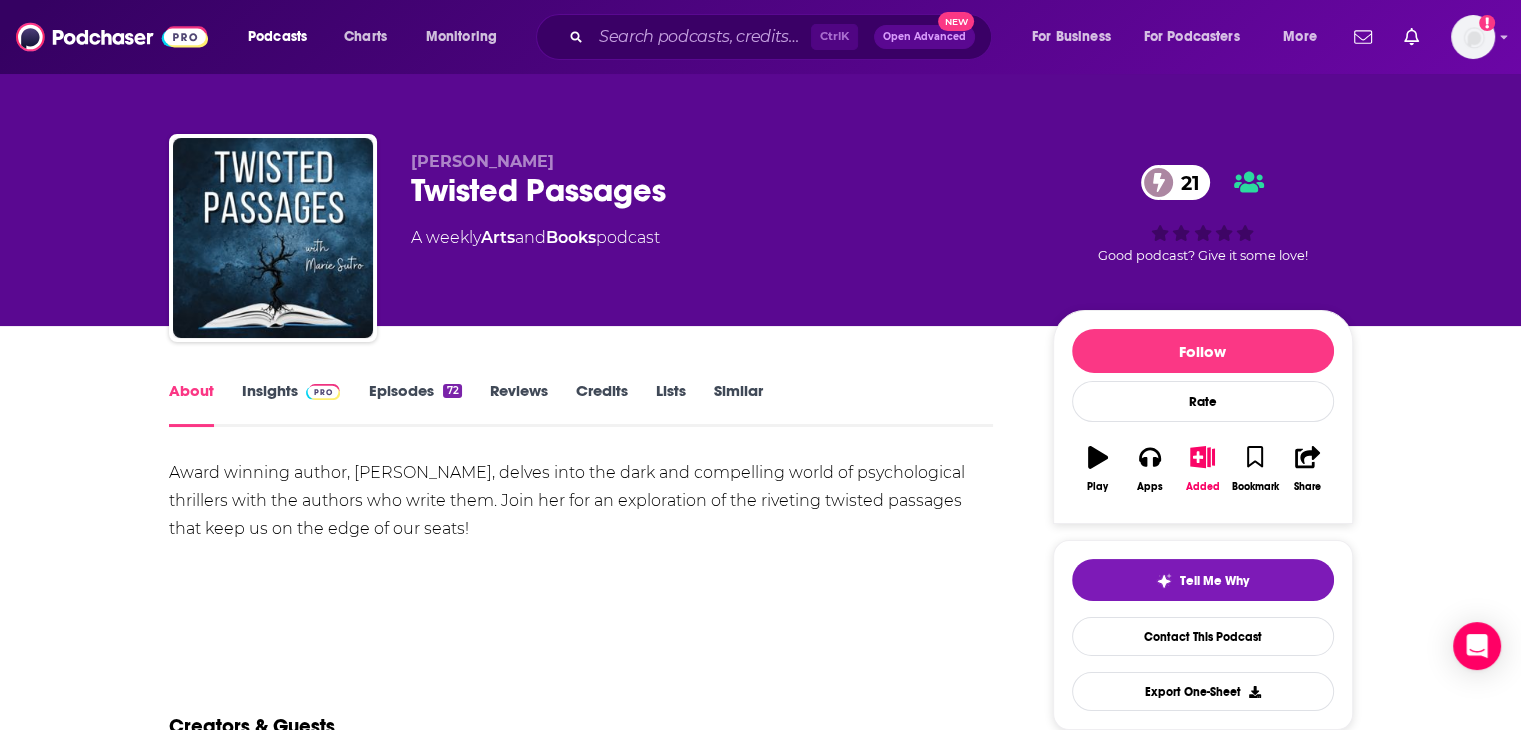 click on "About Insights Episodes 72 Reviews Credits Lists Similar Award winning author, Marie Sutro, delves into the dark and compelling world of psychological thrillers with the authors who write them. Join her for an exploration of the riveting twisted passages that keep us on the edge of our seats! Show More Creators & Guests We don't know anything about the creators of this podcast yet . You can   add them yourself   so they can be credited for this and other podcasts. Recent Episodes View All EP 70 - Nicci Cloke Jul 15th, 2025 EP 69 - Vaseem Khan Jul 8th, 2025 EP 68 - Marjorie McCown Jul 1st, 2025 View All Episodes Podcast Reviews This podcast hasn't been reviewed yet. You can  add a review   to show others what you thought. Mentioned In These Lists There are no lists that include  "Twisted Passages" . You can    add this podcast   to a new or existing list. Host or manage this podcast? Claim This Podcast Do you host or manage this podcast? Claim and edit this page to your liking. Refresh Feed Podcast Details 72" at bounding box center (581, 1212) 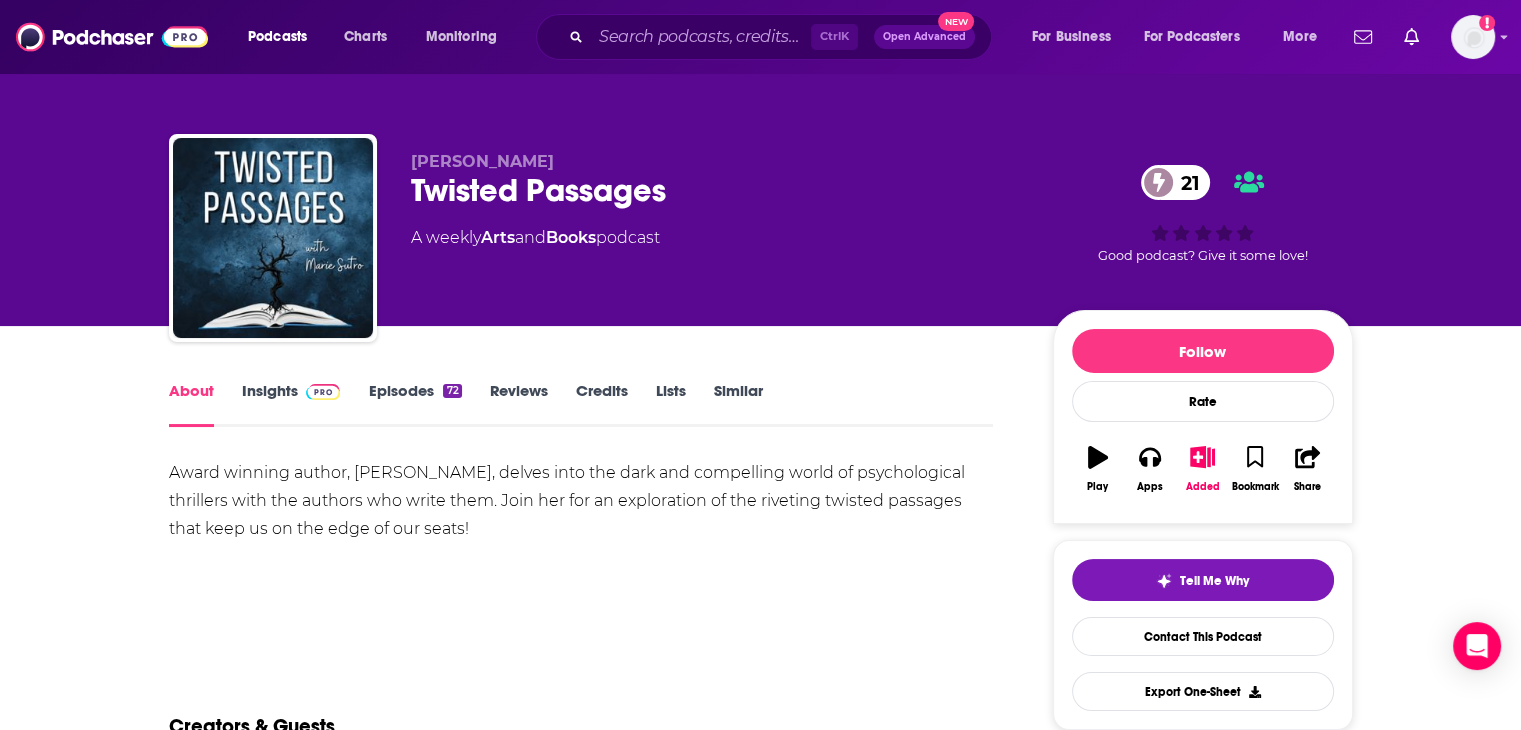 click on "Episodes 72" at bounding box center [414, 404] 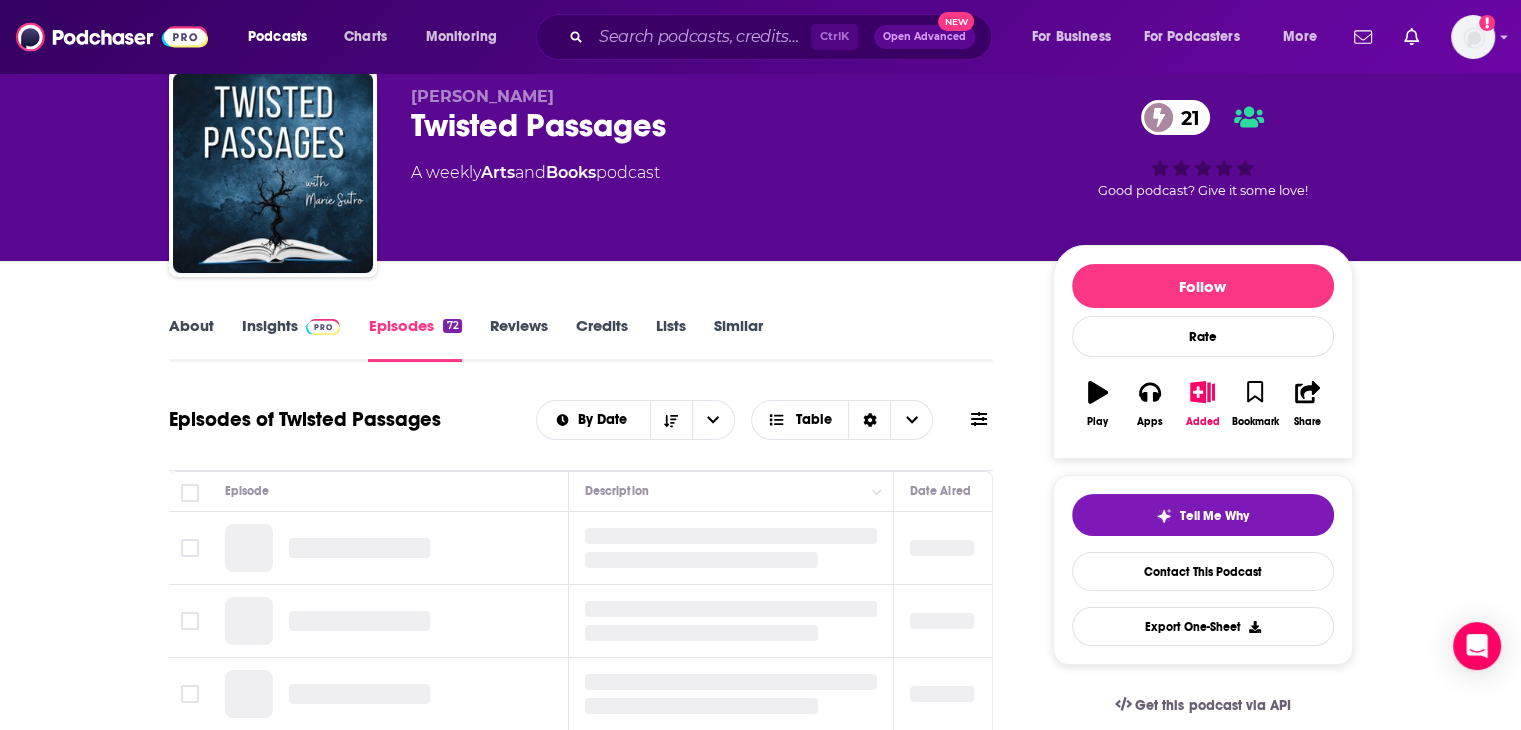 scroll, scrollTop: 100, scrollLeft: 0, axis: vertical 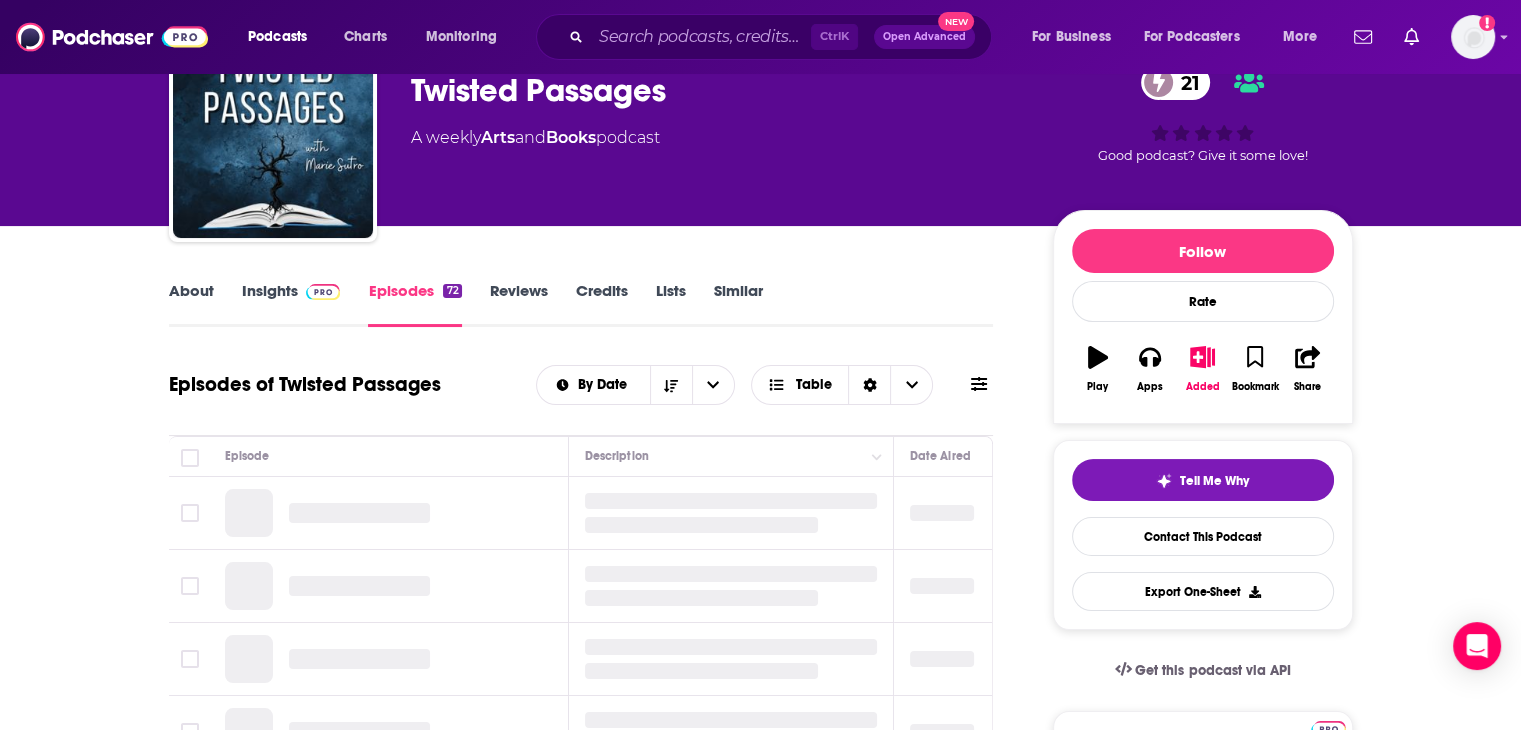 click on "Similar" at bounding box center (738, 304) 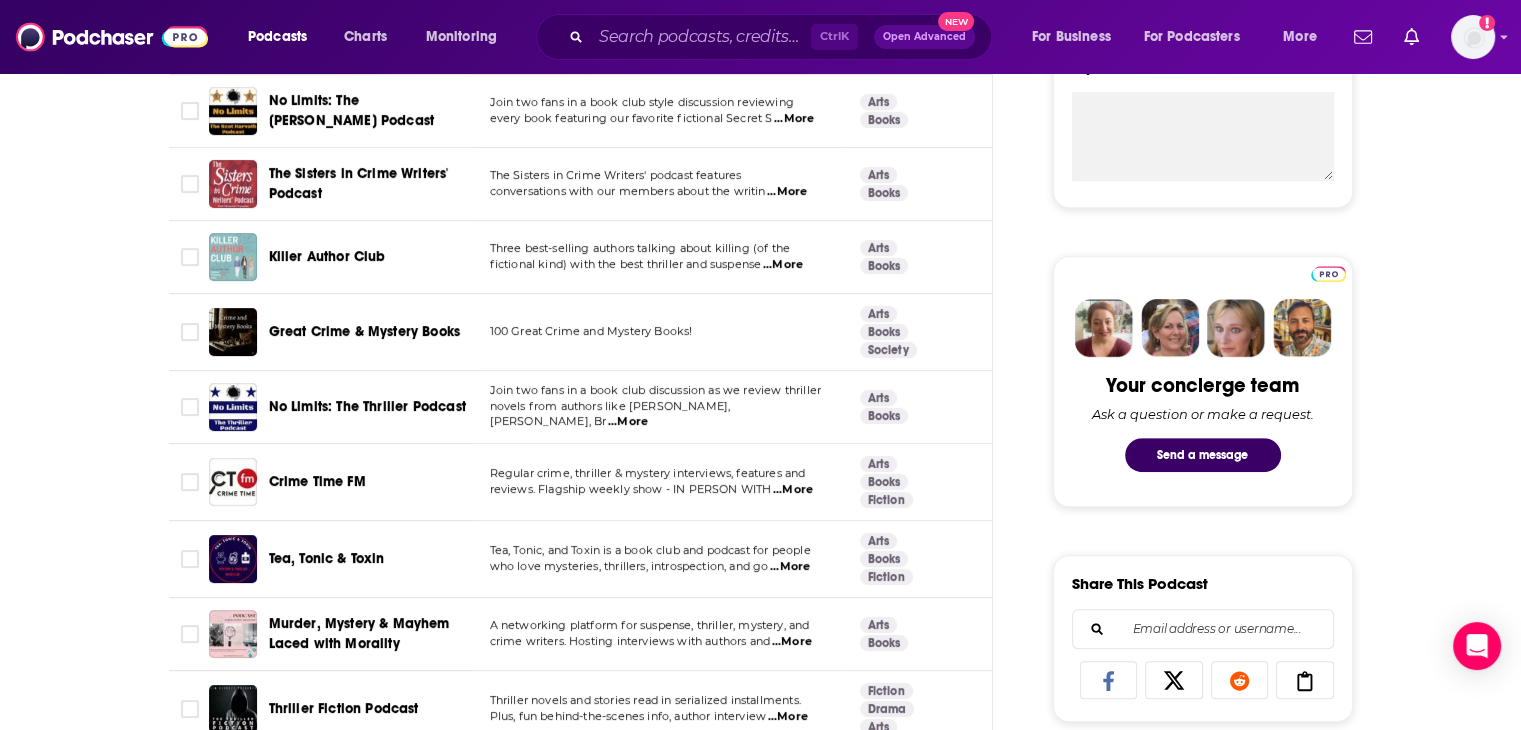 scroll, scrollTop: 800, scrollLeft: 0, axis: vertical 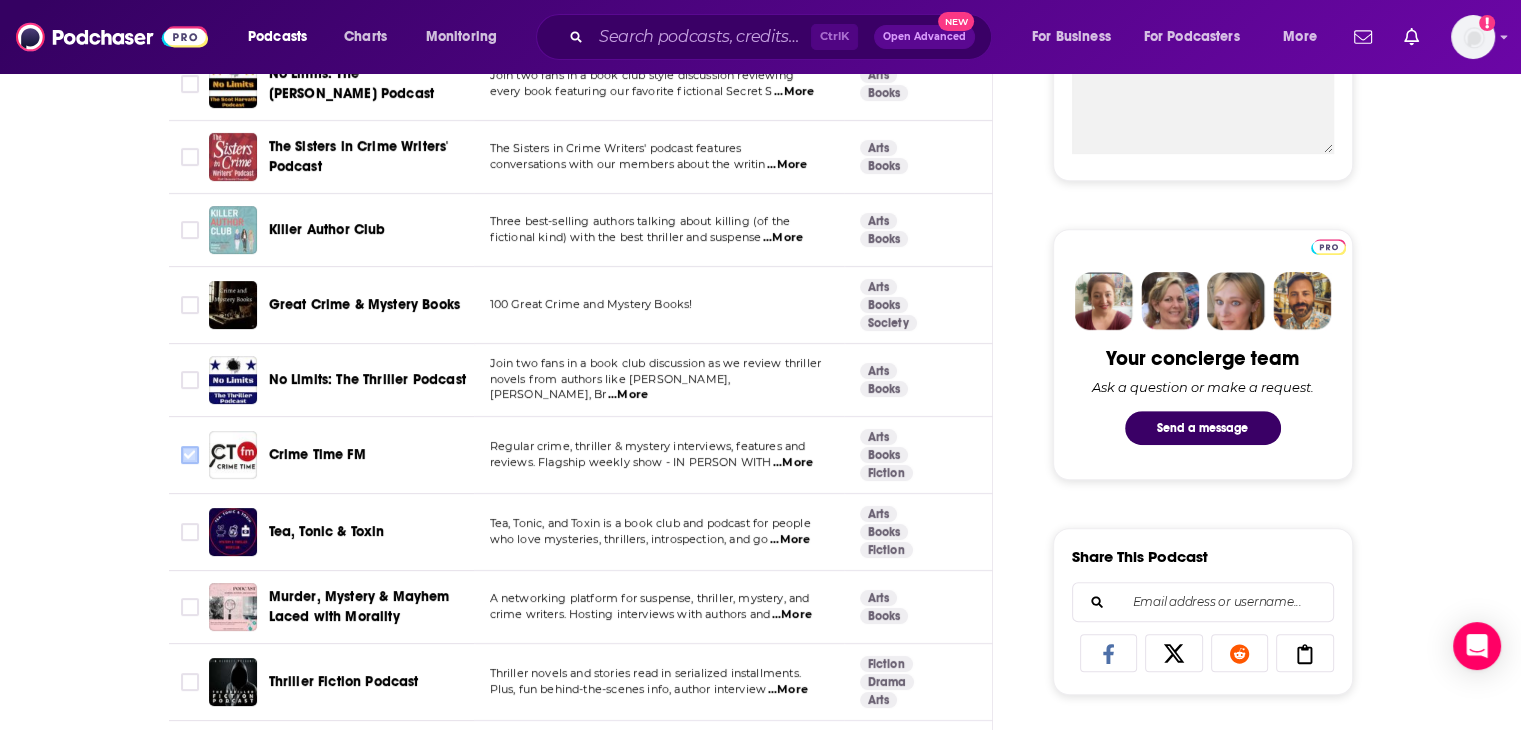 click at bounding box center [190, 455] 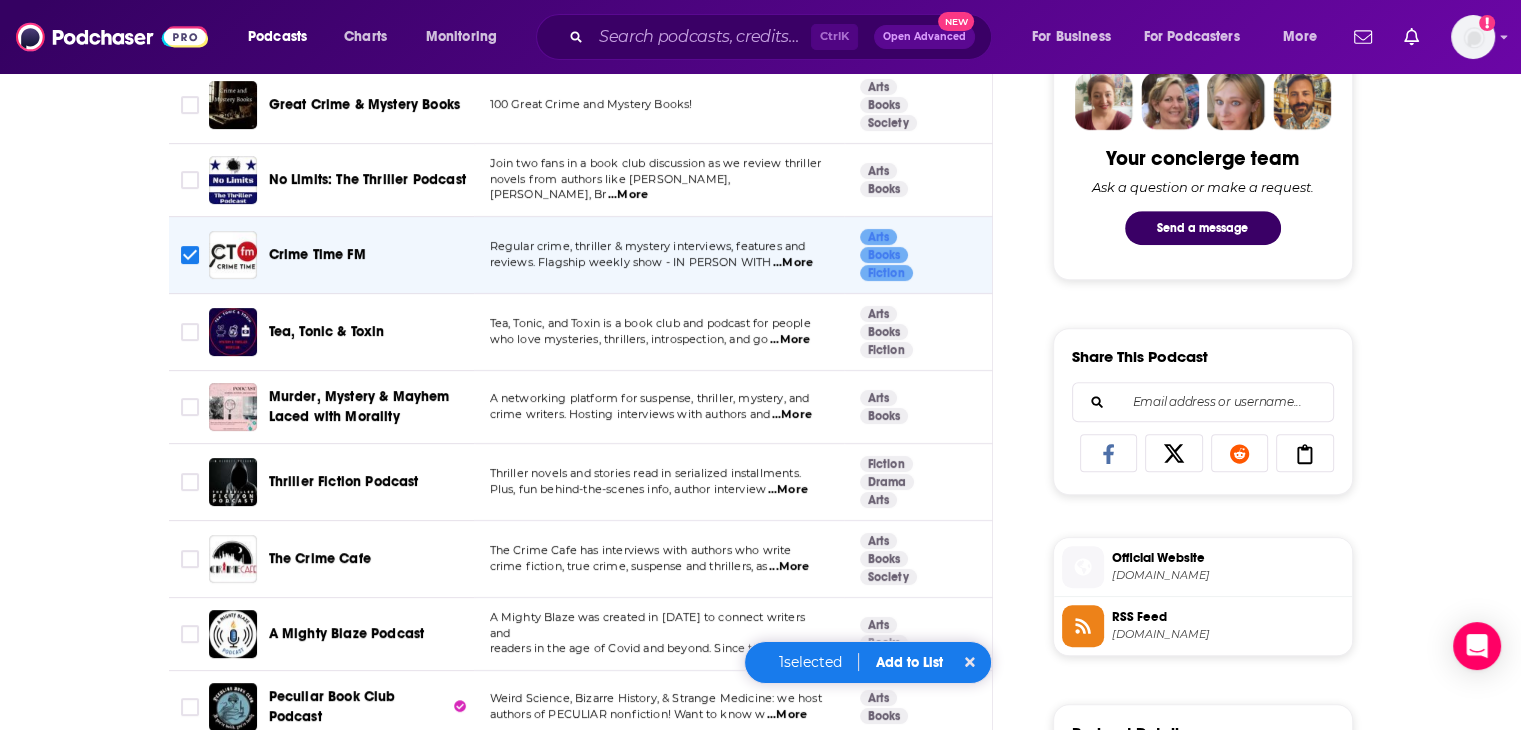scroll, scrollTop: 1100, scrollLeft: 0, axis: vertical 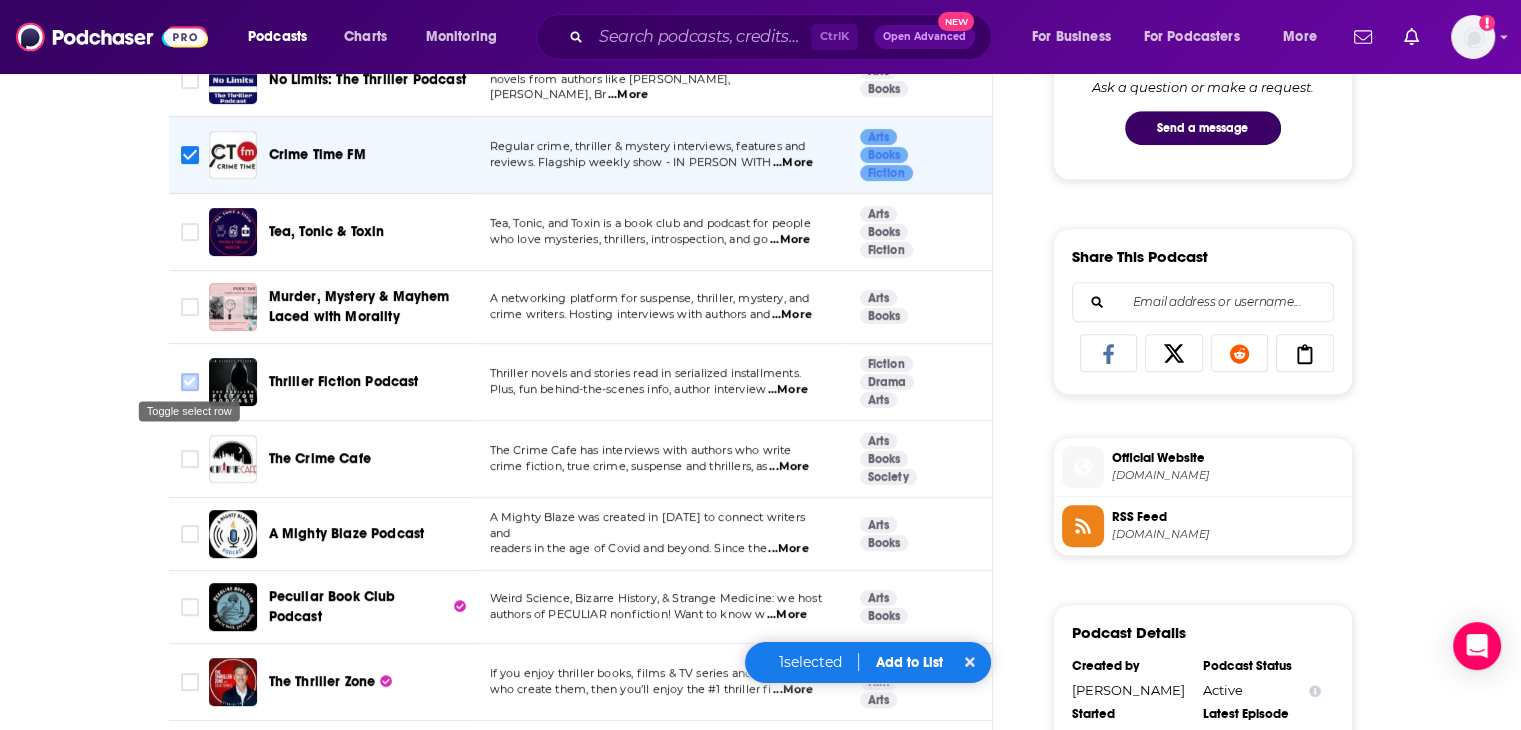 click at bounding box center (190, 382) 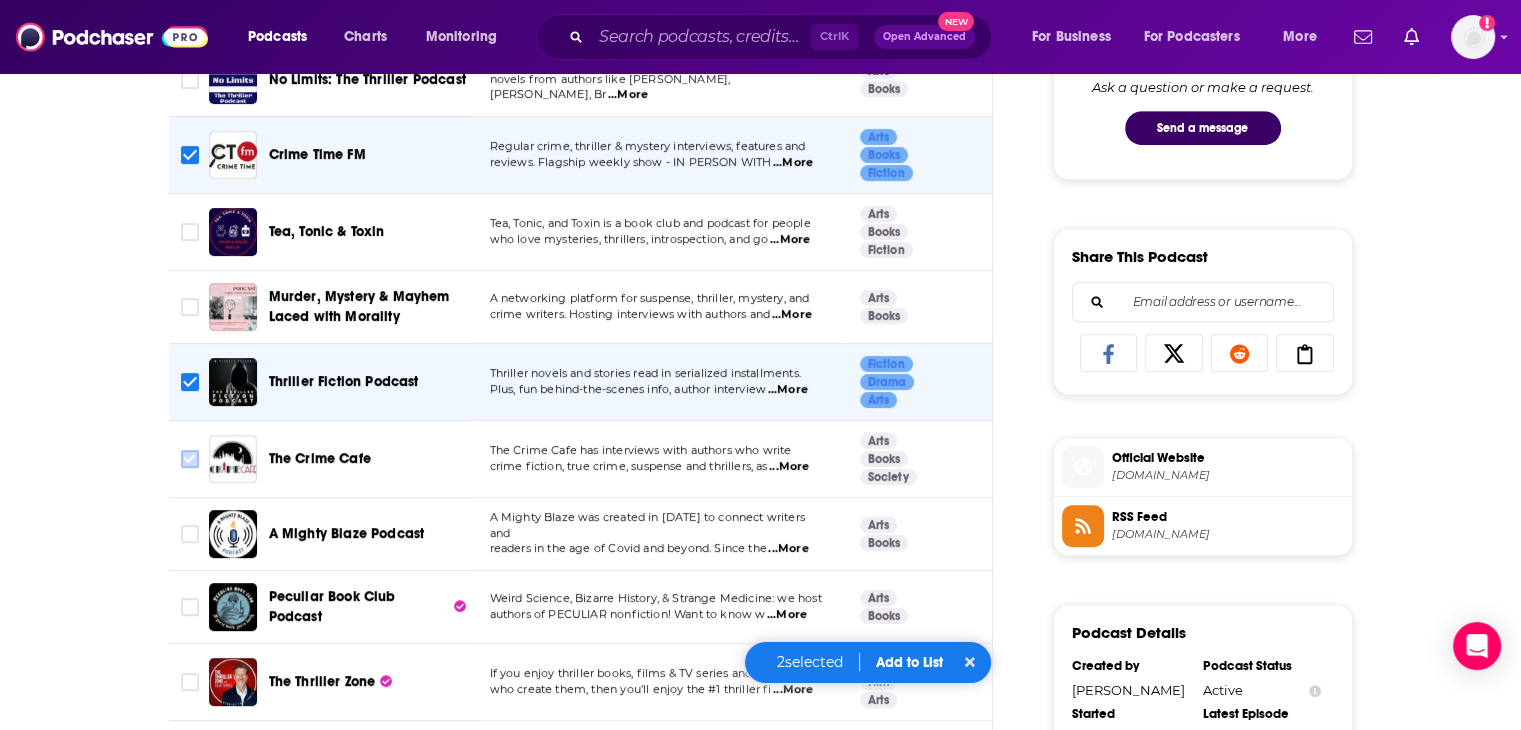 click at bounding box center (190, 459) 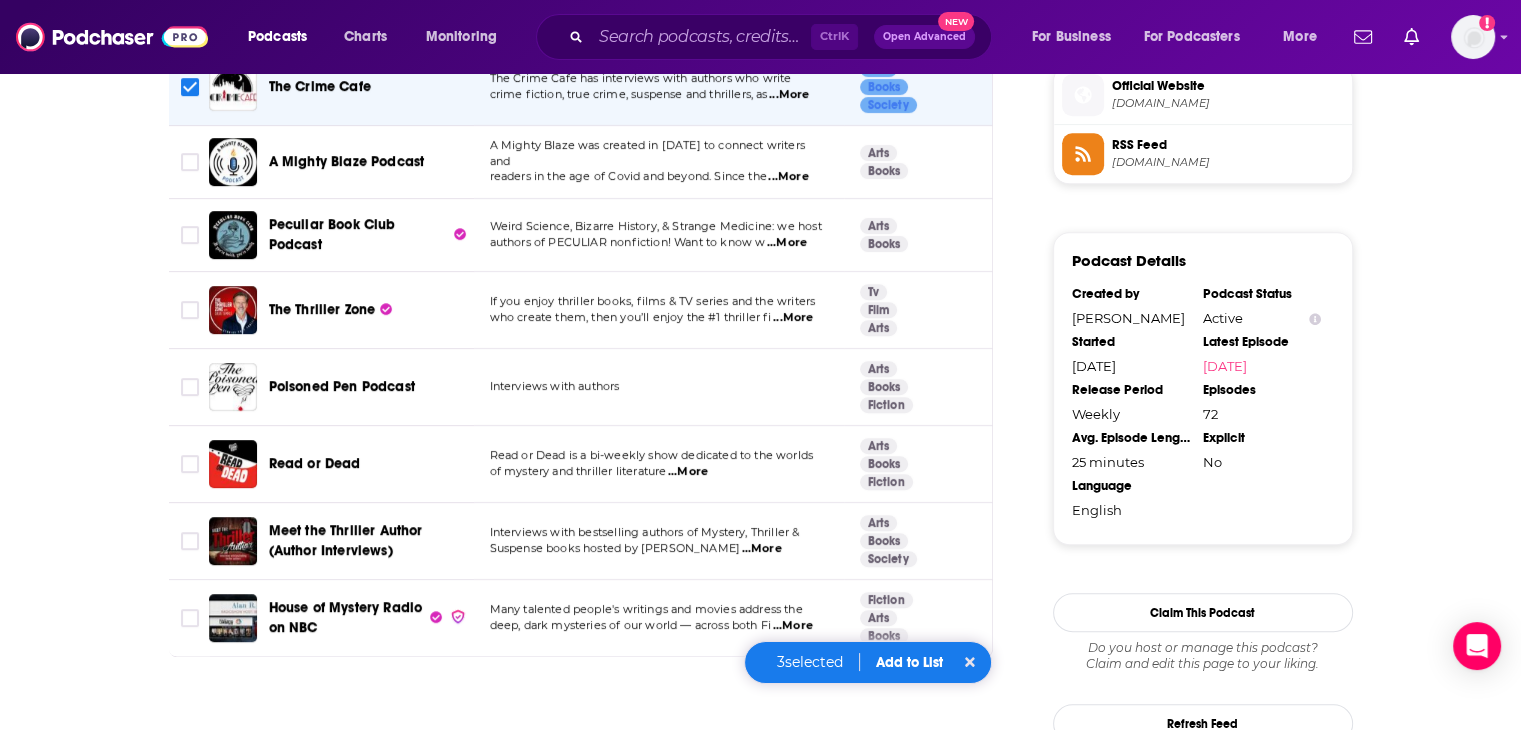 scroll, scrollTop: 1500, scrollLeft: 0, axis: vertical 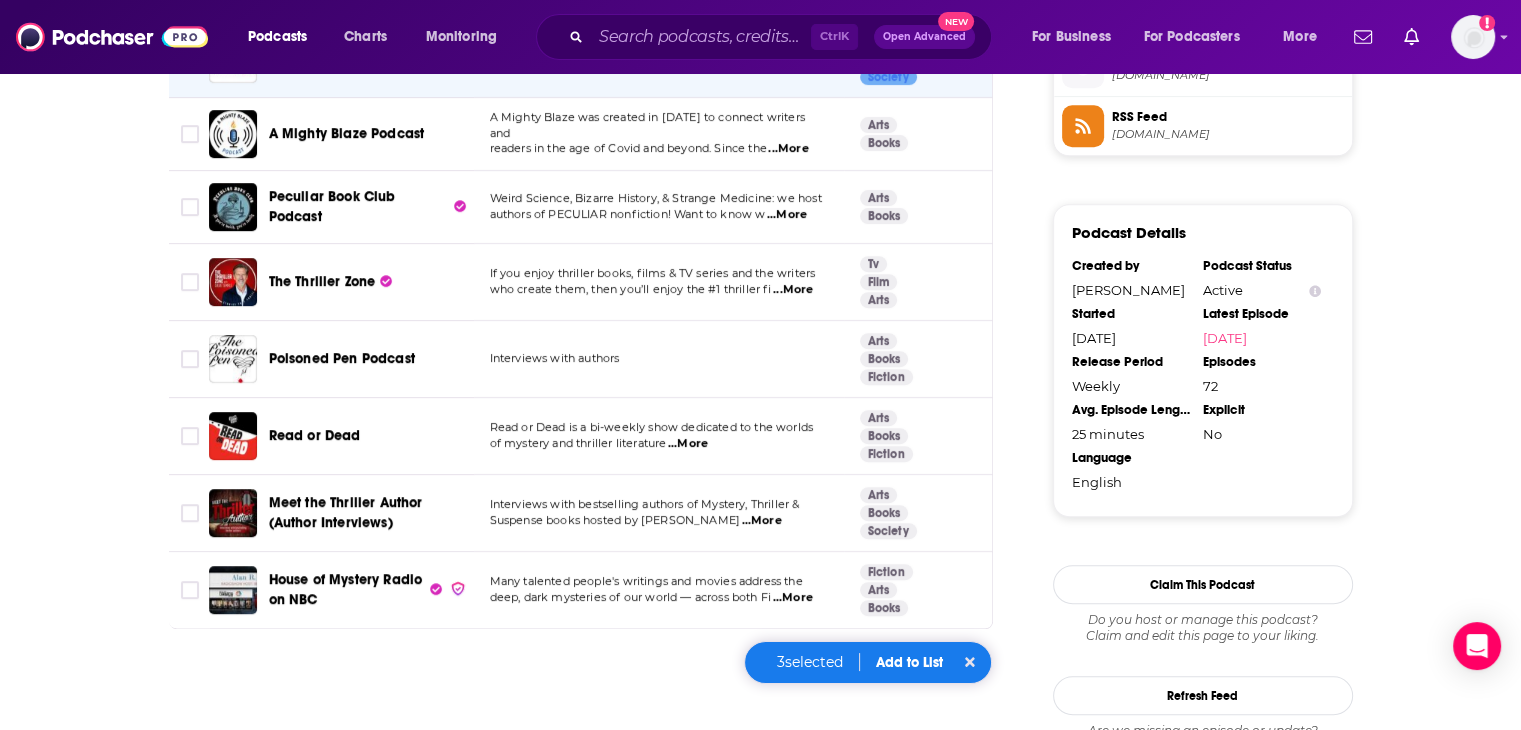 click on "Add to List" at bounding box center [909, 662] 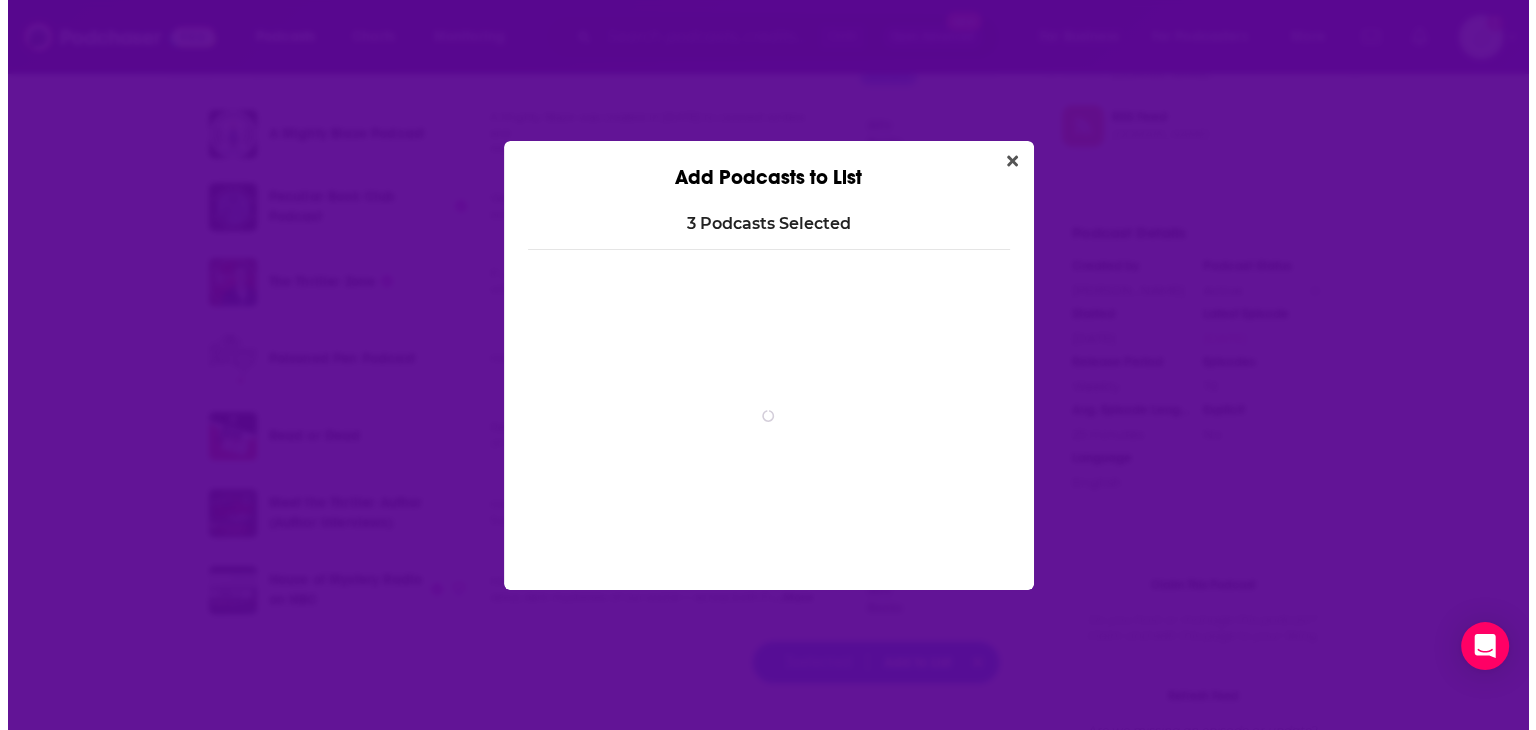 scroll, scrollTop: 0, scrollLeft: 0, axis: both 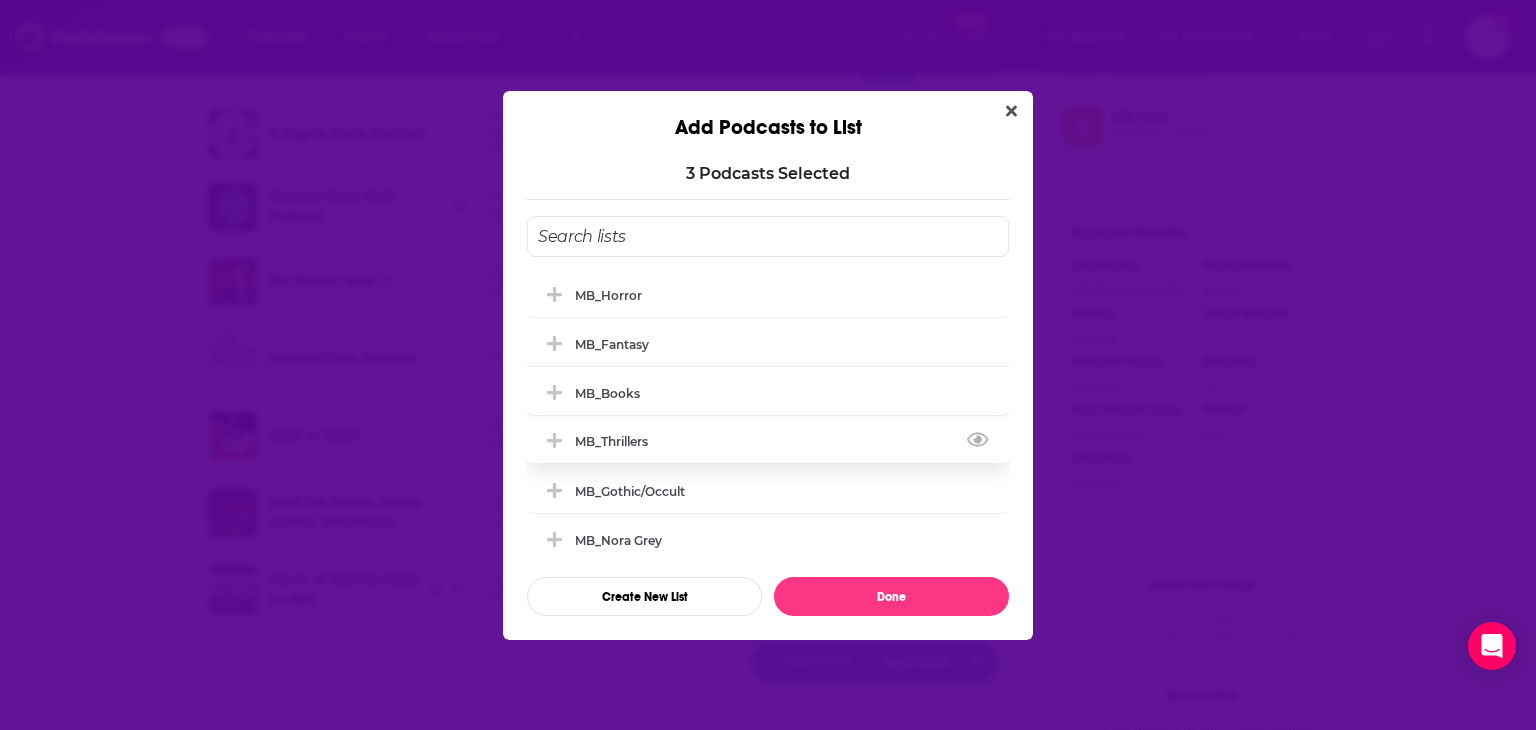 click on "MB_Thrillers" at bounding box center [768, 441] 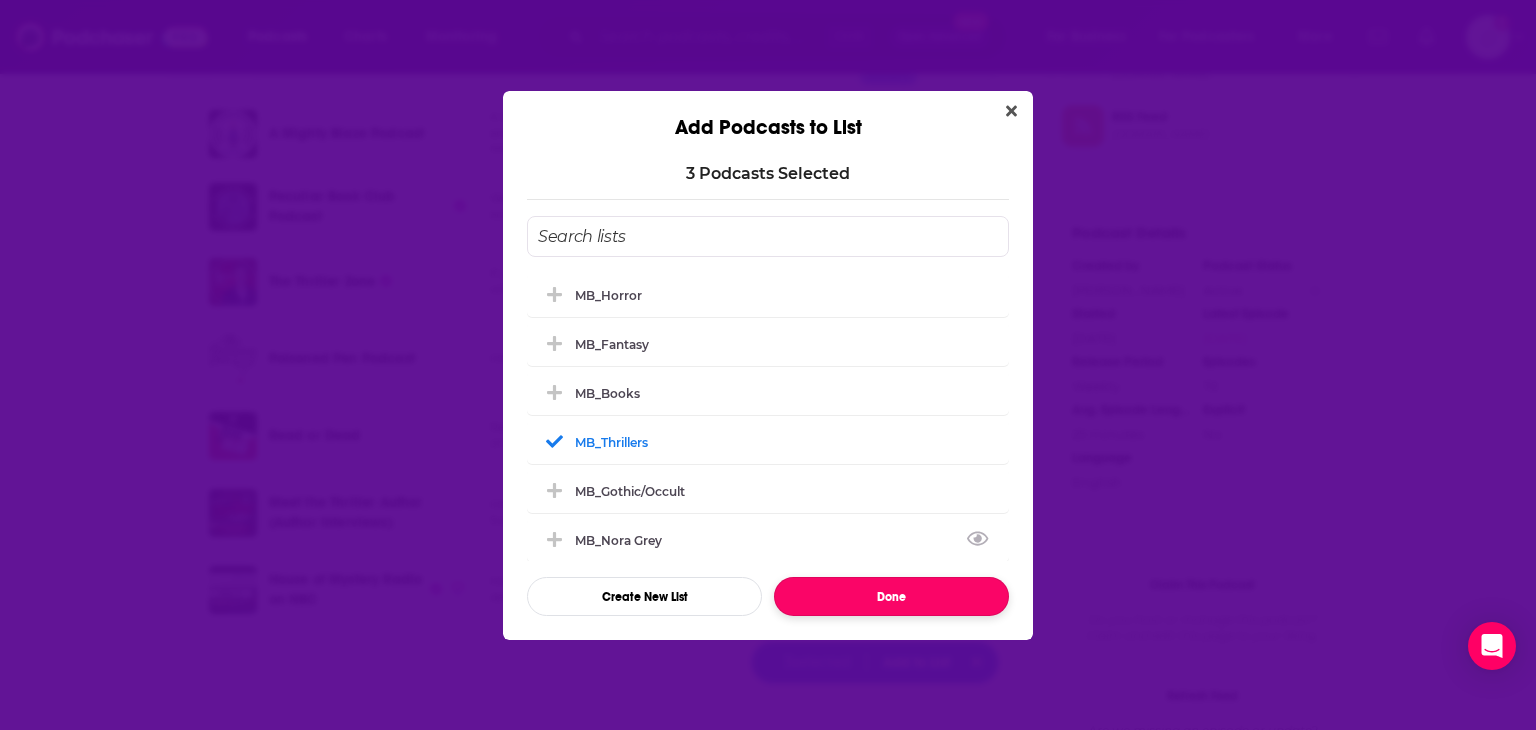 click on "Done" at bounding box center (891, 596) 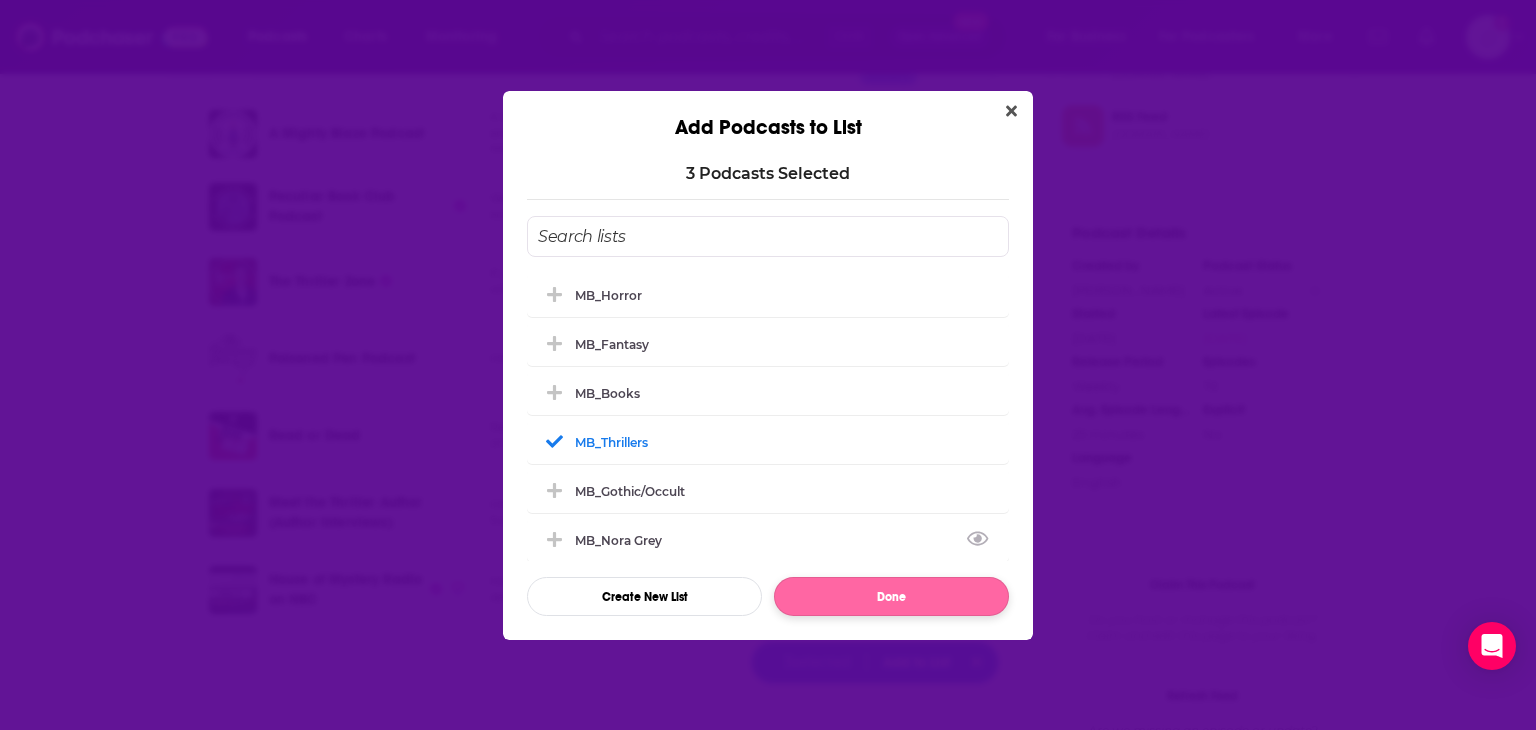 checkbox on "false" 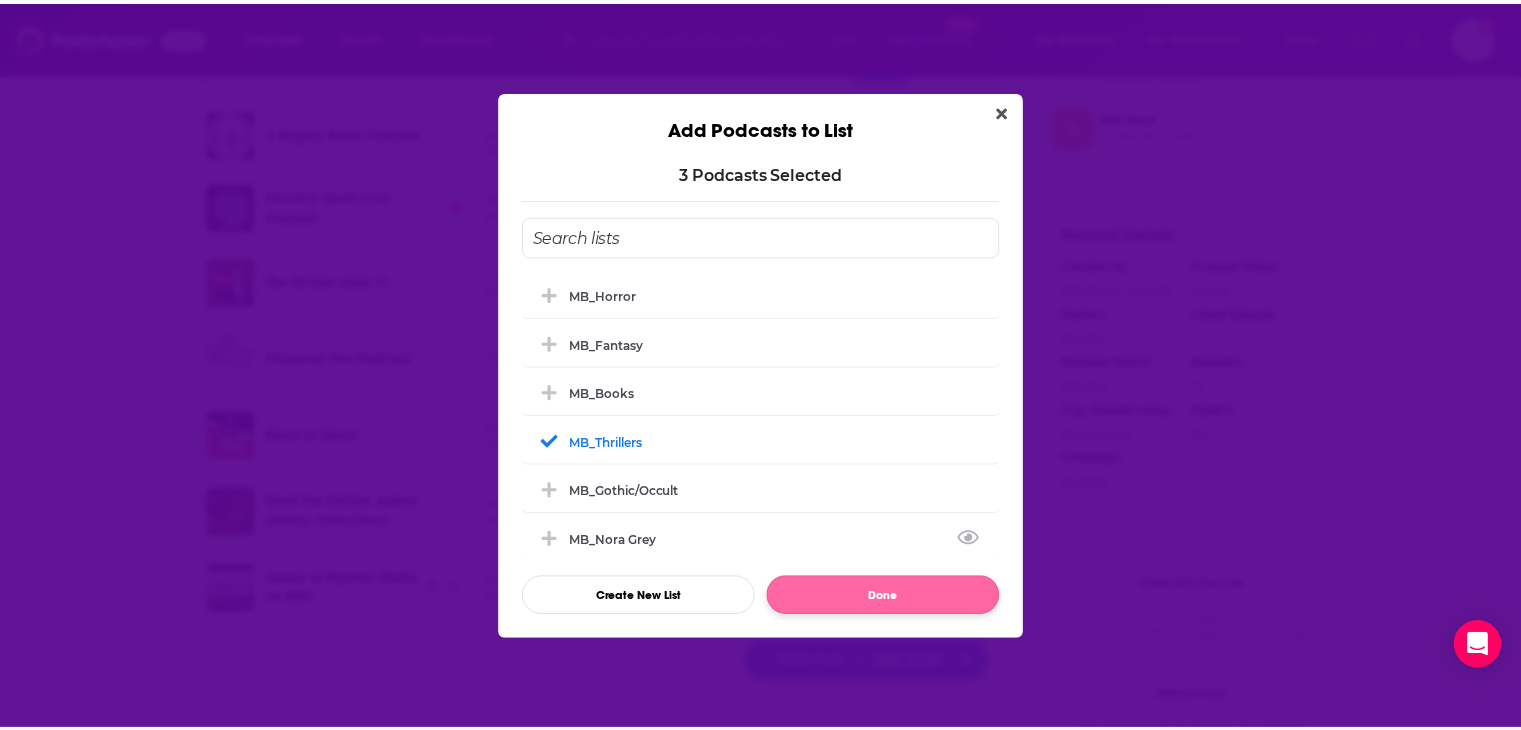scroll, scrollTop: 1500, scrollLeft: 0, axis: vertical 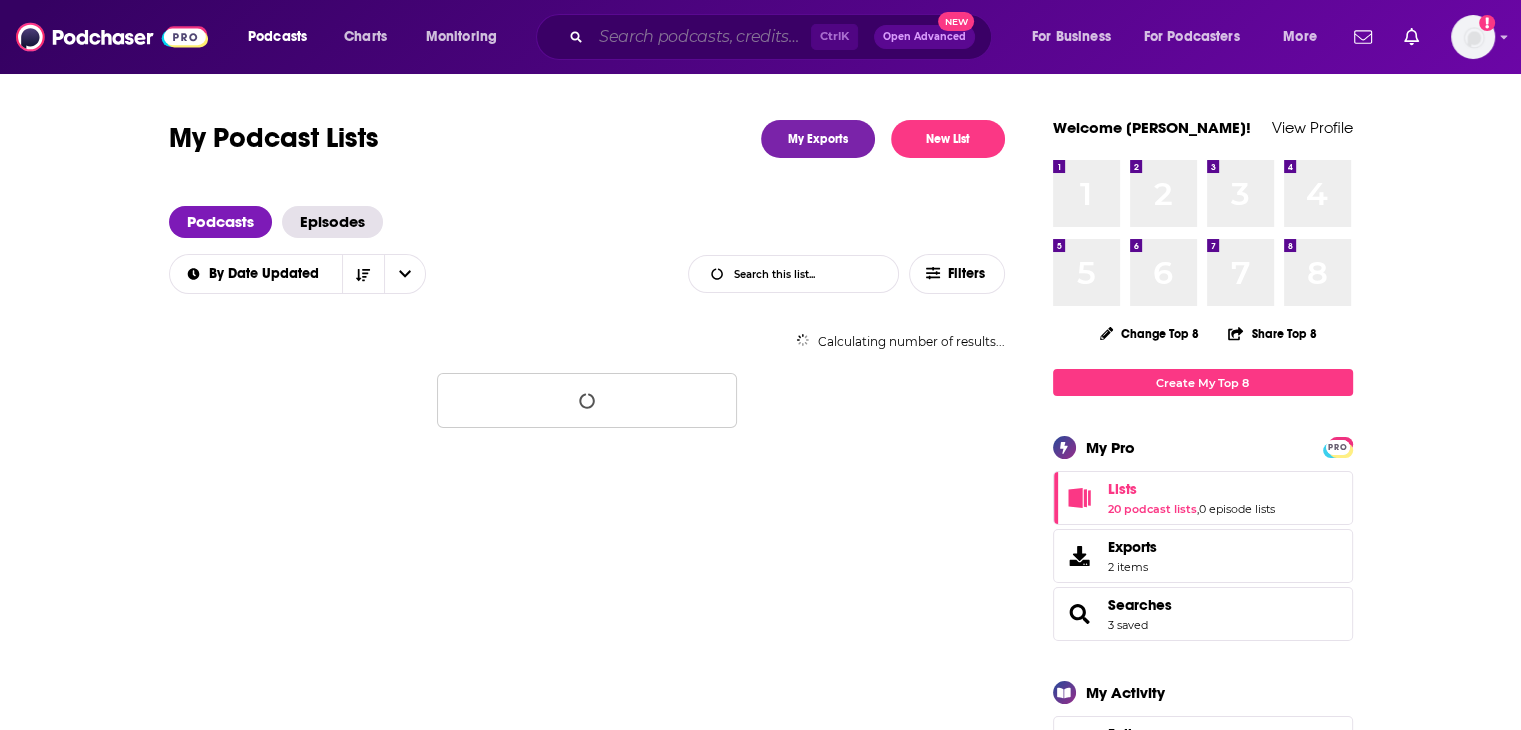 click at bounding box center [701, 37] 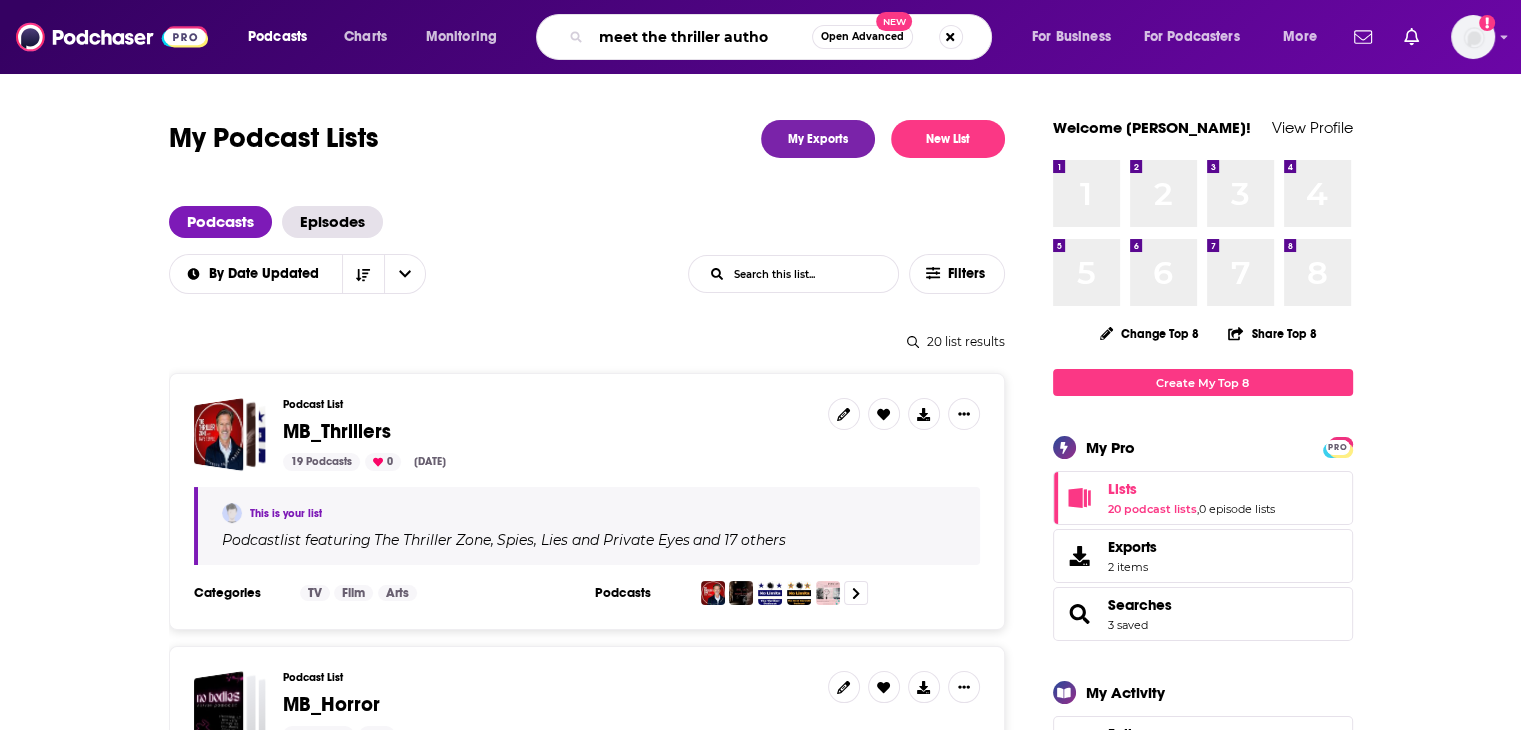 type on "meet the thriller author" 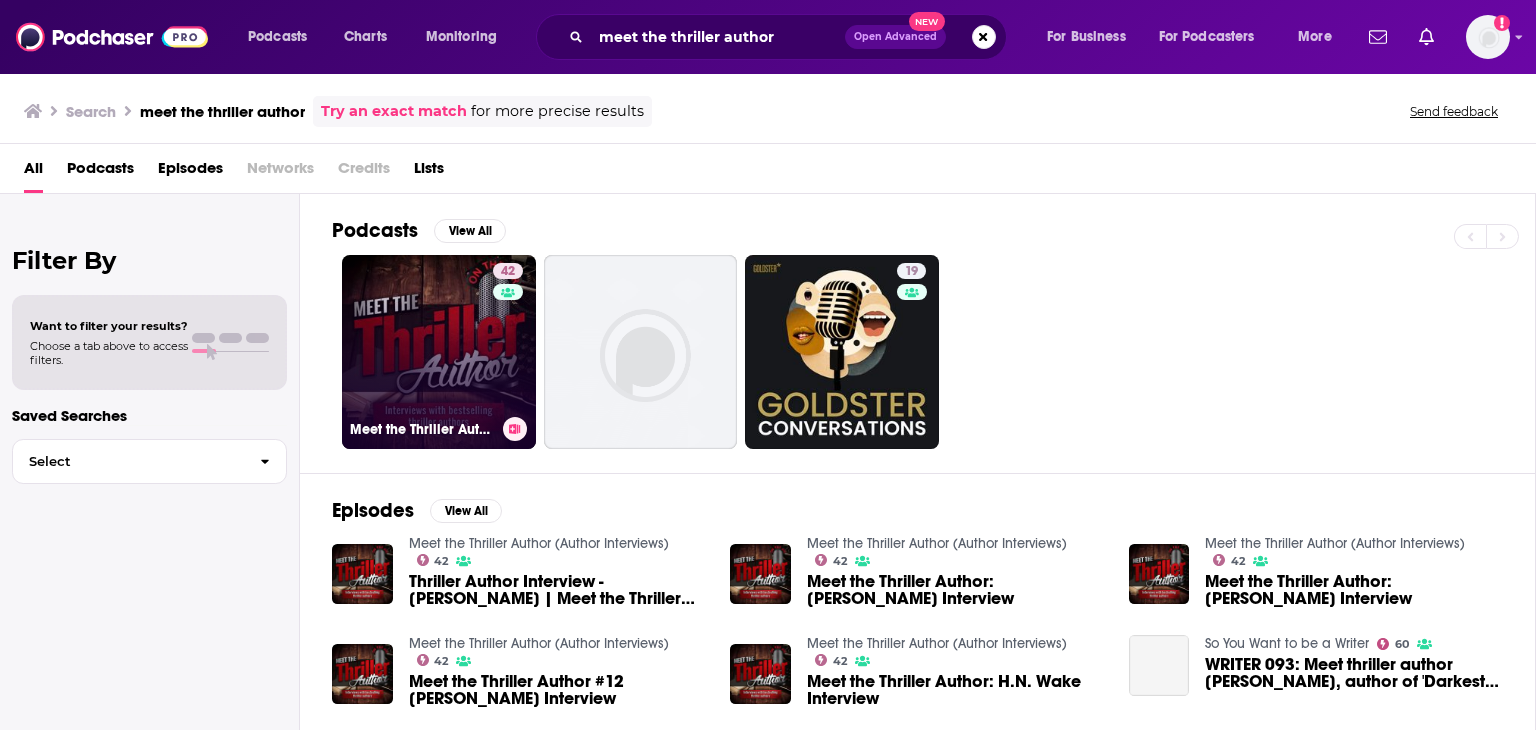 click on "42 Meet the Thriller Author (Author Interviews)" at bounding box center (439, 352) 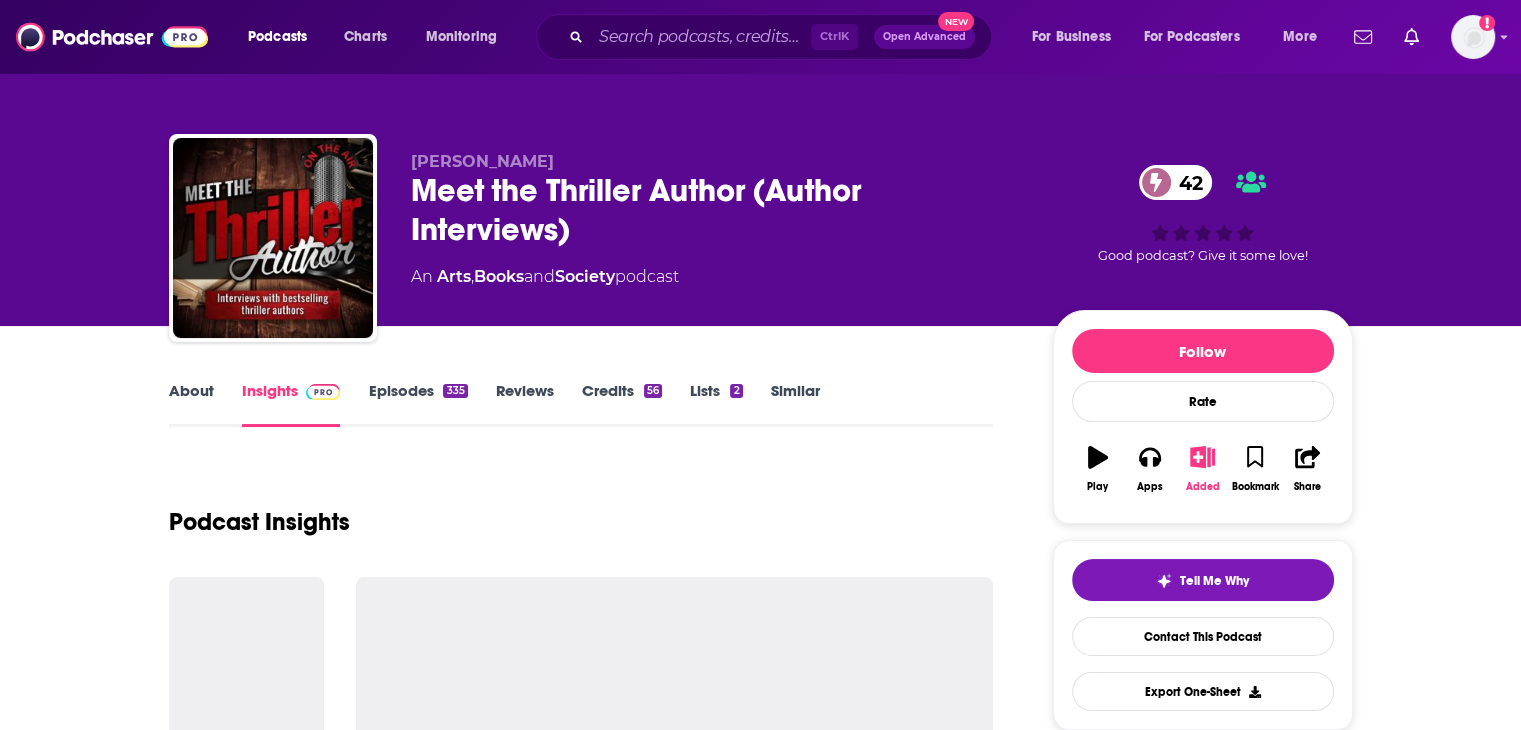 click 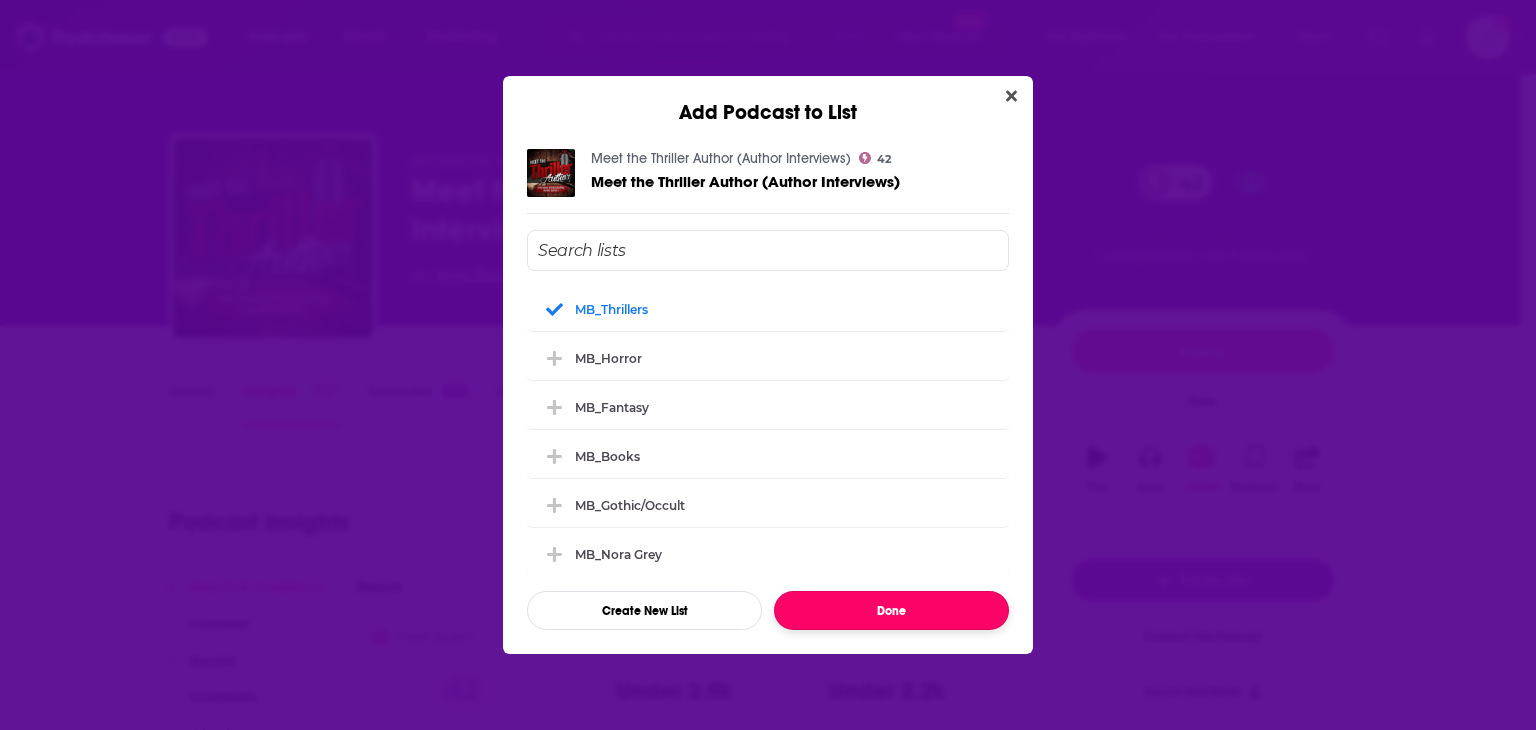 click on "Done" at bounding box center [891, 610] 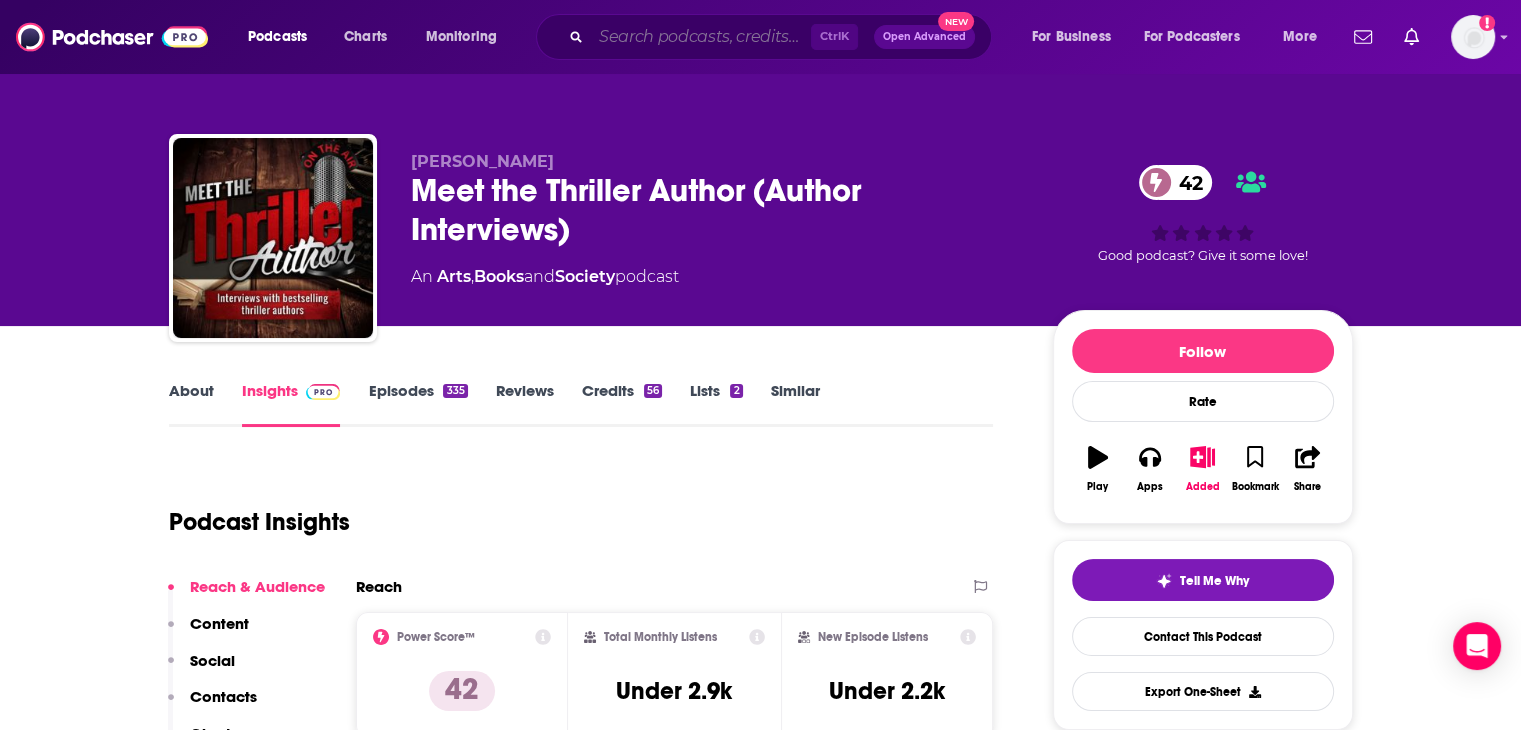 click at bounding box center [701, 37] 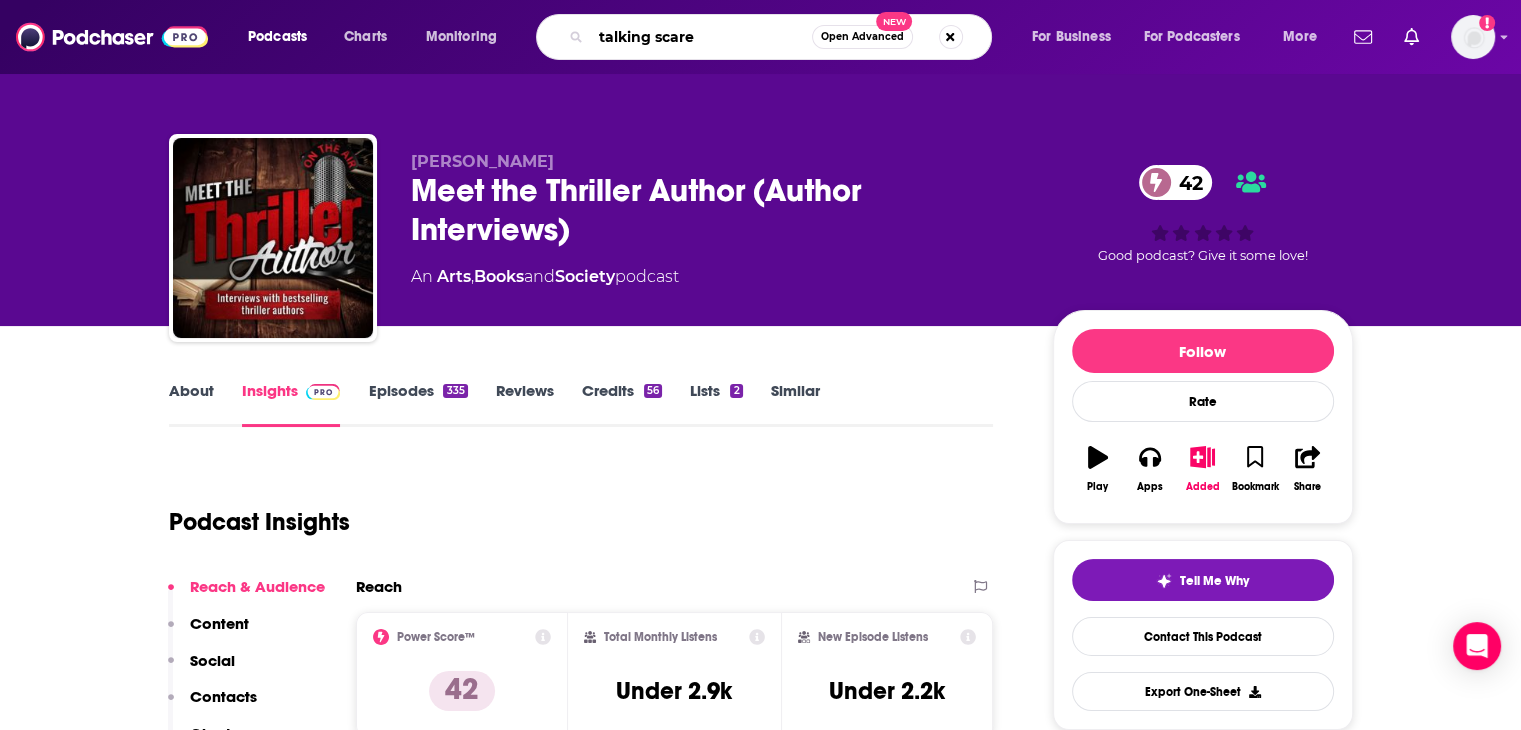 type on "talking scared" 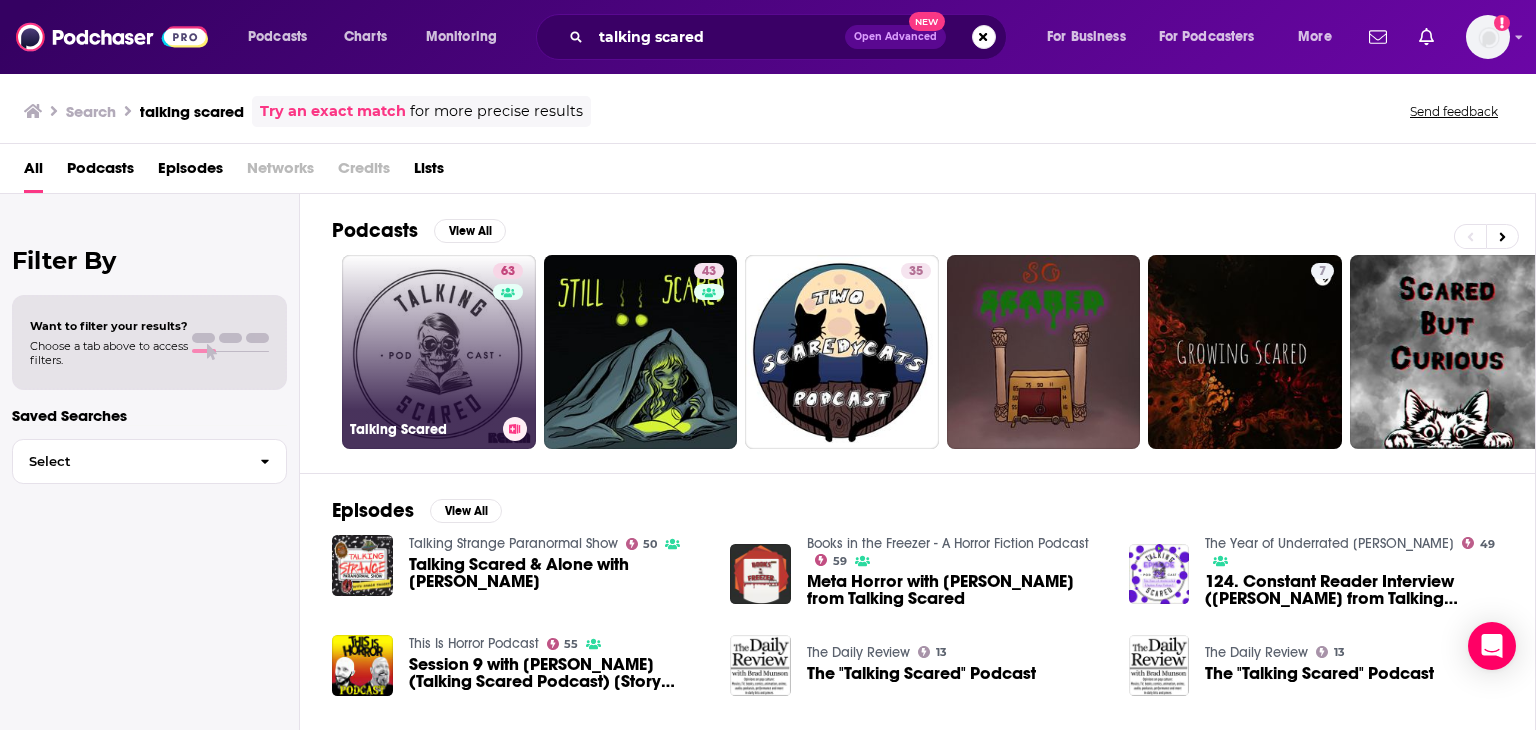 click on "63 Talking Scared" at bounding box center [439, 352] 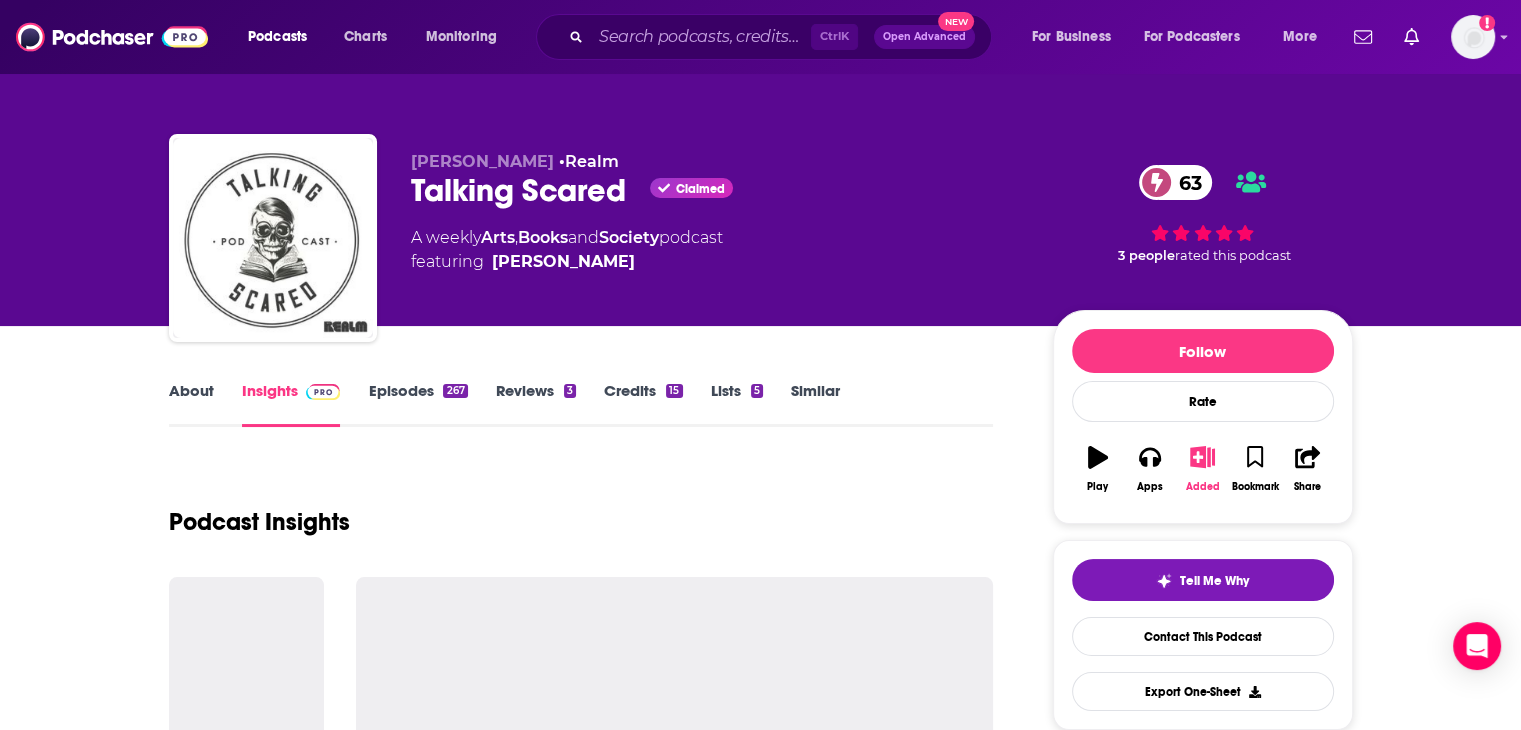 click 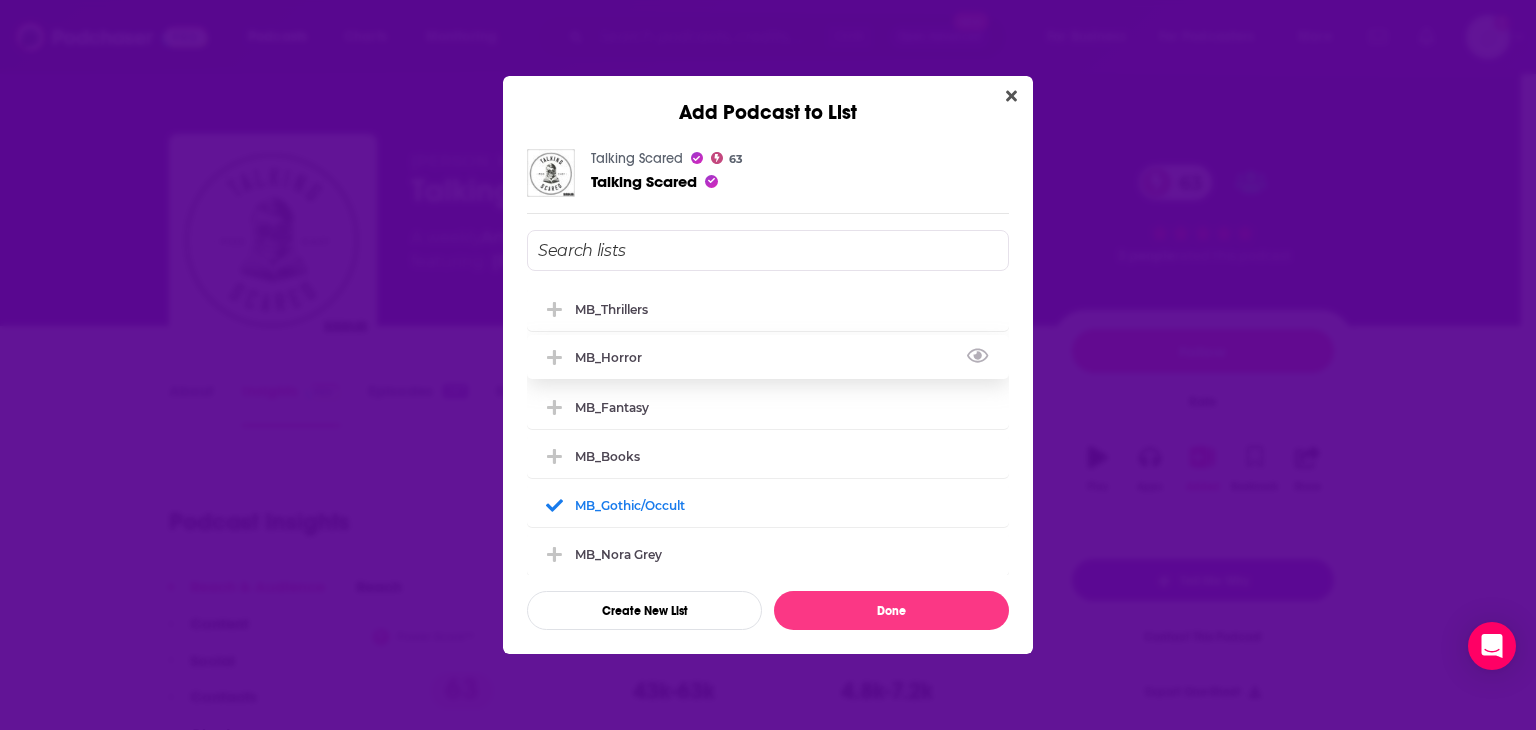 click on "MB_Horror" at bounding box center (768, 357) 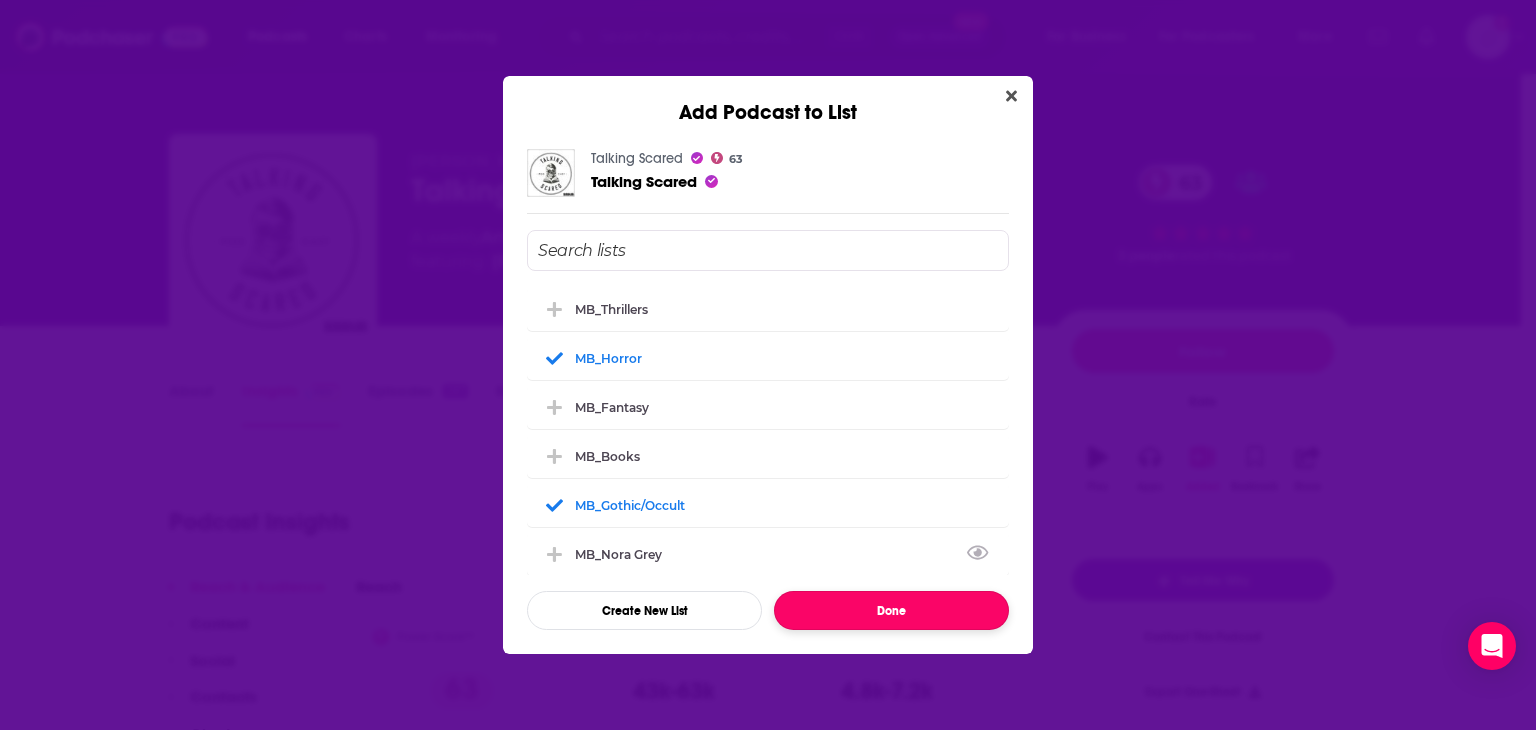 click on "Done" at bounding box center [891, 610] 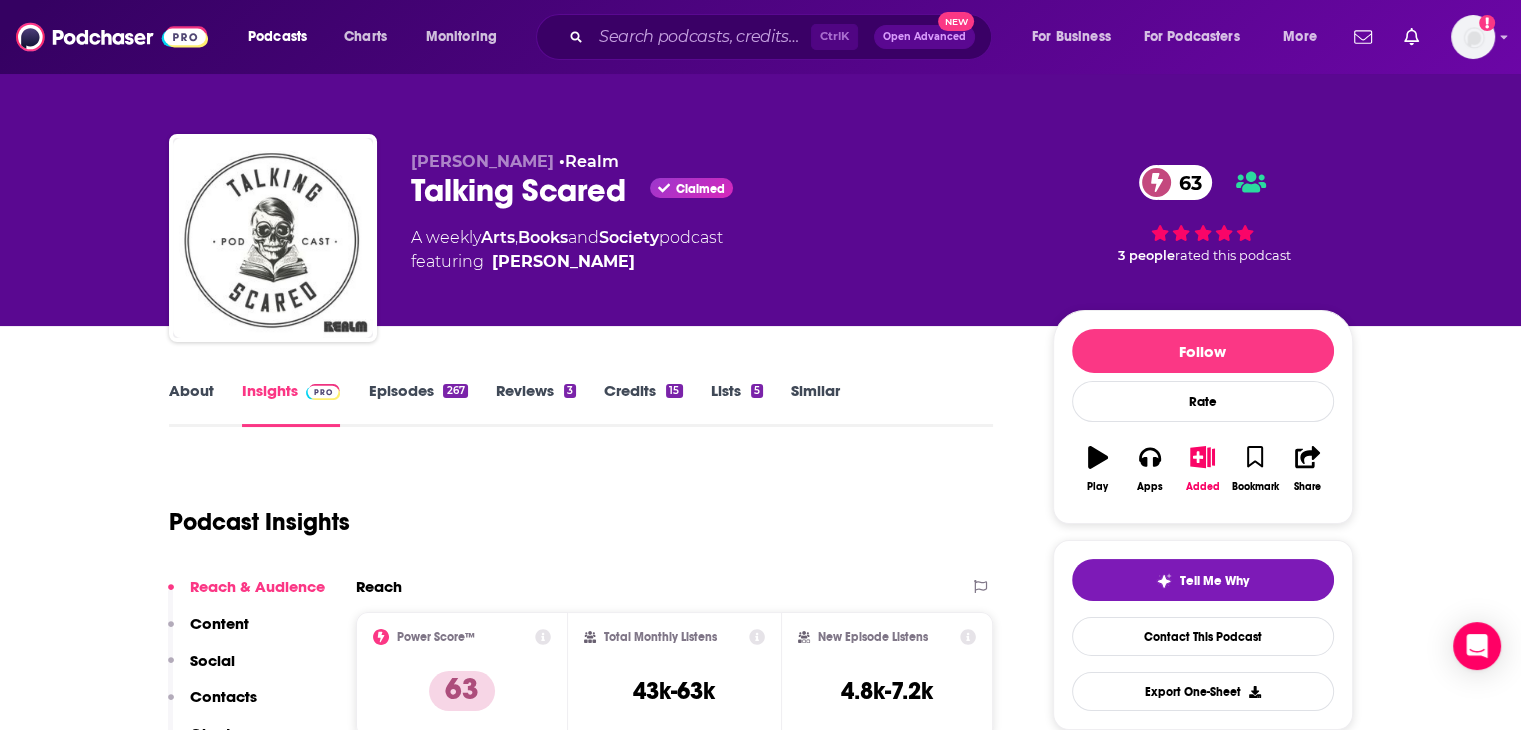 click on "Similar" at bounding box center (815, 404) 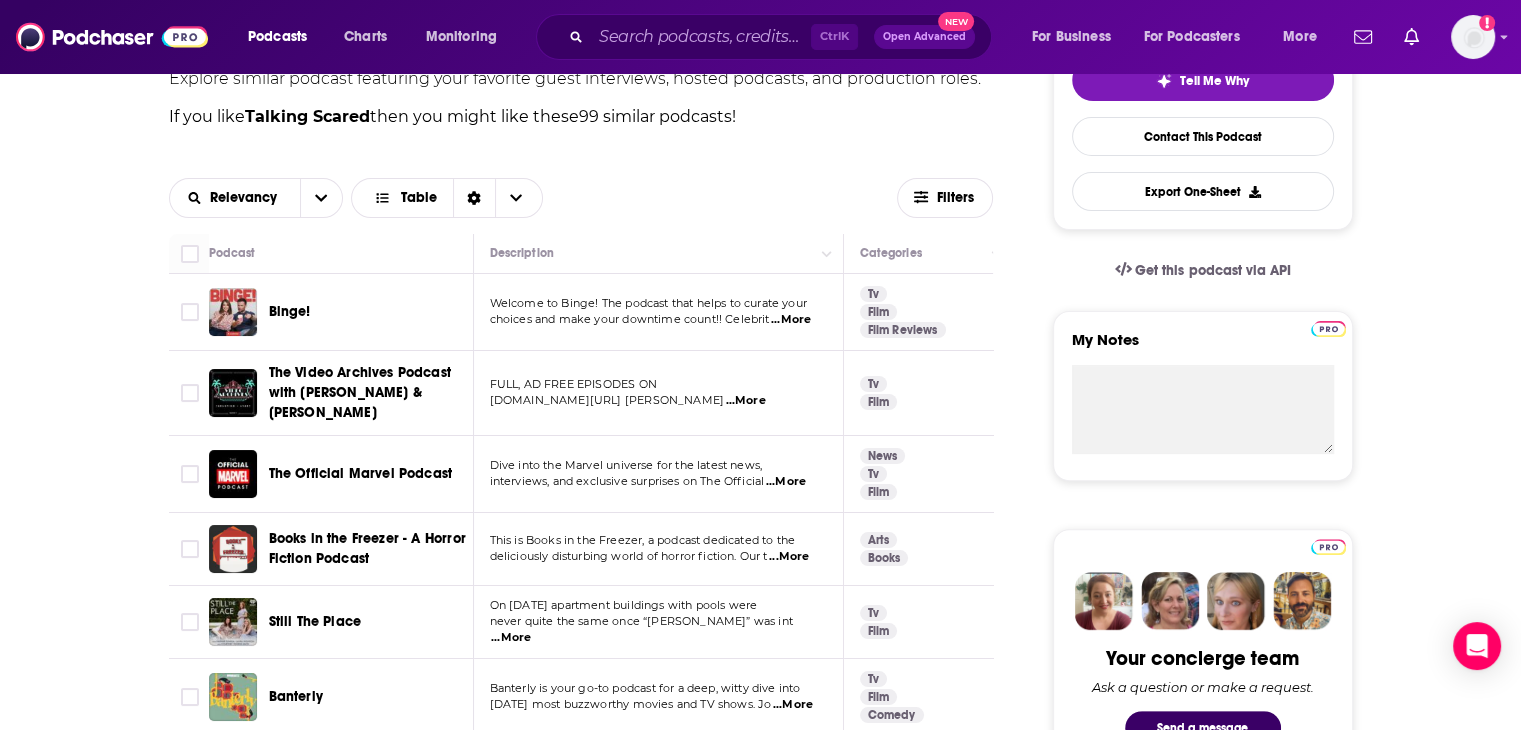 scroll, scrollTop: 600, scrollLeft: 0, axis: vertical 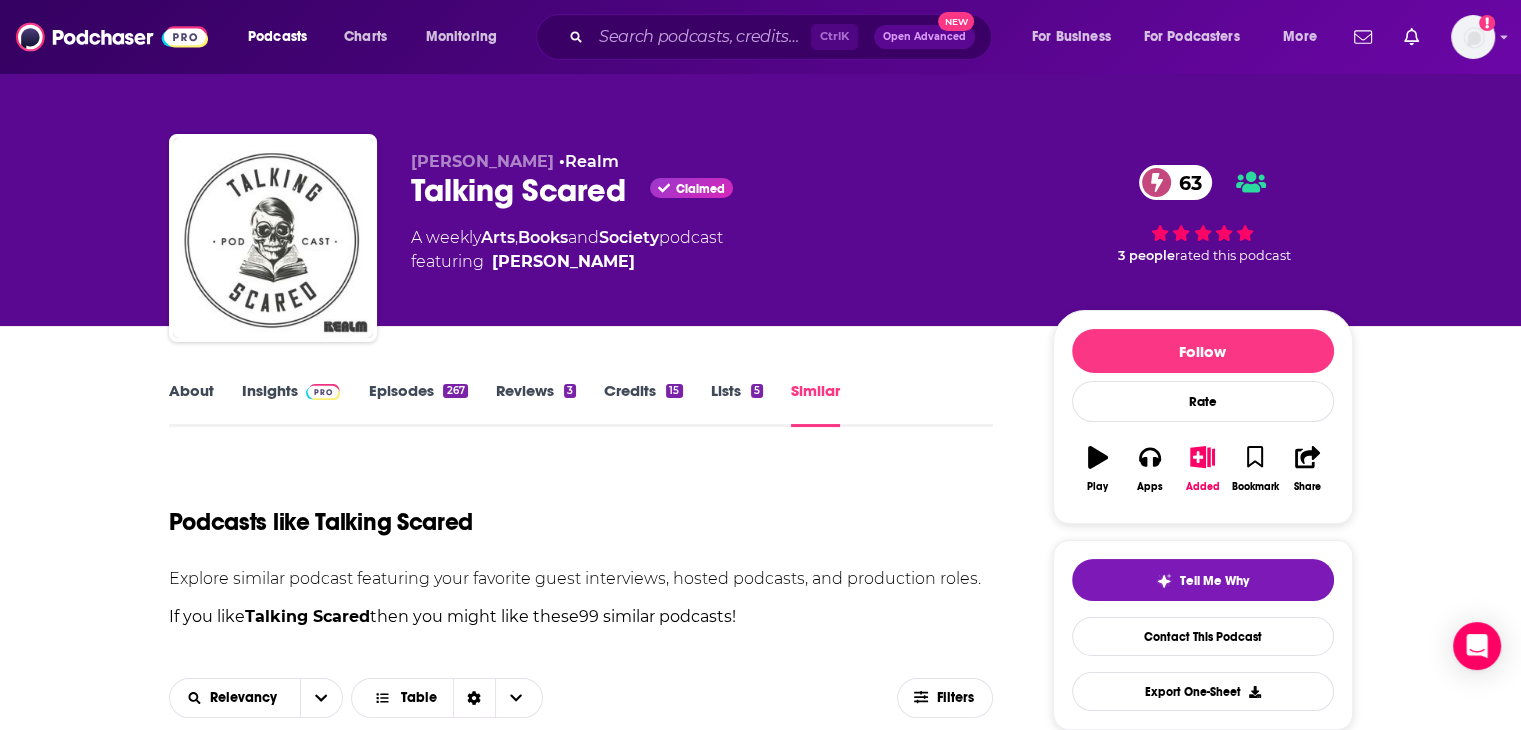 click on "About" at bounding box center [191, 404] 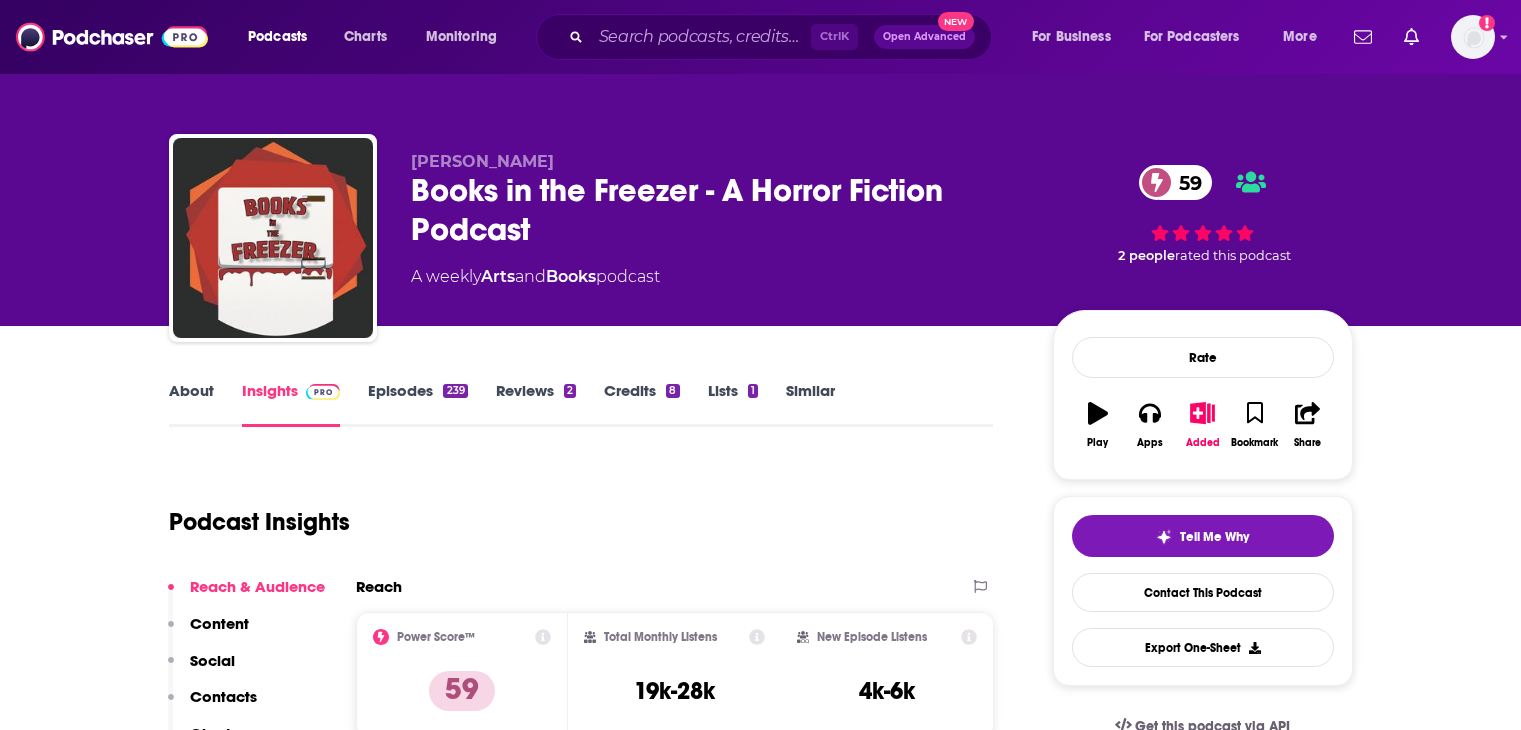 scroll, scrollTop: 0, scrollLeft: 0, axis: both 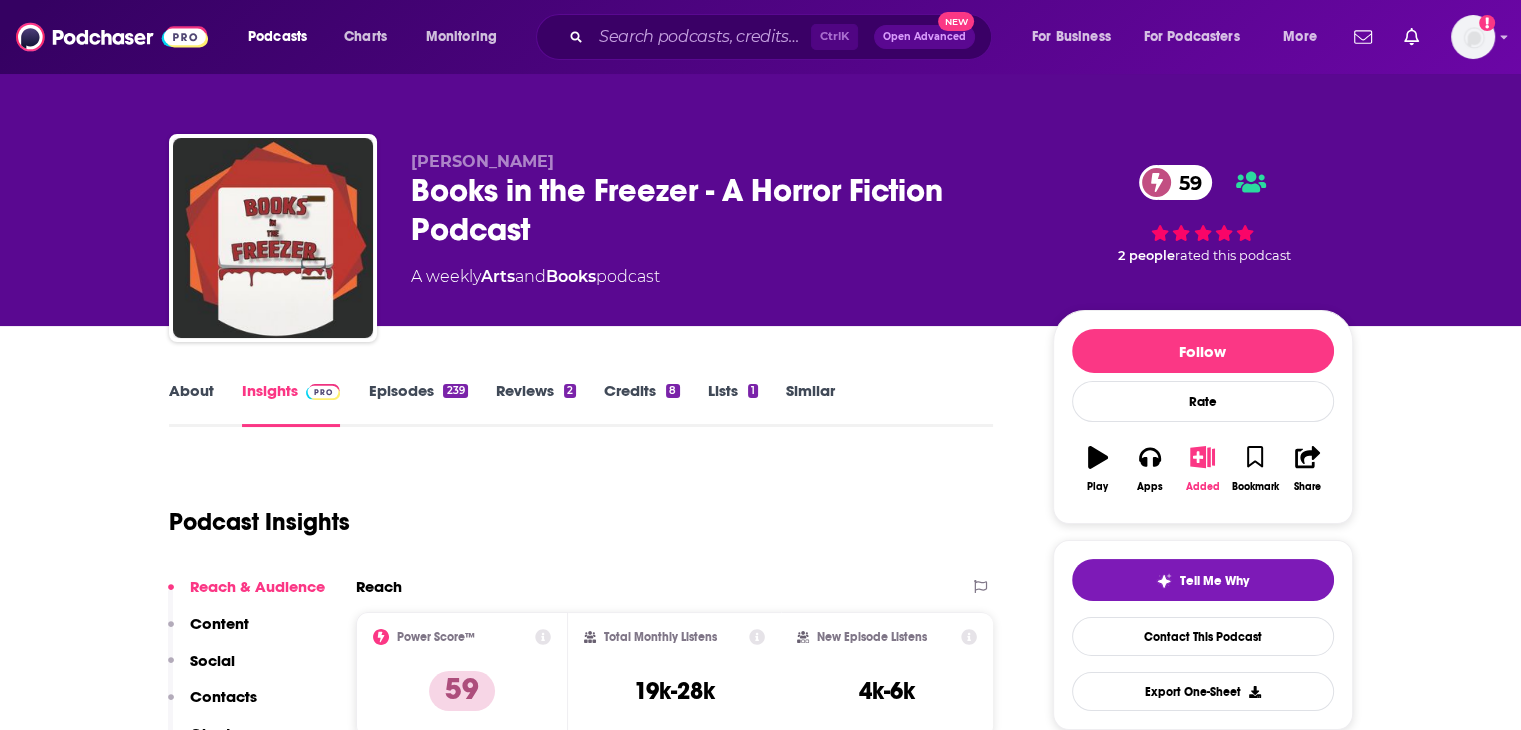 click 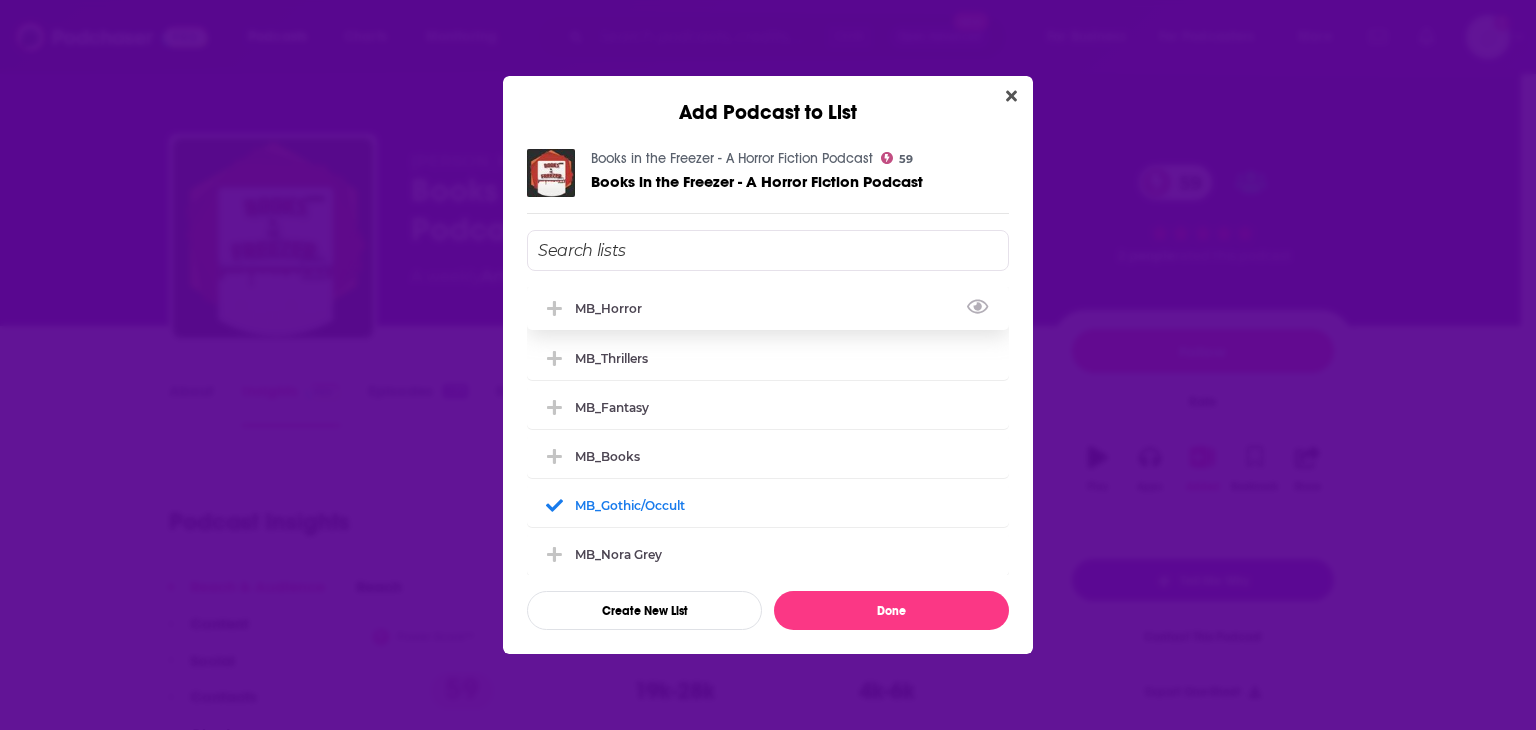 click on "MB_Horror" at bounding box center [614, 308] 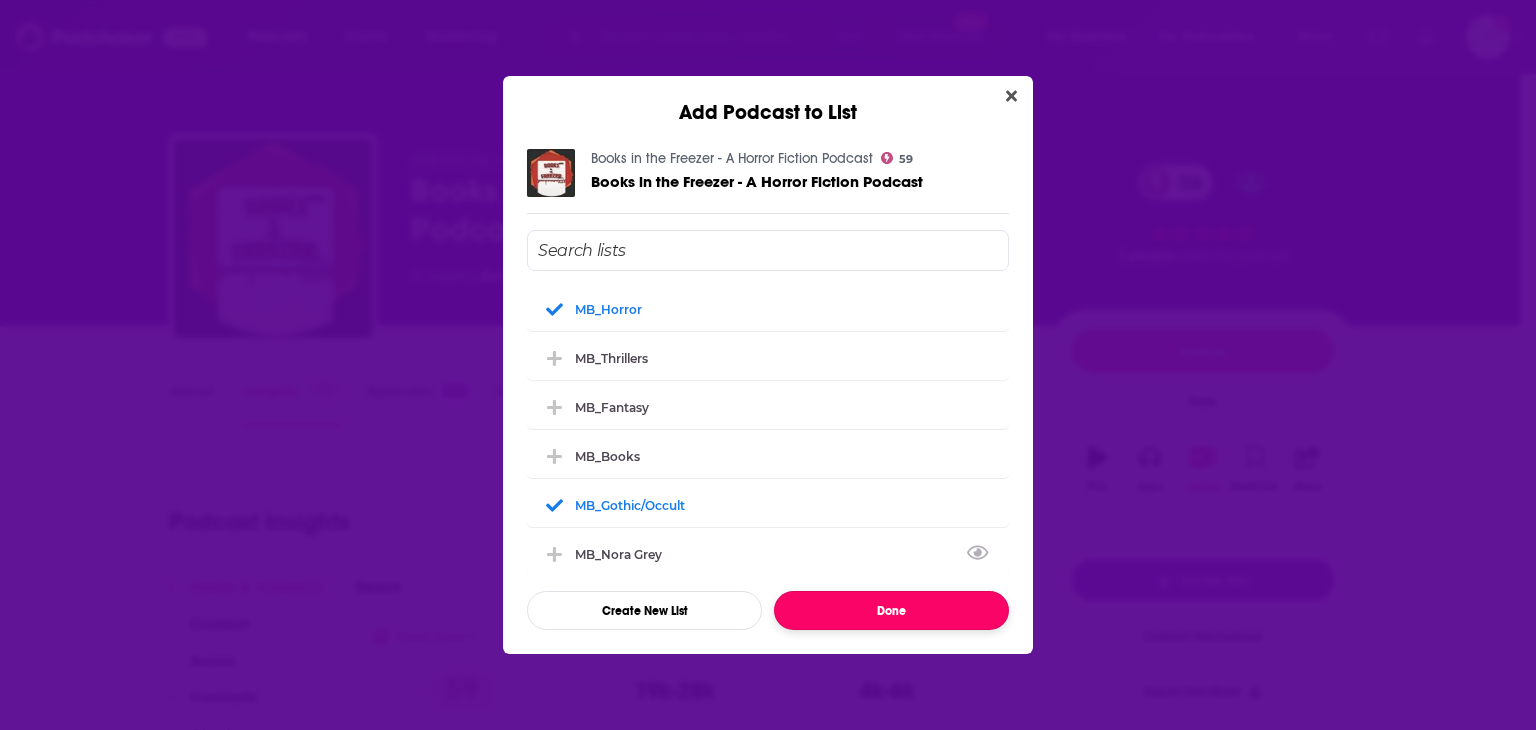 click on "Done" at bounding box center (891, 610) 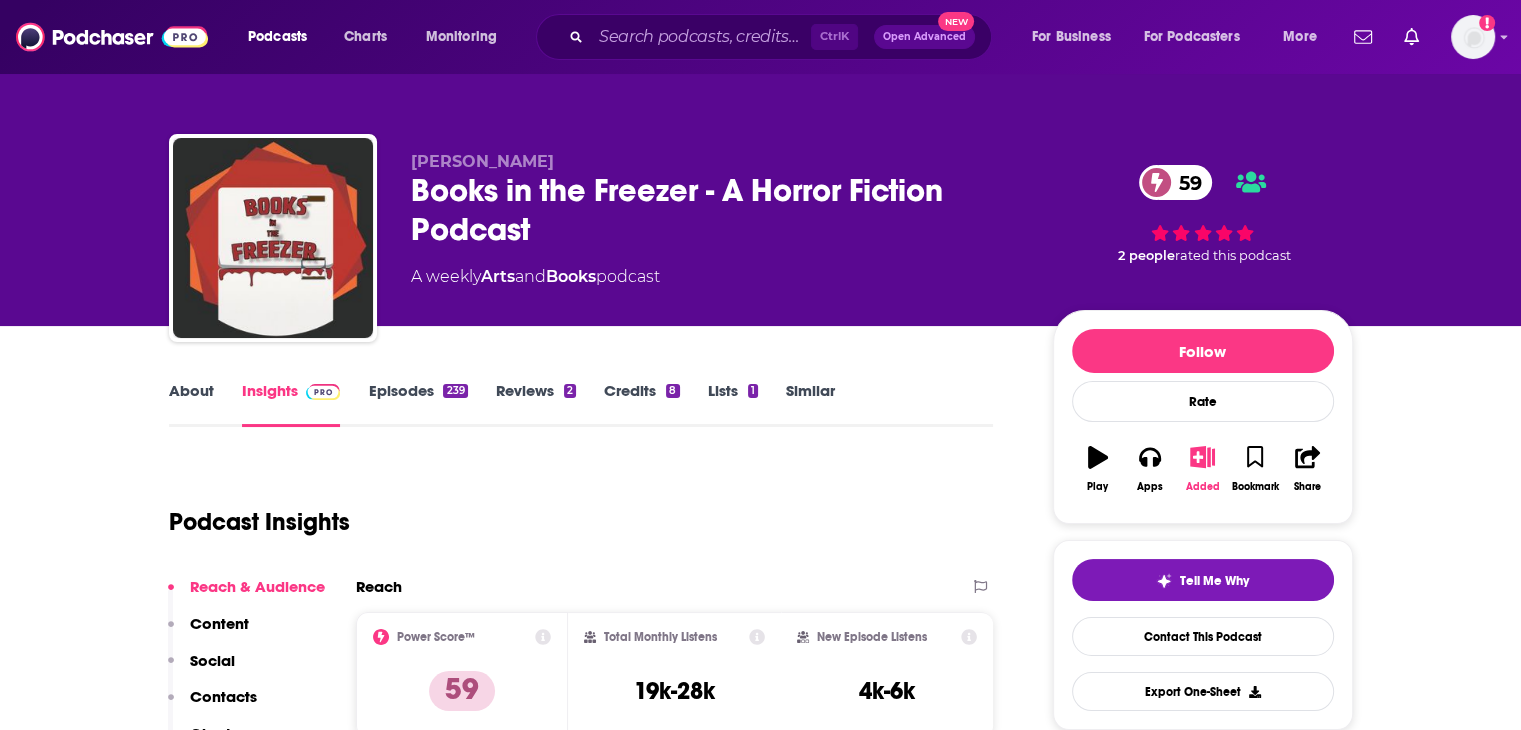 scroll, scrollTop: 100, scrollLeft: 0, axis: vertical 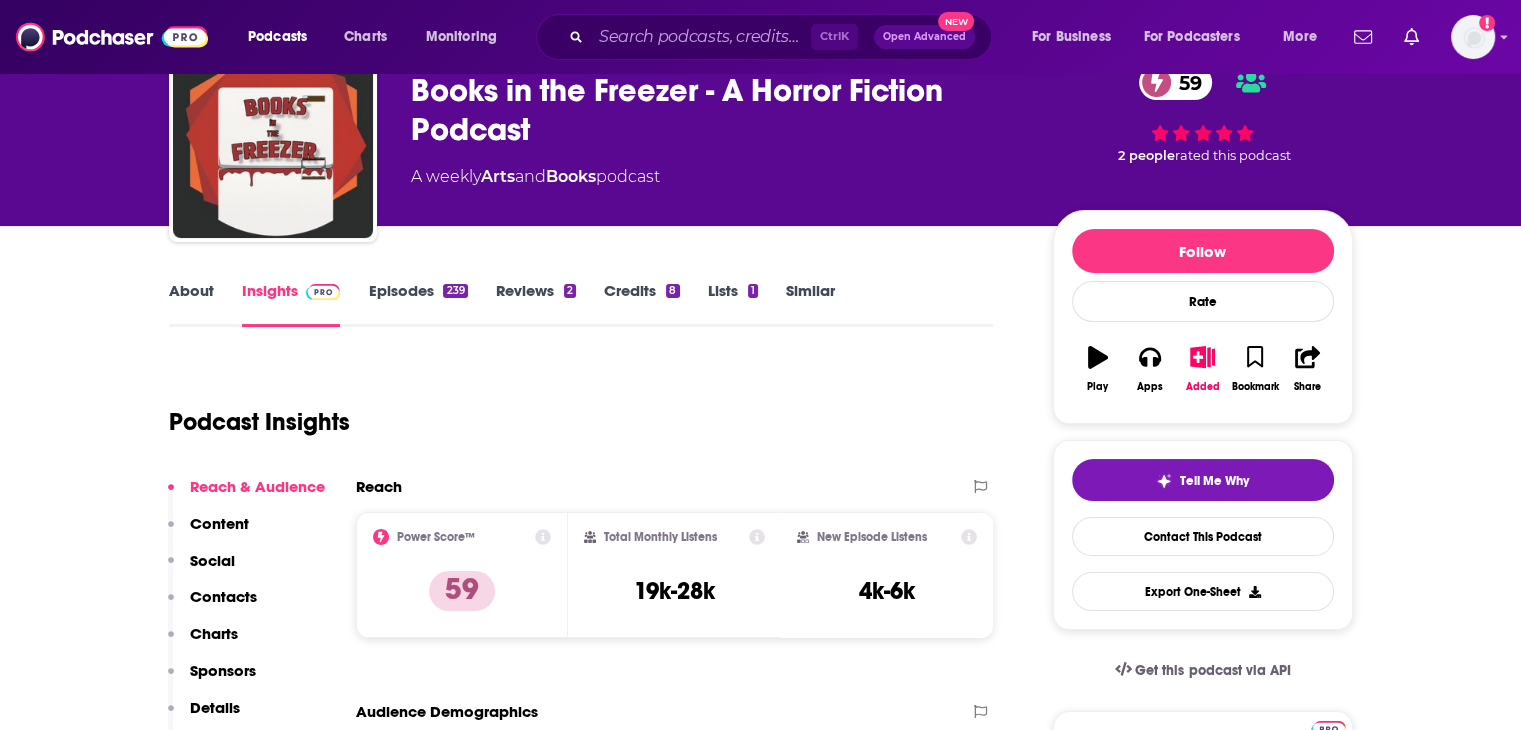 click on "Similar" at bounding box center [810, 304] 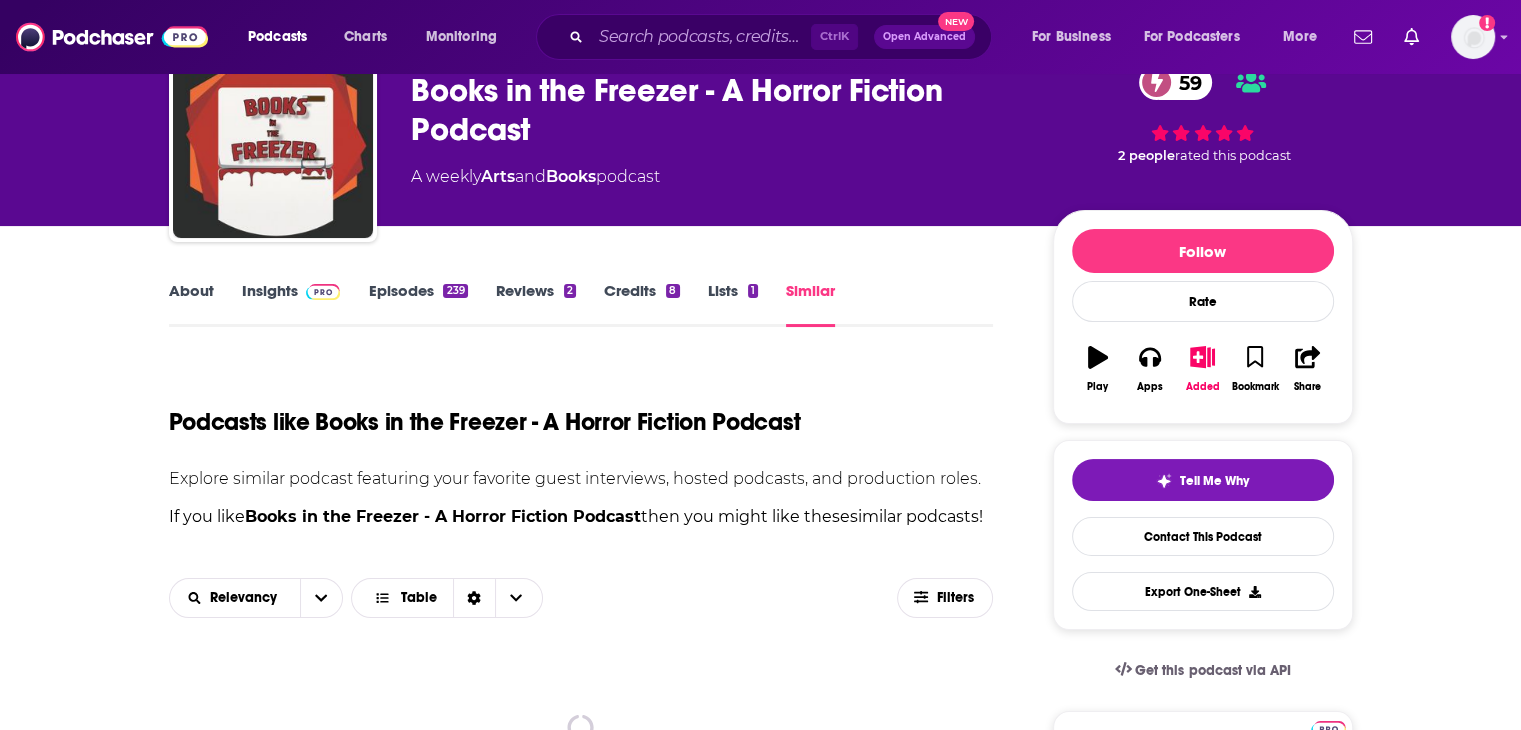 scroll, scrollTop: 0, scrollLeft: 0, axis: both 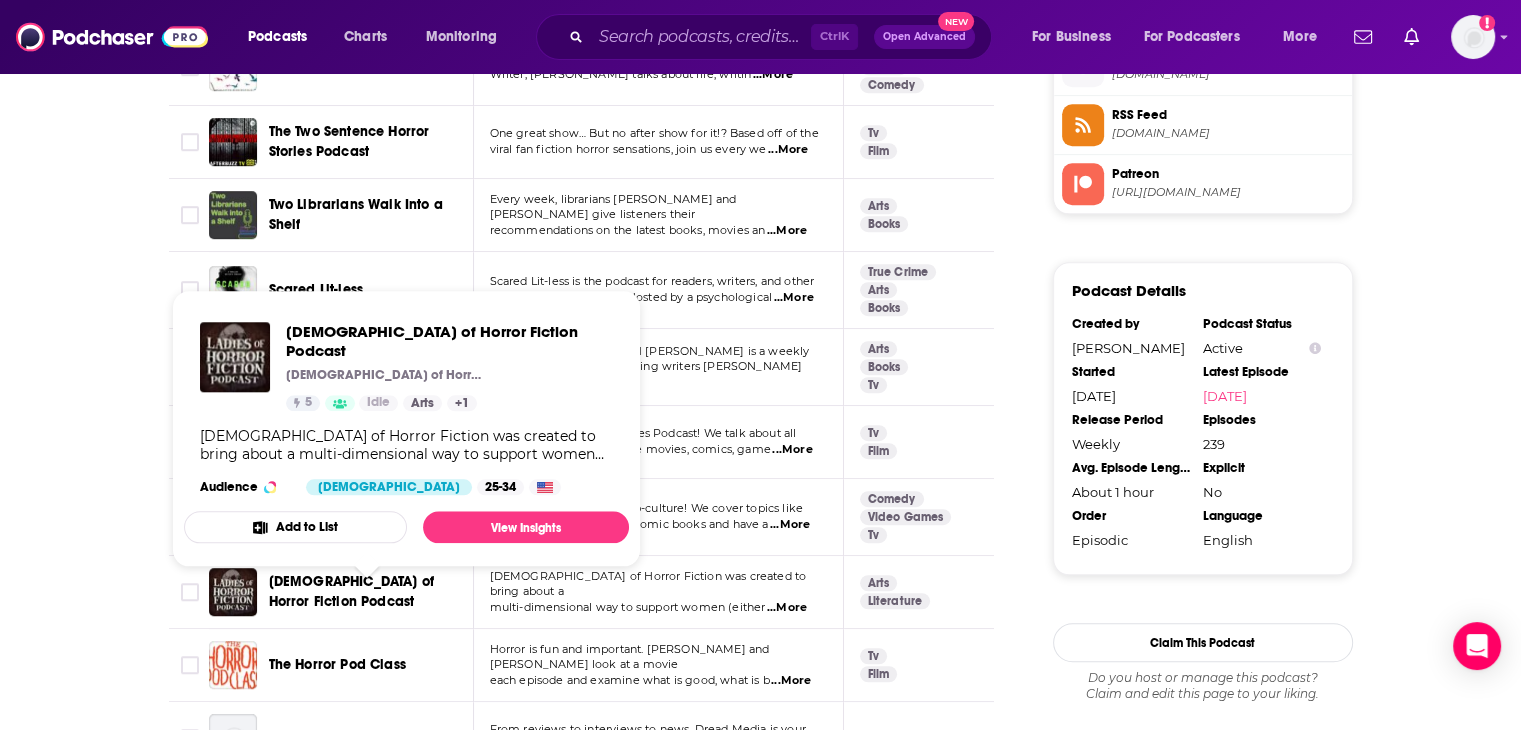 click on "Ladies of Horror Fiction Podcast" at bounding box center (352, 591) 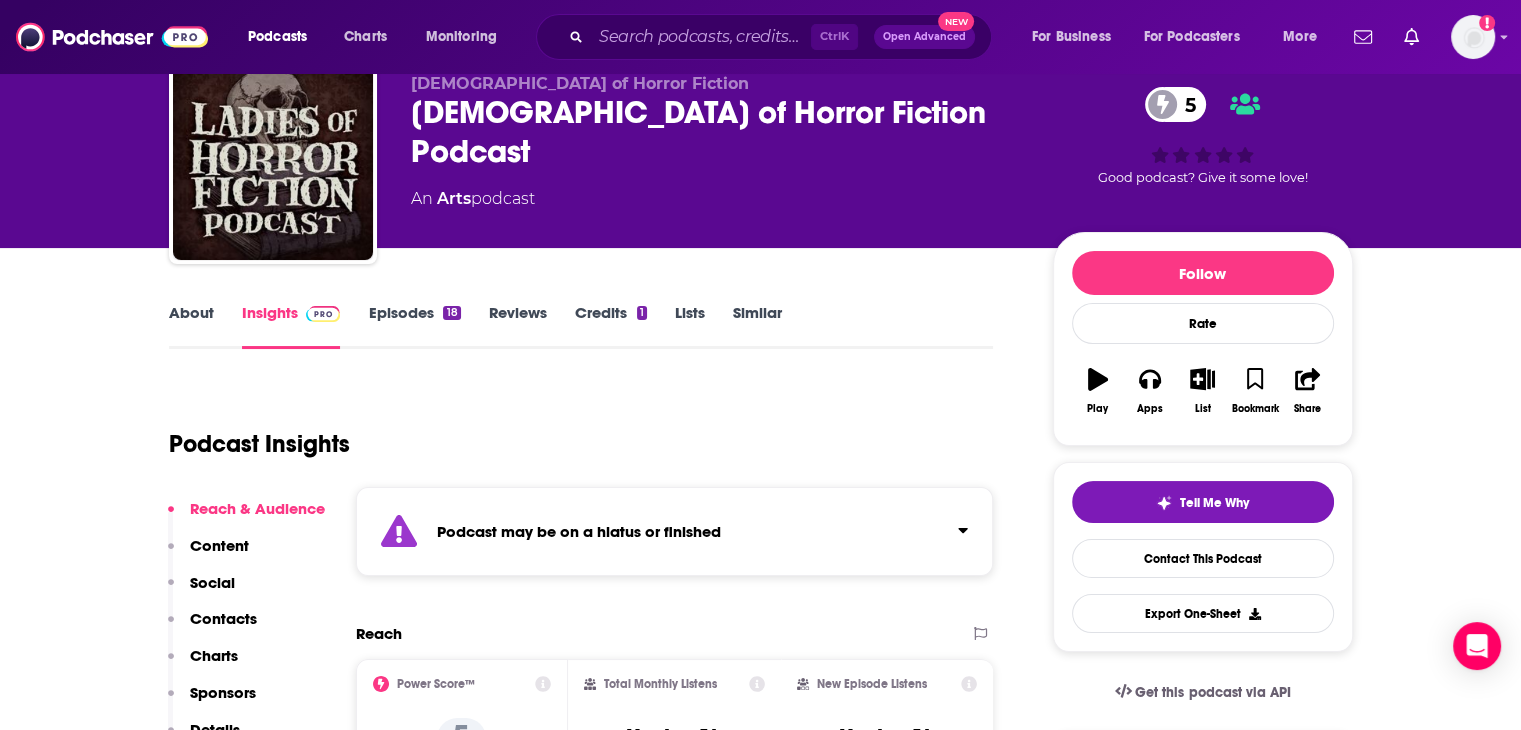 scroll, scrollTop: 100, scrollLeft: 0, axis: vertical 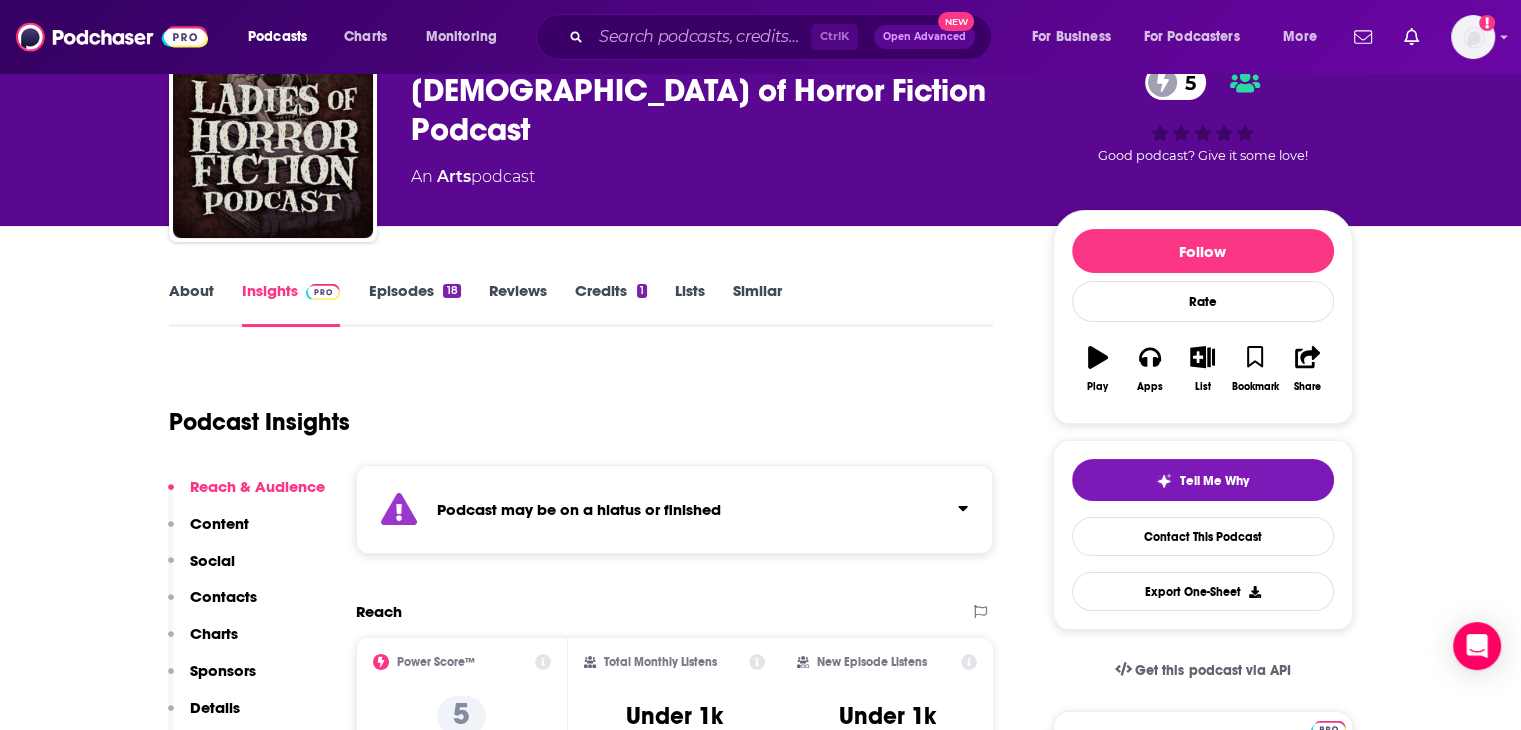 click on "About" at bounding box center [191, 304] 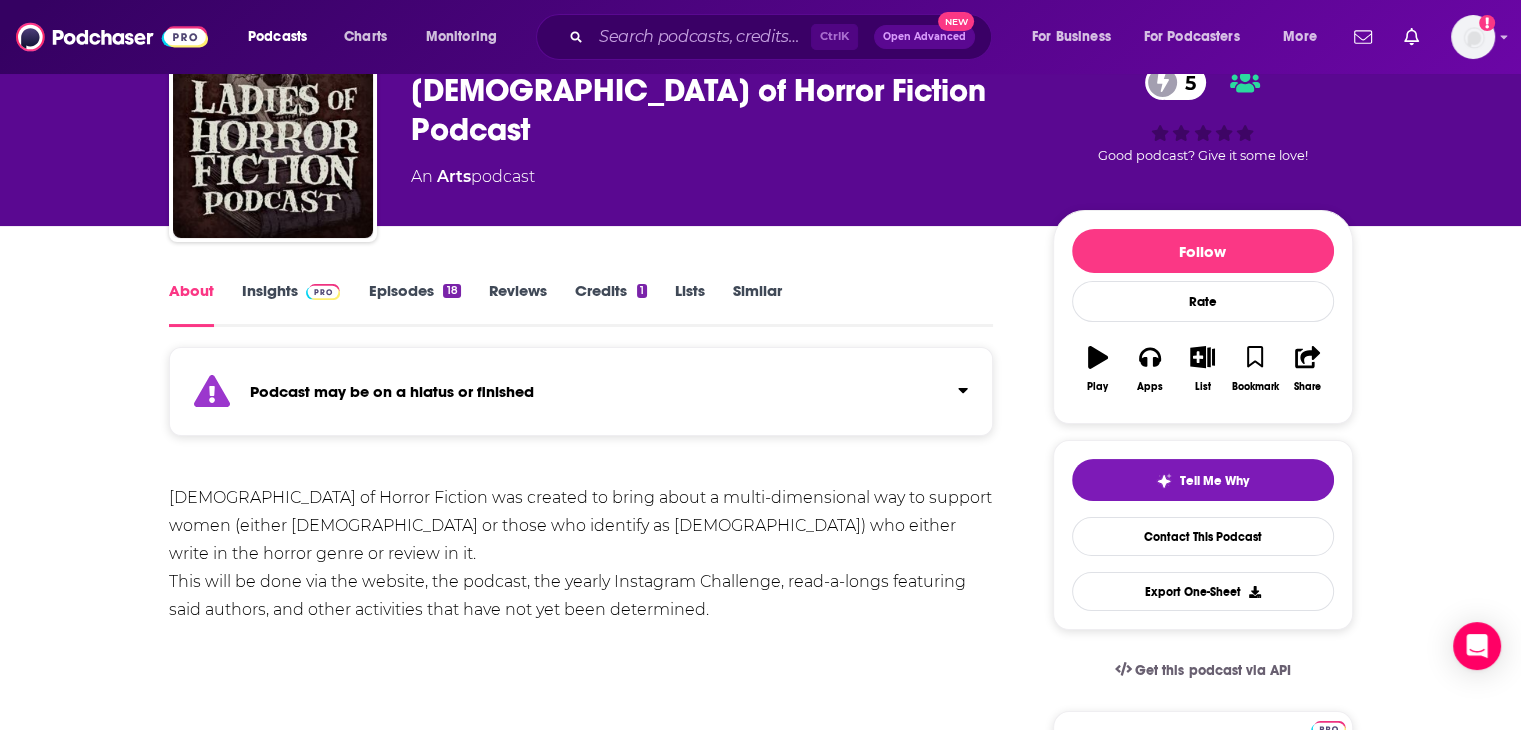 scroll, scrollTop: 0, scrollLeft: 0, axis: both 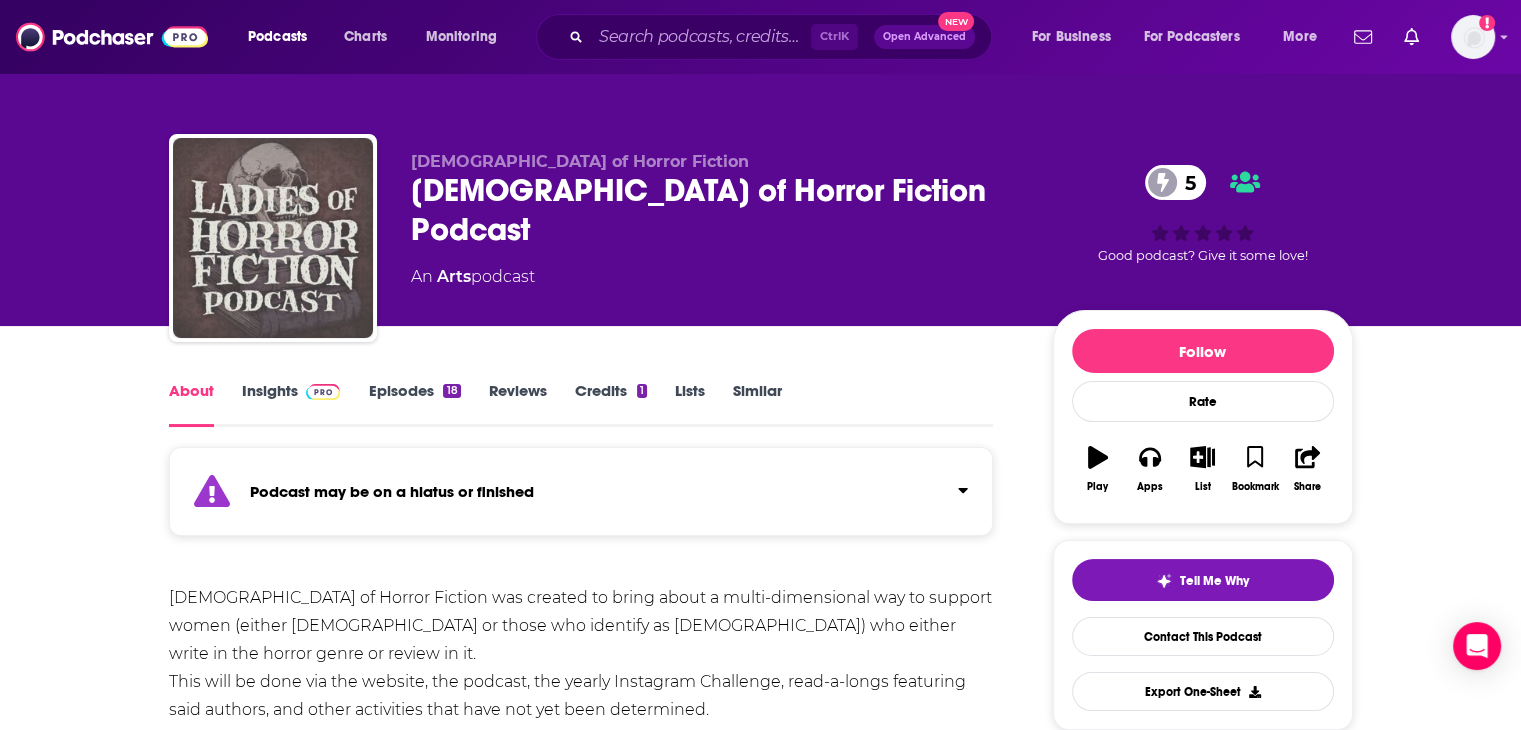 click at bounding box center (273, 238) 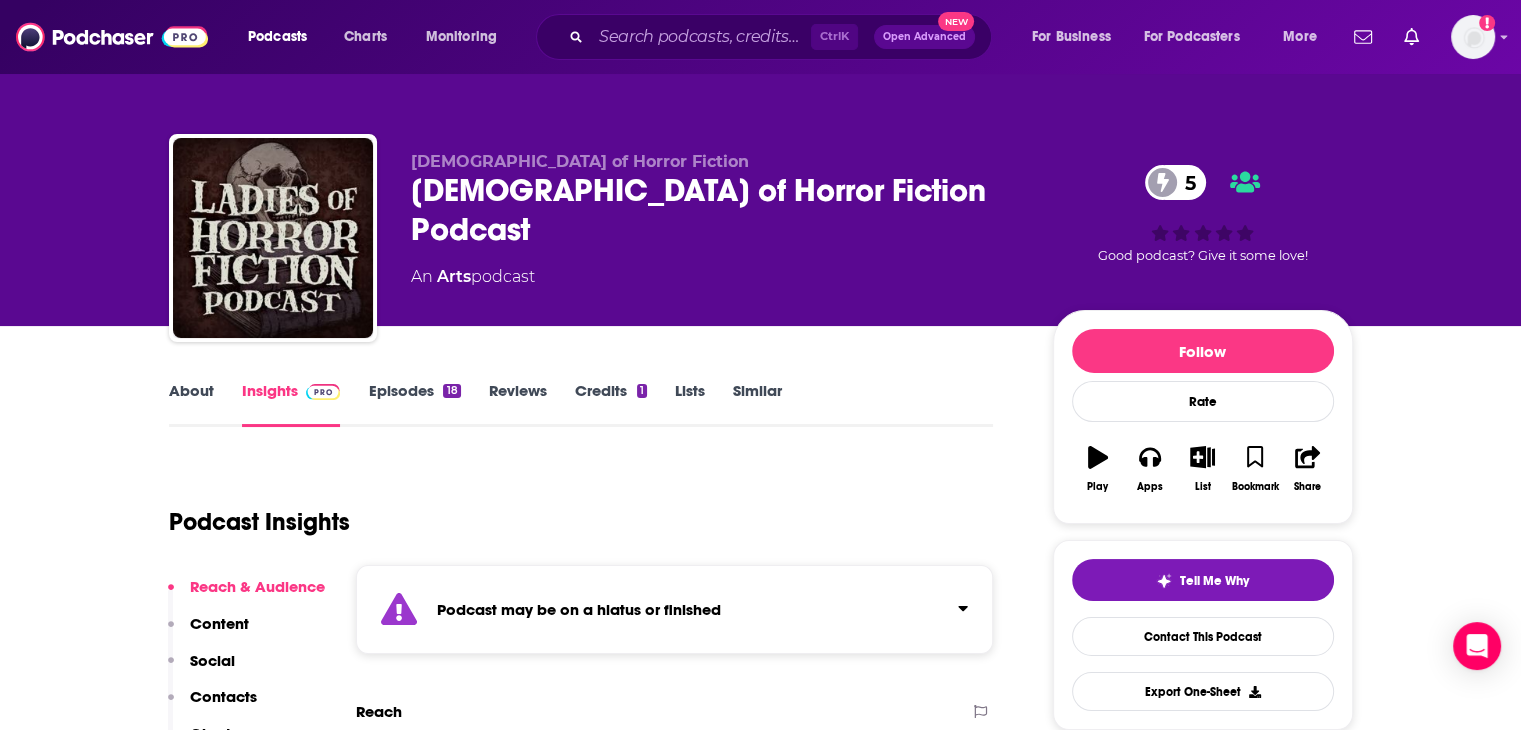click on "About" at bounding box center (191, 404) 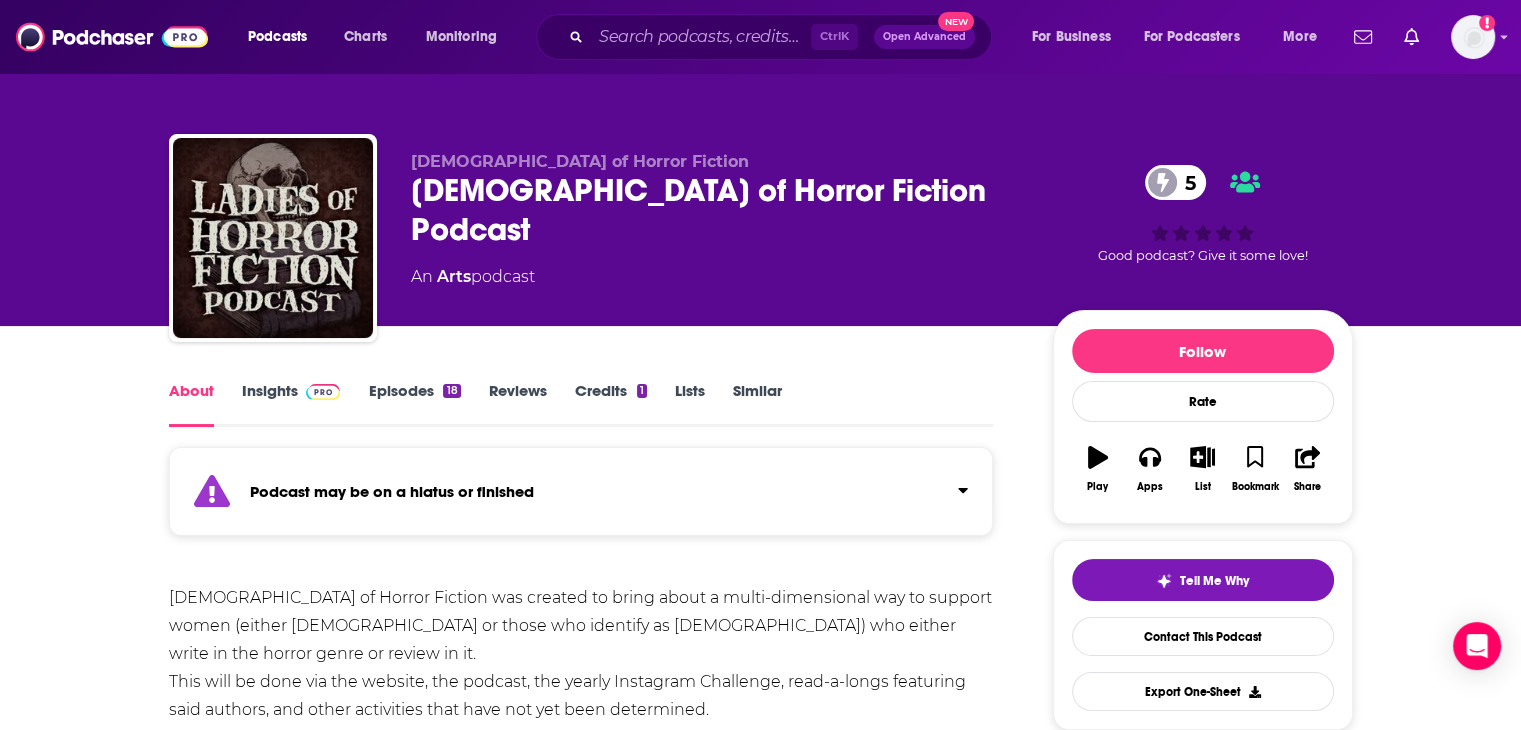 click on "Ladies of Horror Fiction Podcast 5" at bounding box center [716, 210] 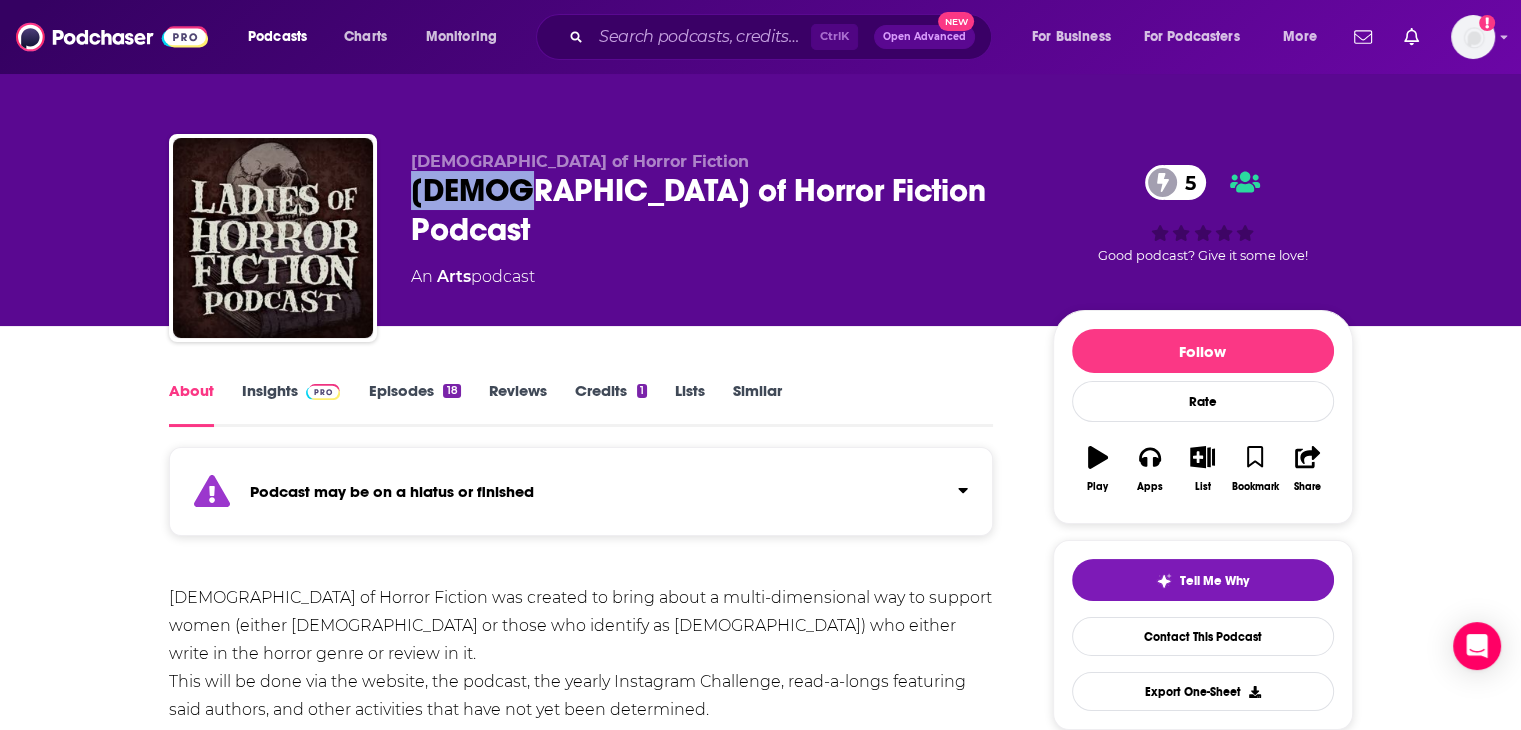 click on "Ladies of Horror Fiction Podcast 5" at bounding box center [716, 210] 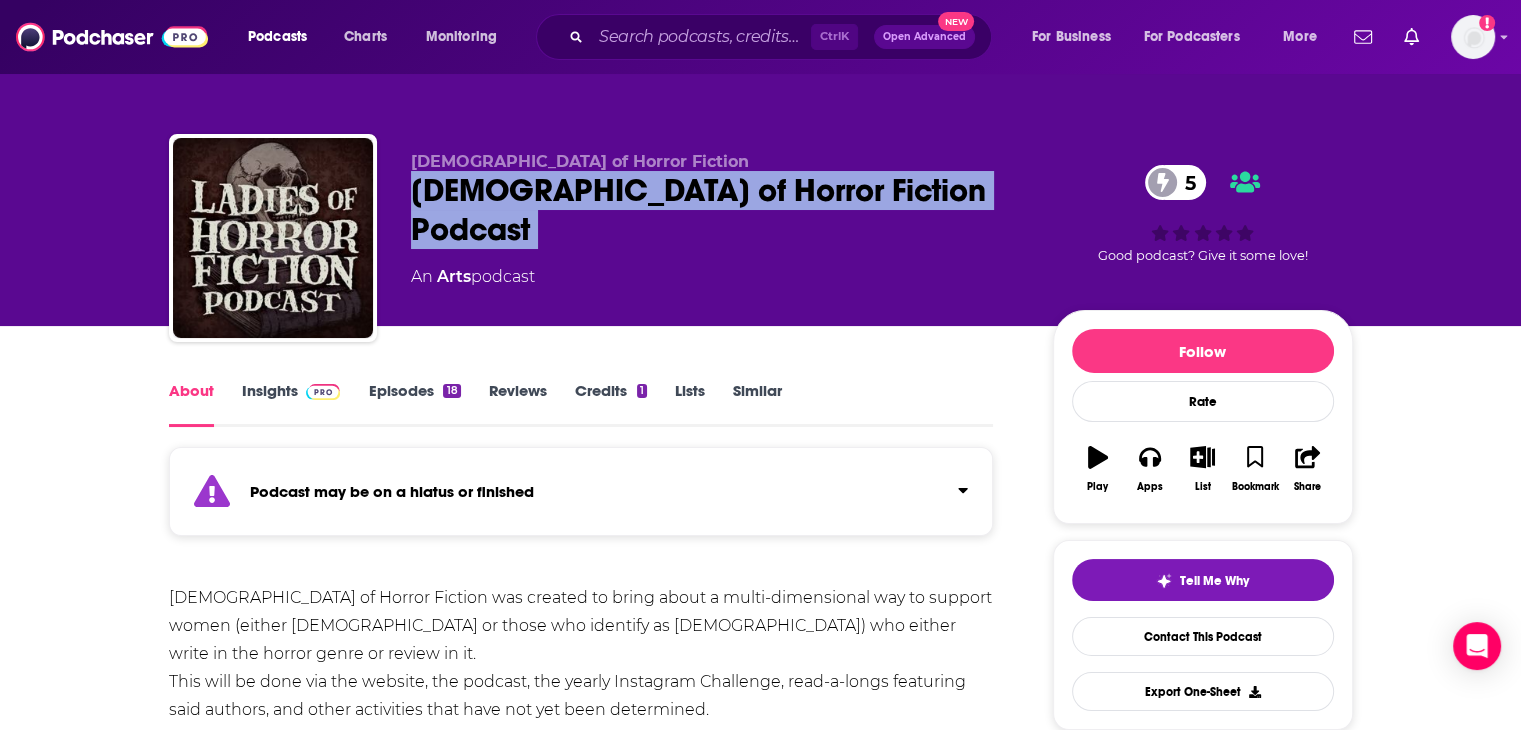 click on "Ladies of Horror Fiction Podcast 5" at bounding box center (716, 210) 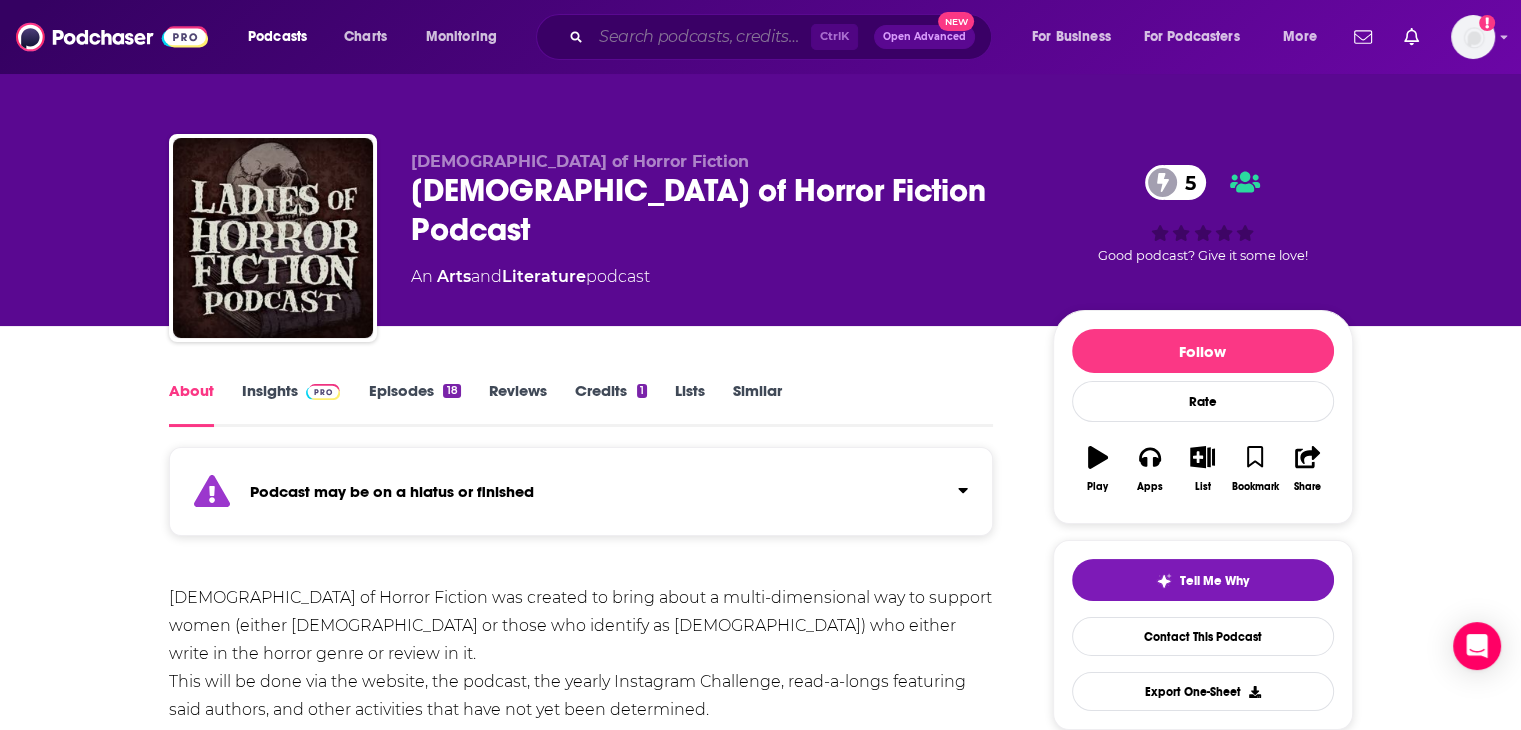 click at bounding box center [701, 37] 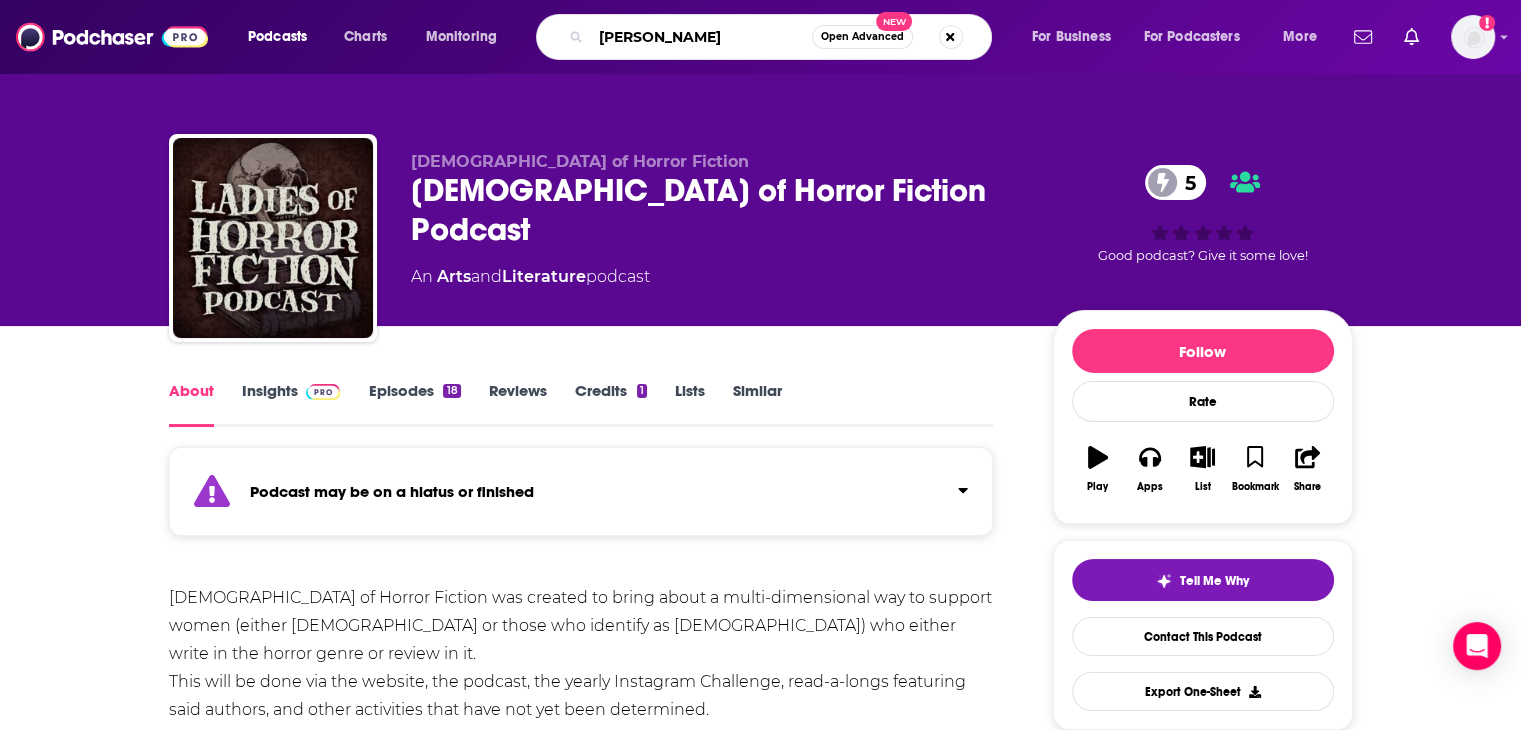 type on "anna rose reads" 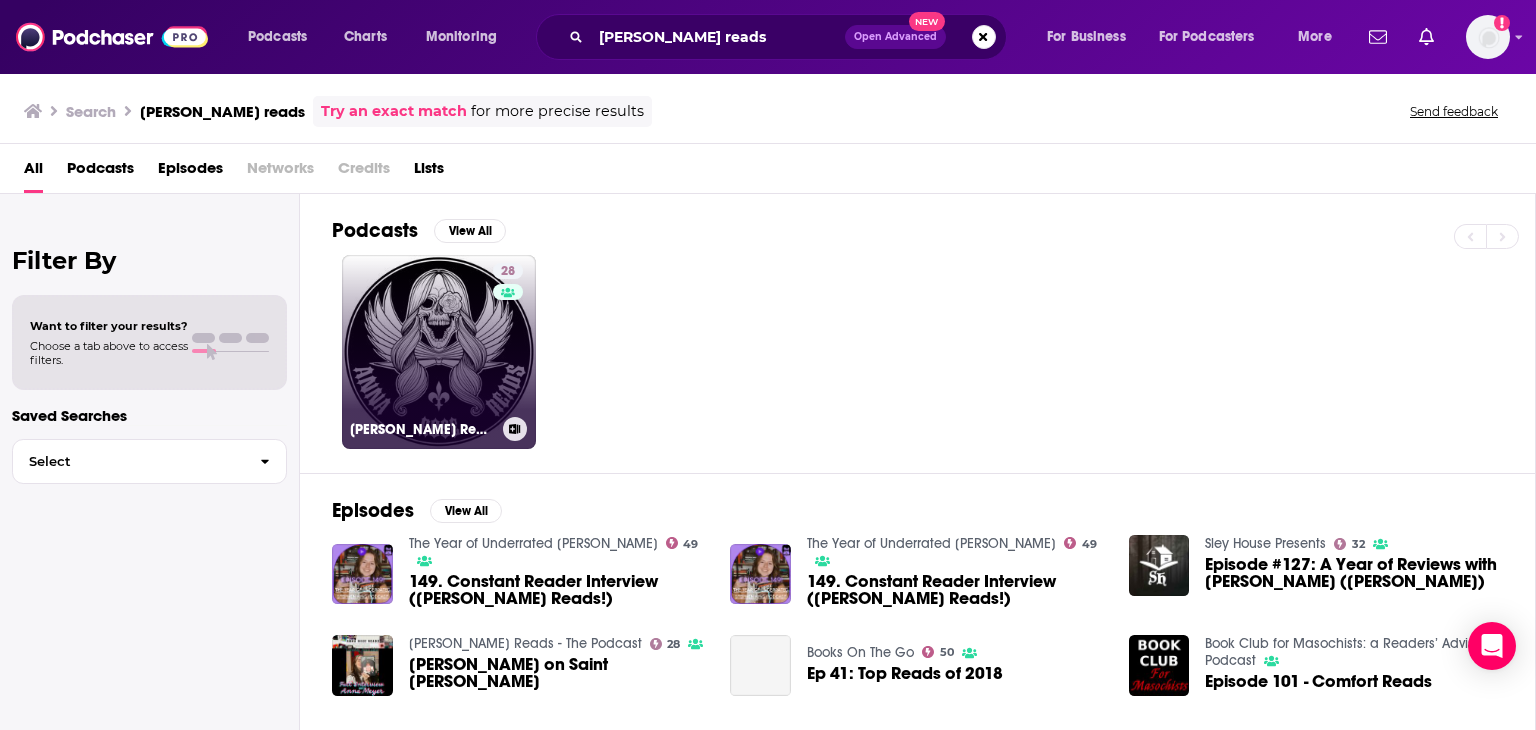 click on "28 Anna Rose Reads - The Podcast" at bounding box center [439, 352] 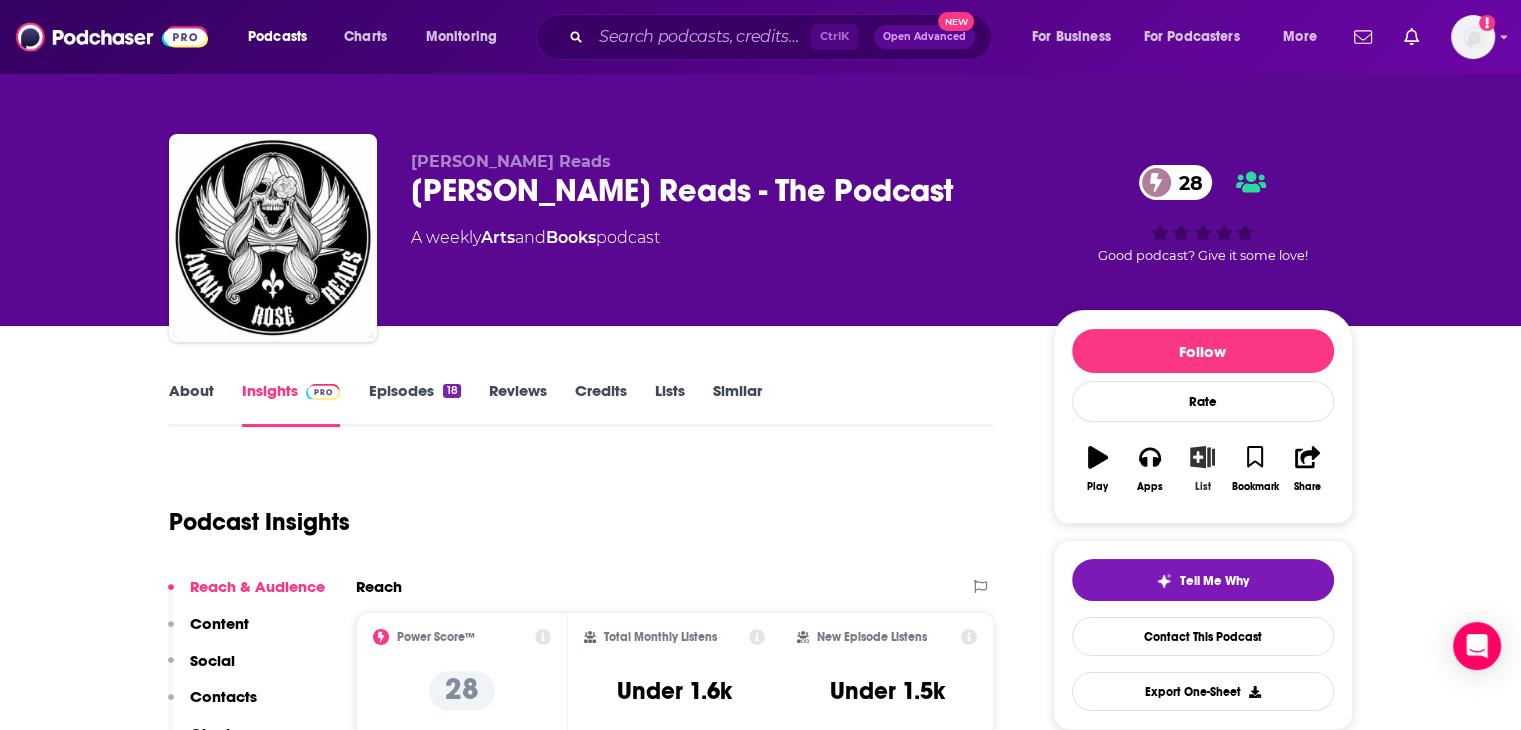 click 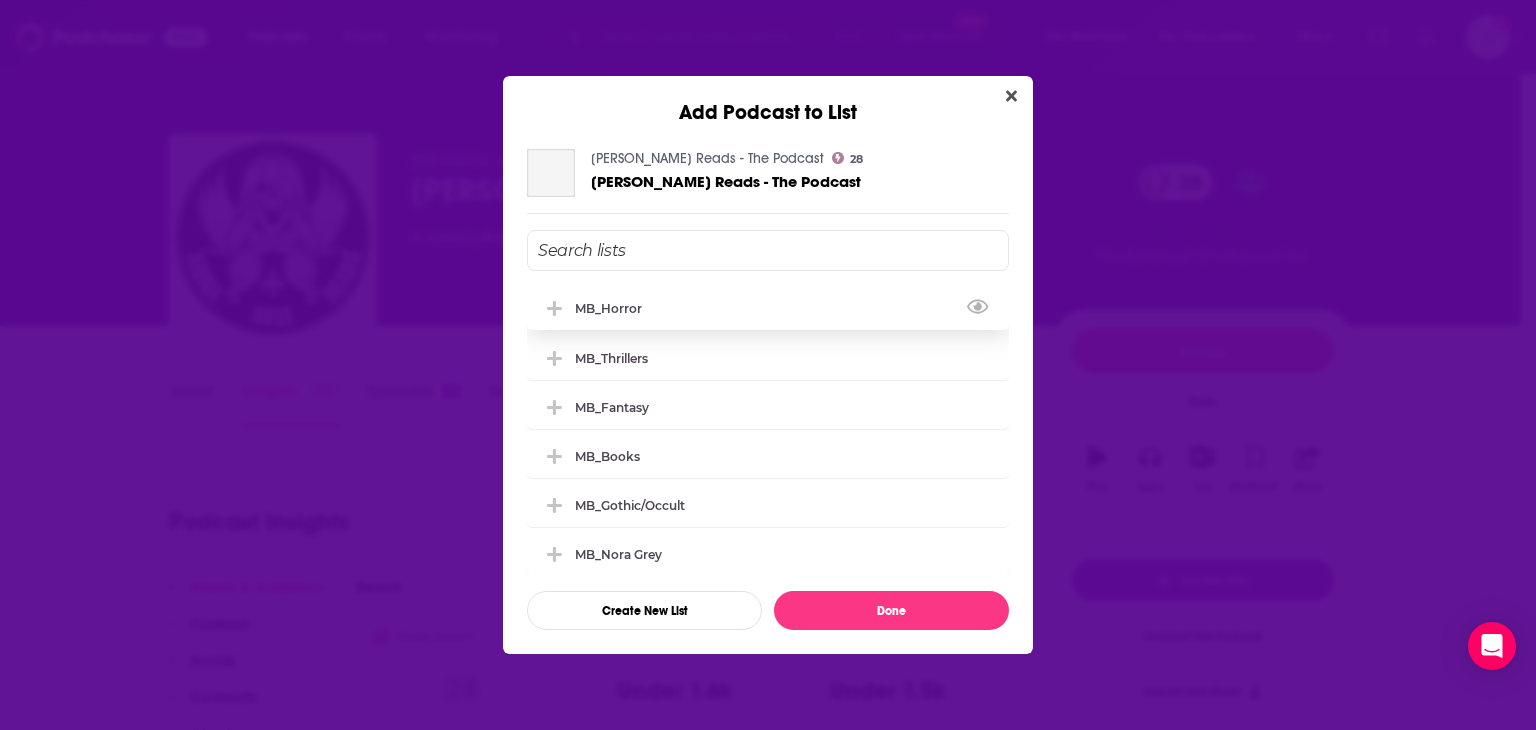 click on "MB_Horror" at bounding box center (614, 308) 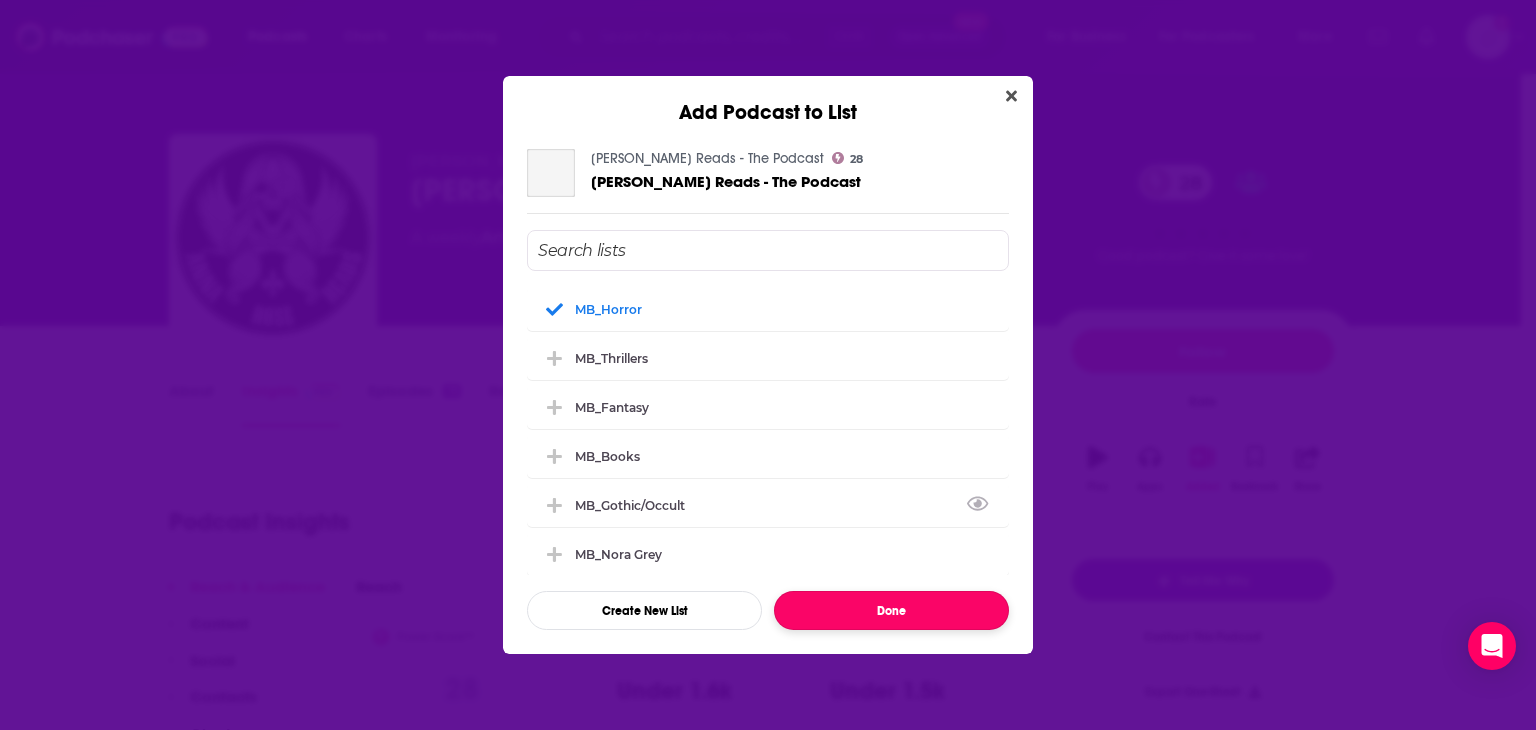 click on "Done" at bounding box center (891, 610) 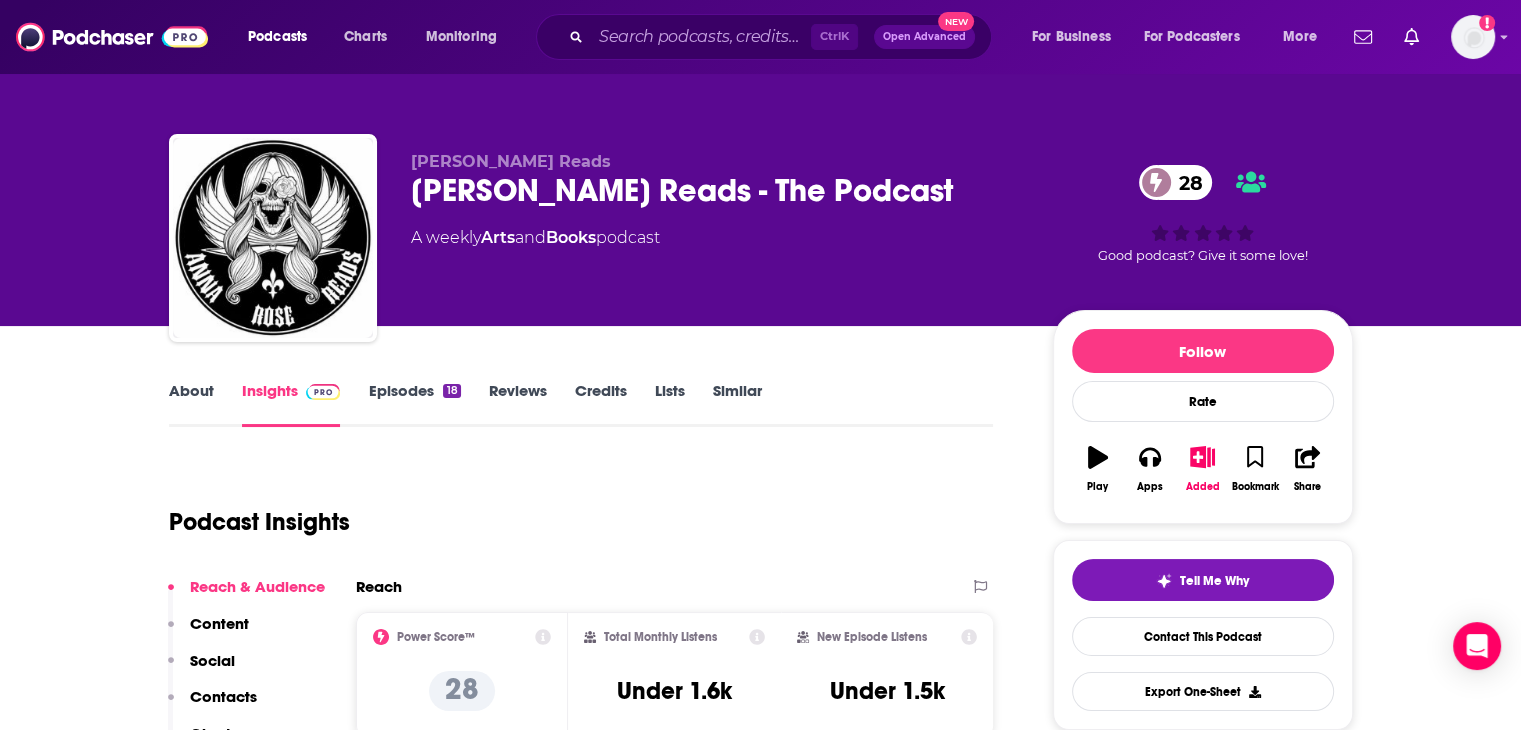 click on "Similar" at bounding box center (737, 404) 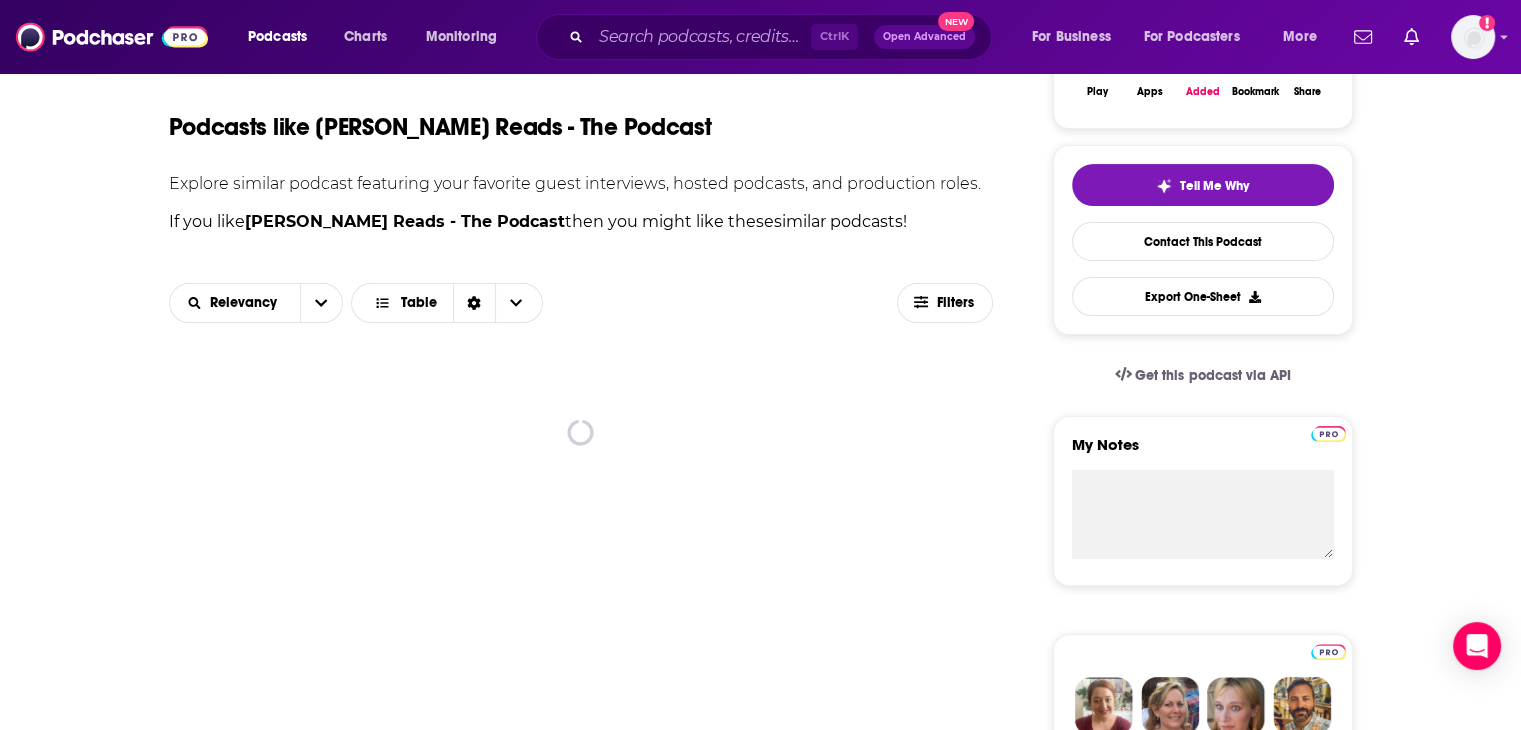 scroll, scrollTop: 400, scrollLeft: 0, axis: vertical 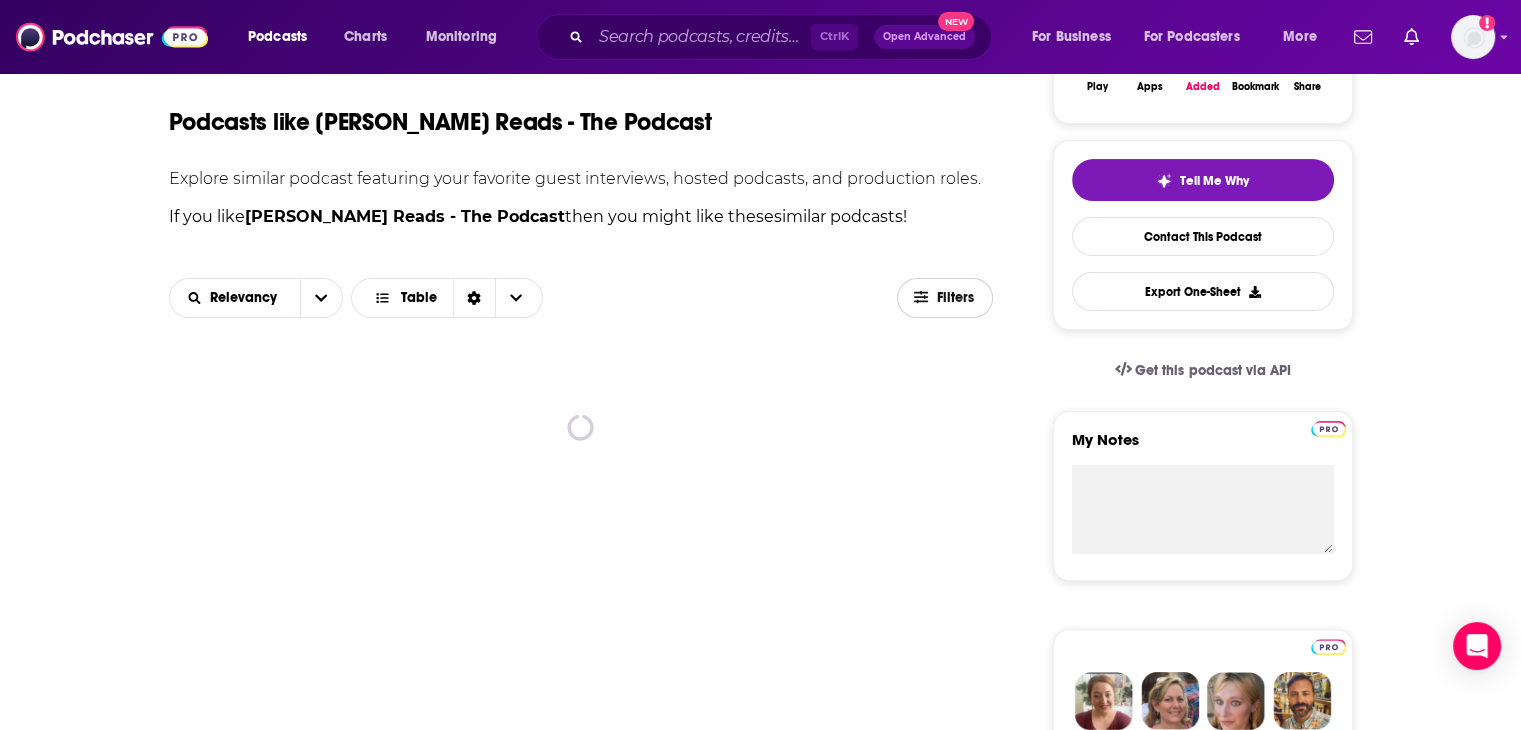 click on "Filters" at bounding box center (956, 298) 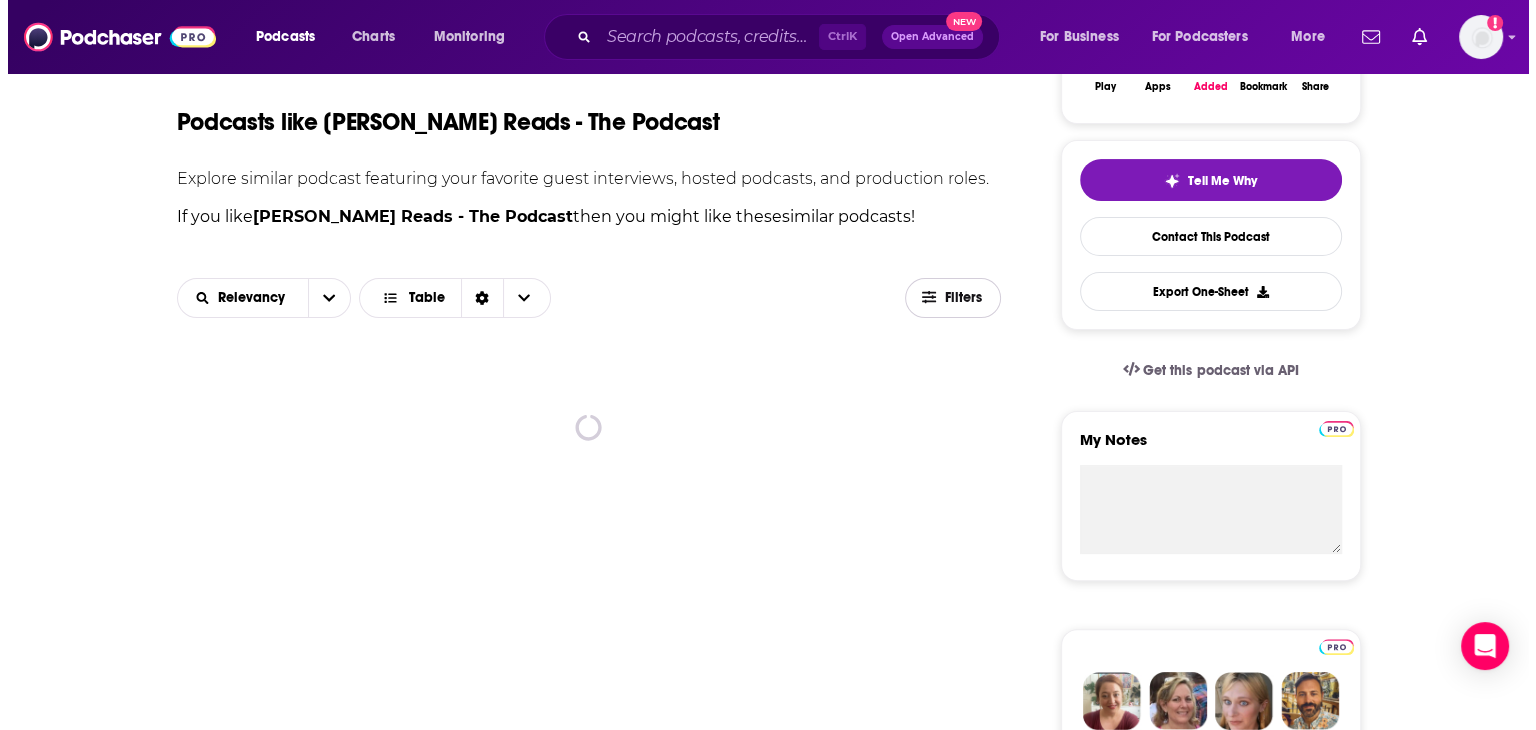 scroll, scrollTop: 0, scrollLeft: 0, axis: both 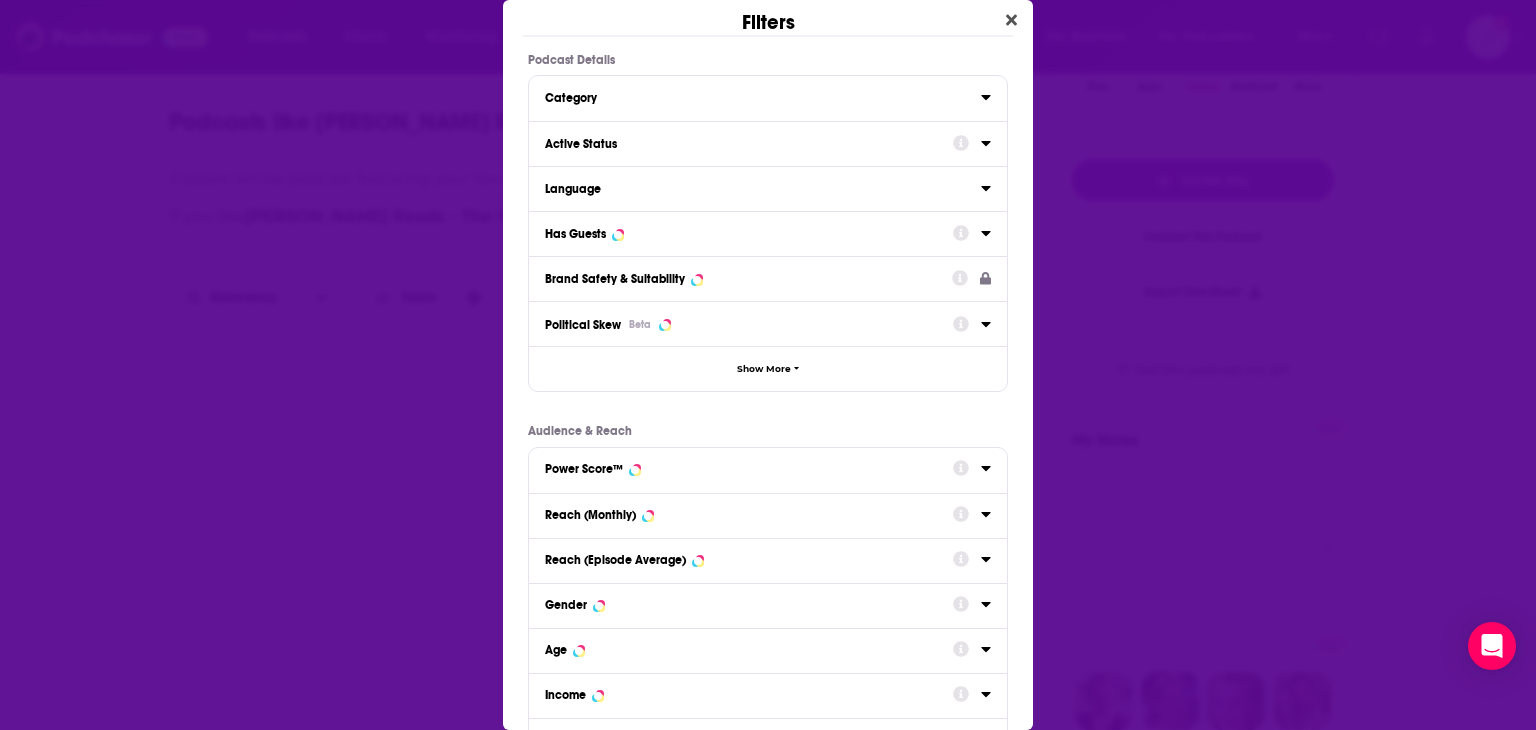 click on "Active Status" at bounding box center [749, 142] 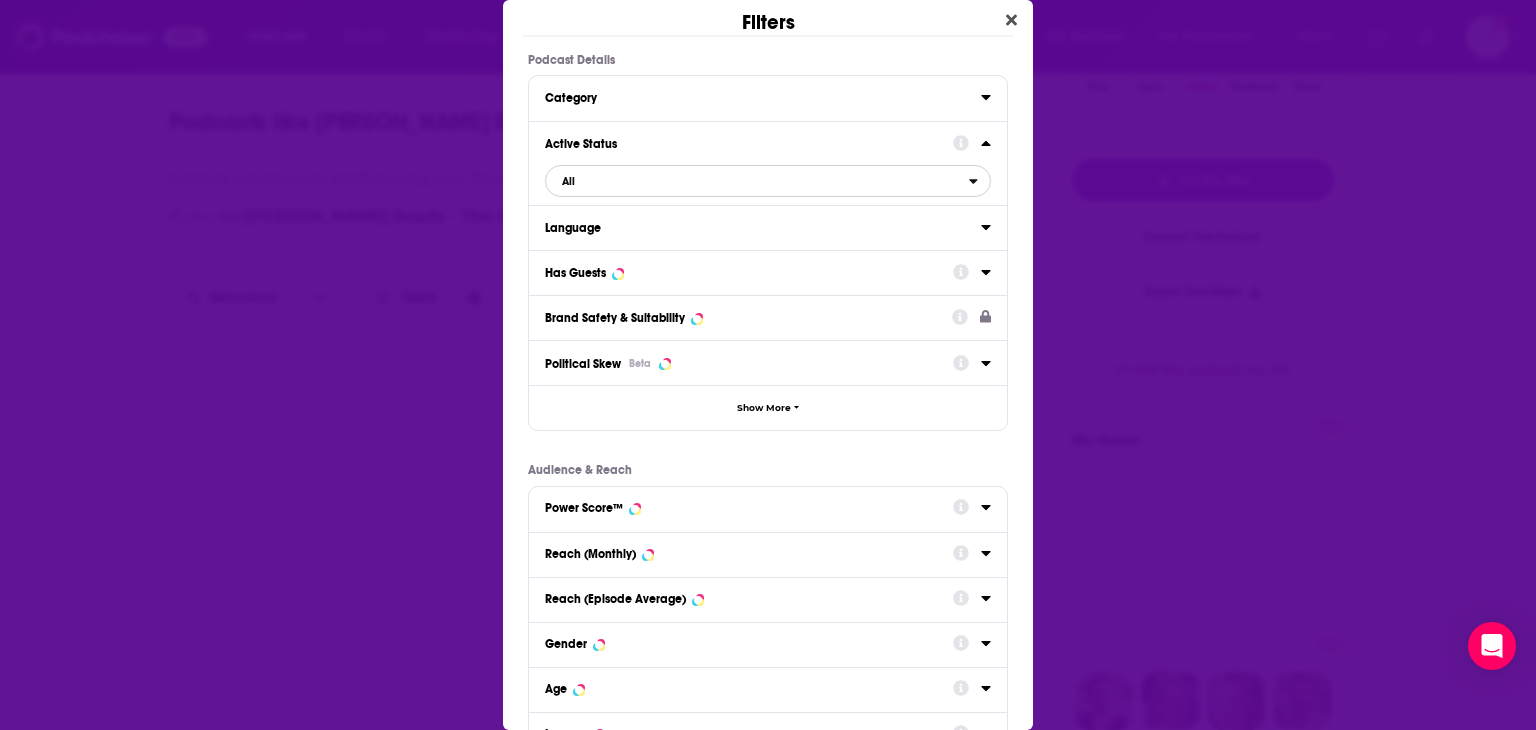click on "All" at bounding box center [757, 181] 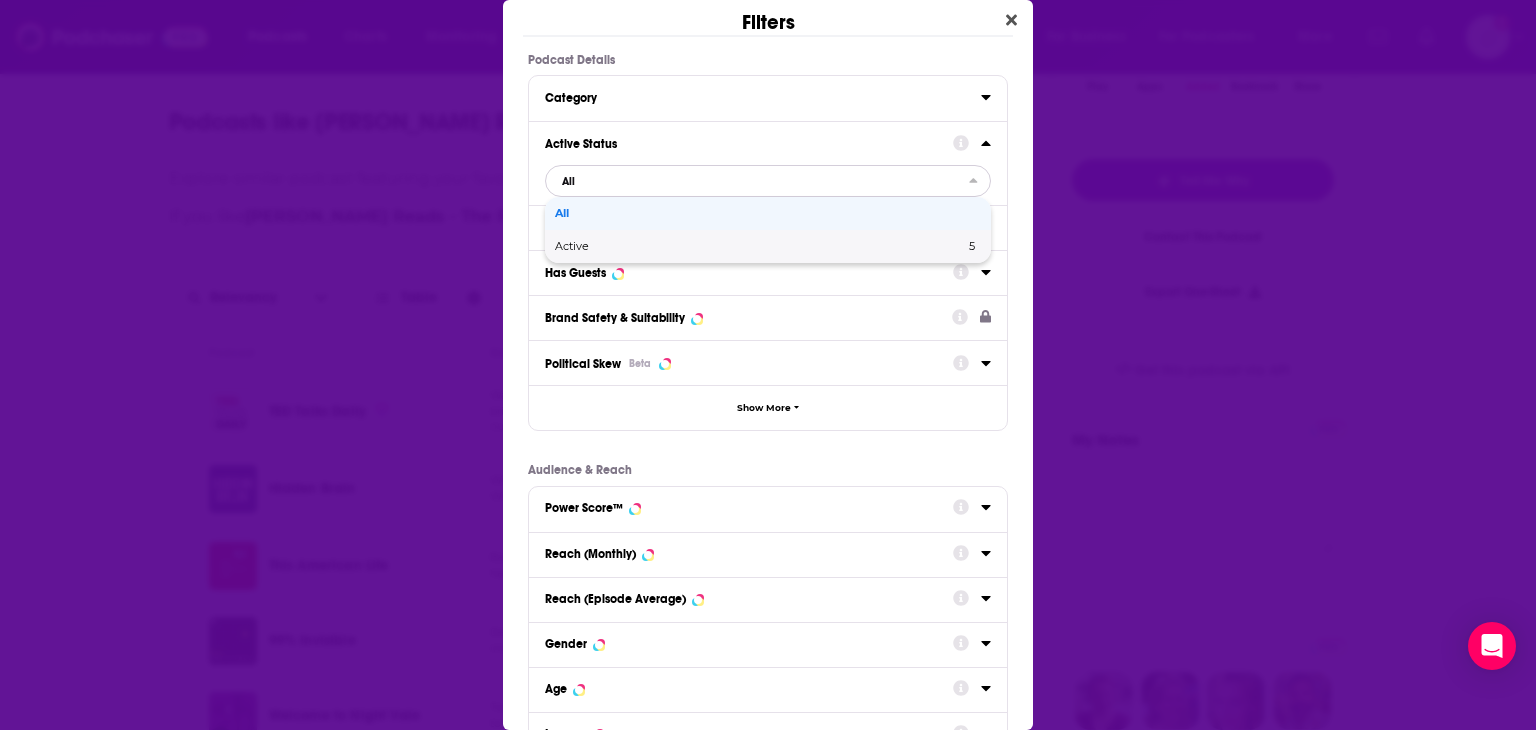 click on "Active" at bounding box center (666, 246) 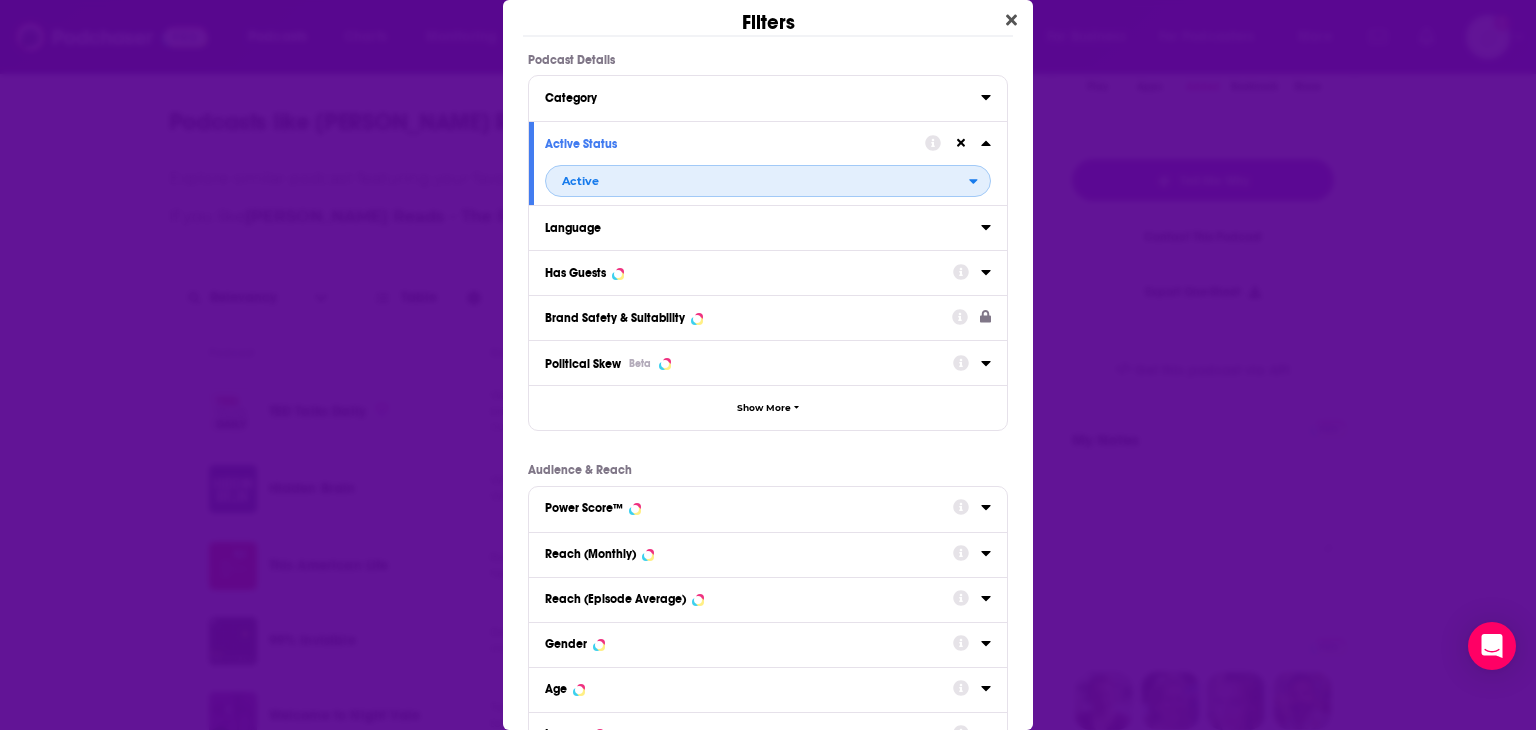 scroll, scrollTop: 188, scrollLeft: 0, axis: vertical 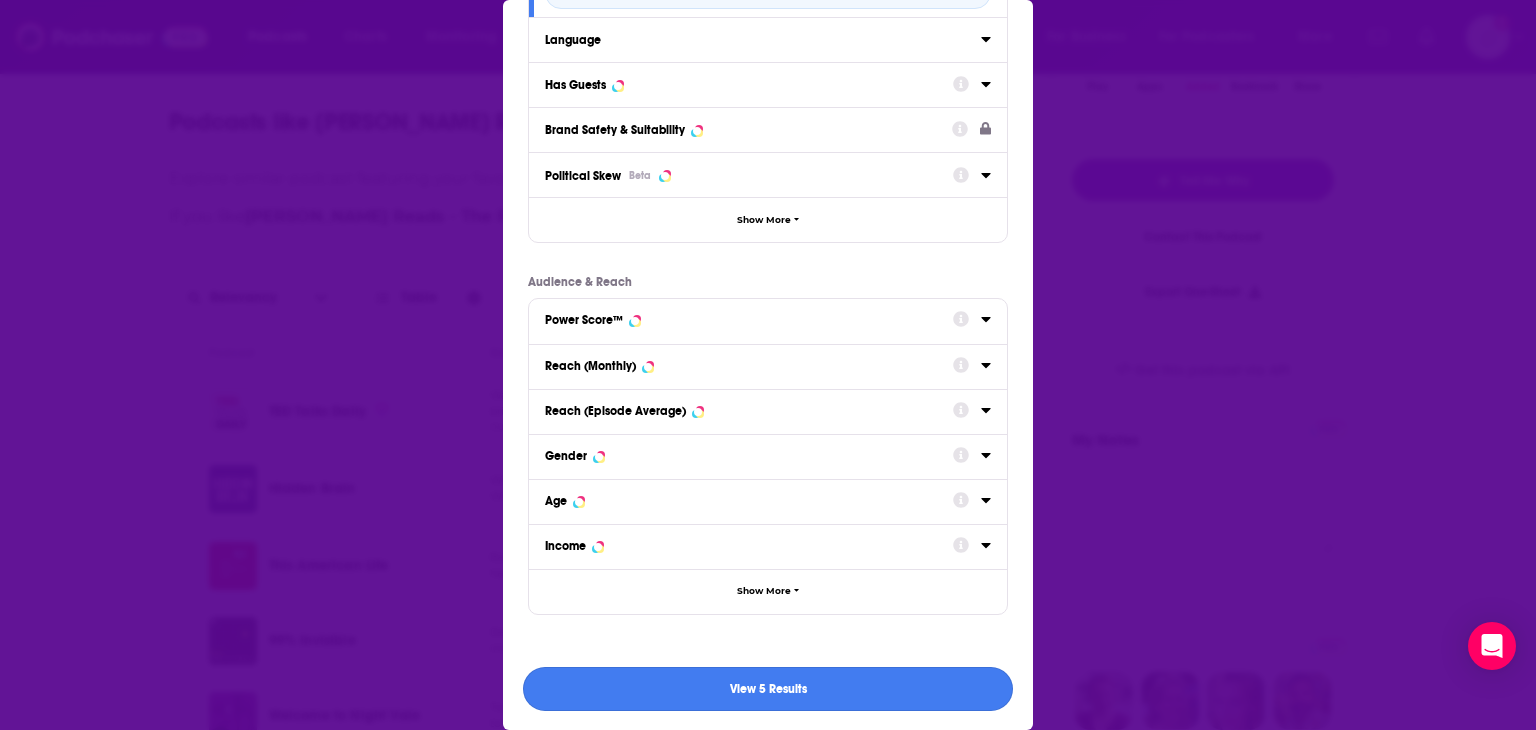 click on "View 5 Results" at bounding box center (768, 689) 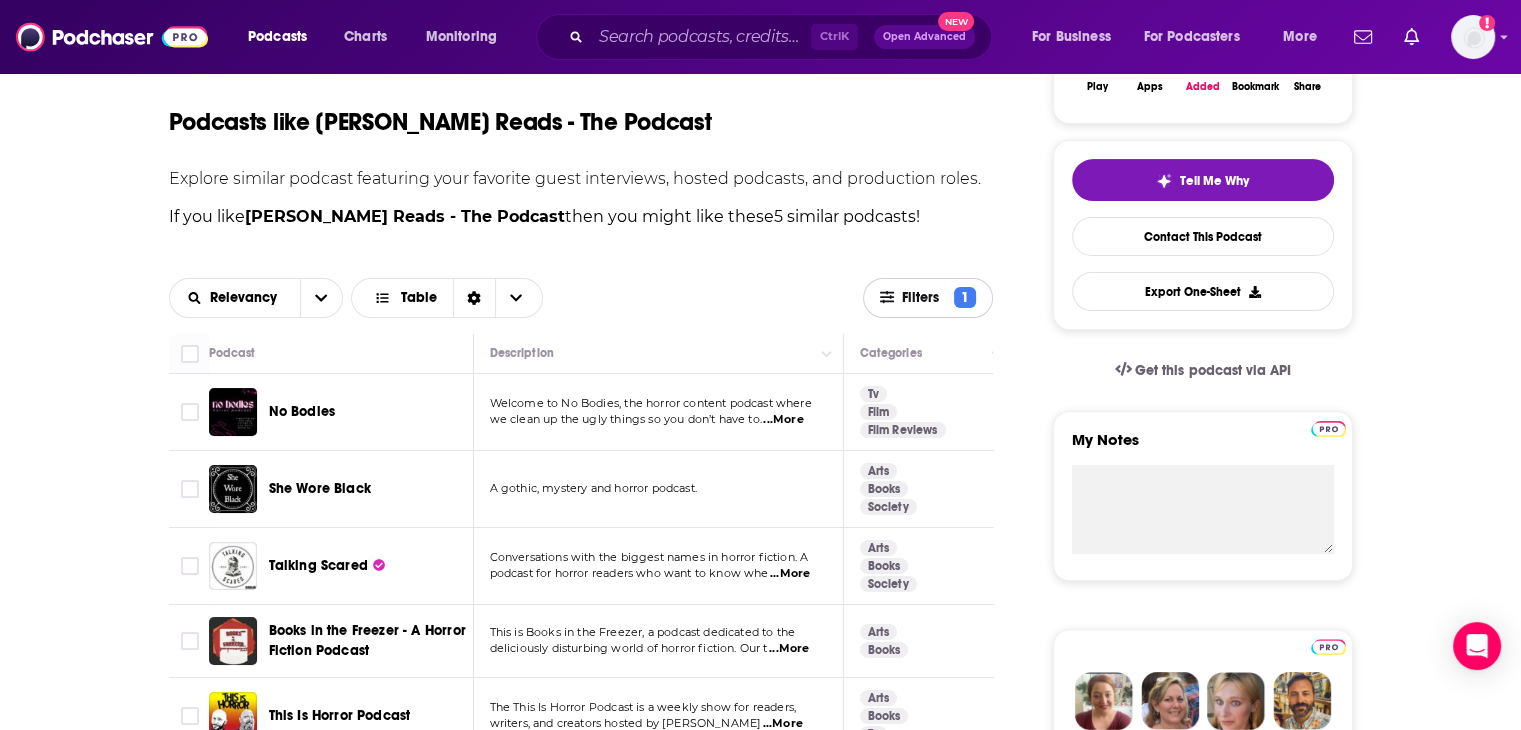 scroll, scrollTop: 100, scrollLeft: 0, axis: vertical 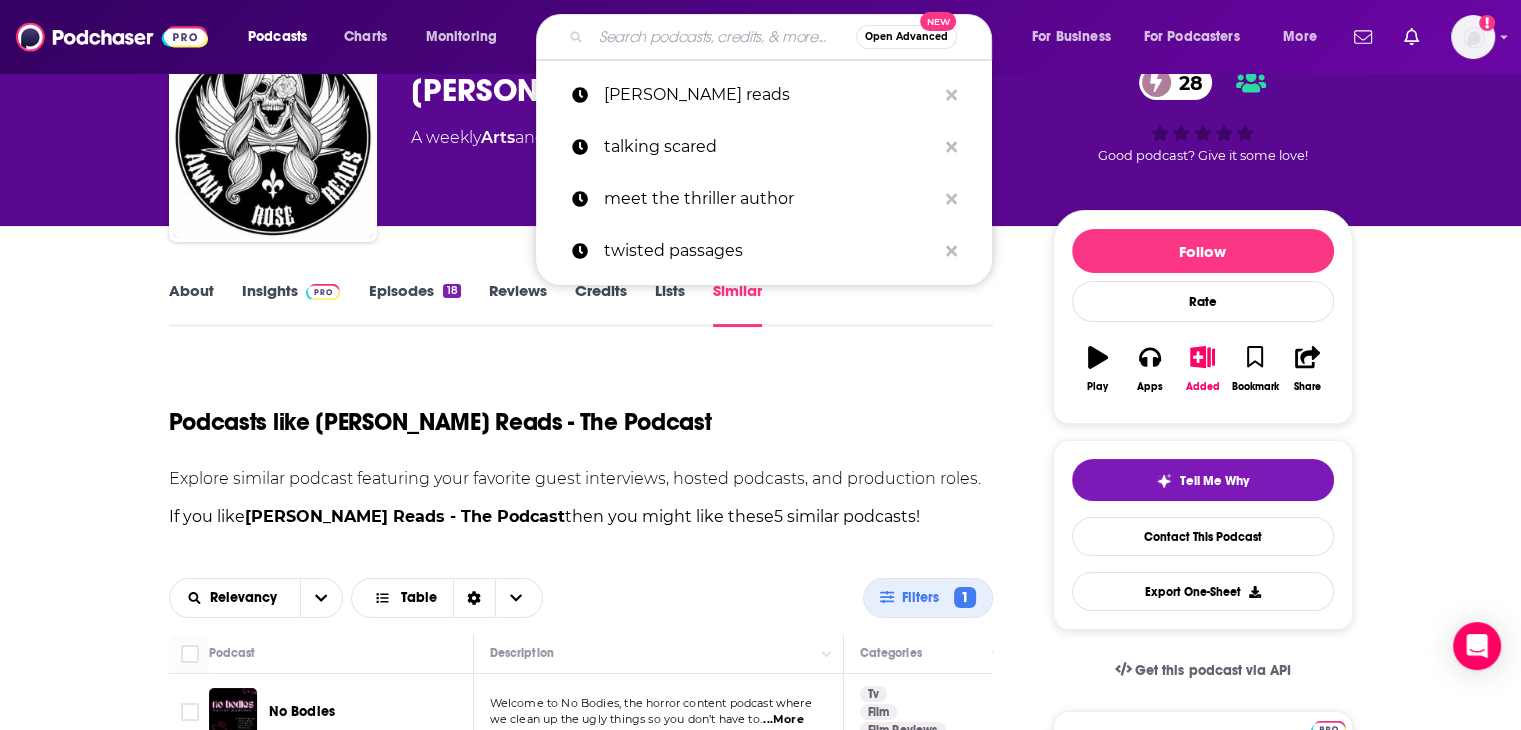 click at bounding box center (723, 37) 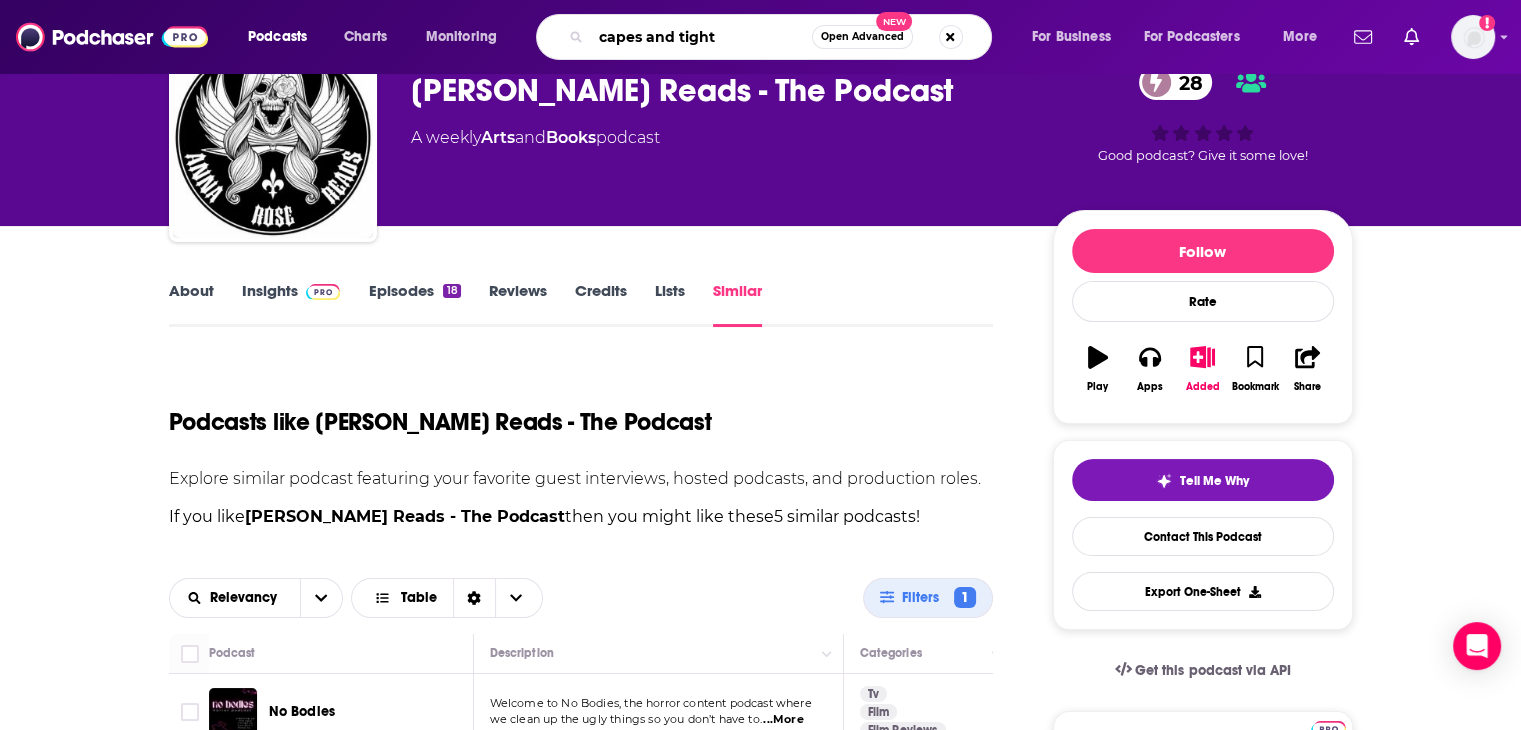 type on "capes and tights" 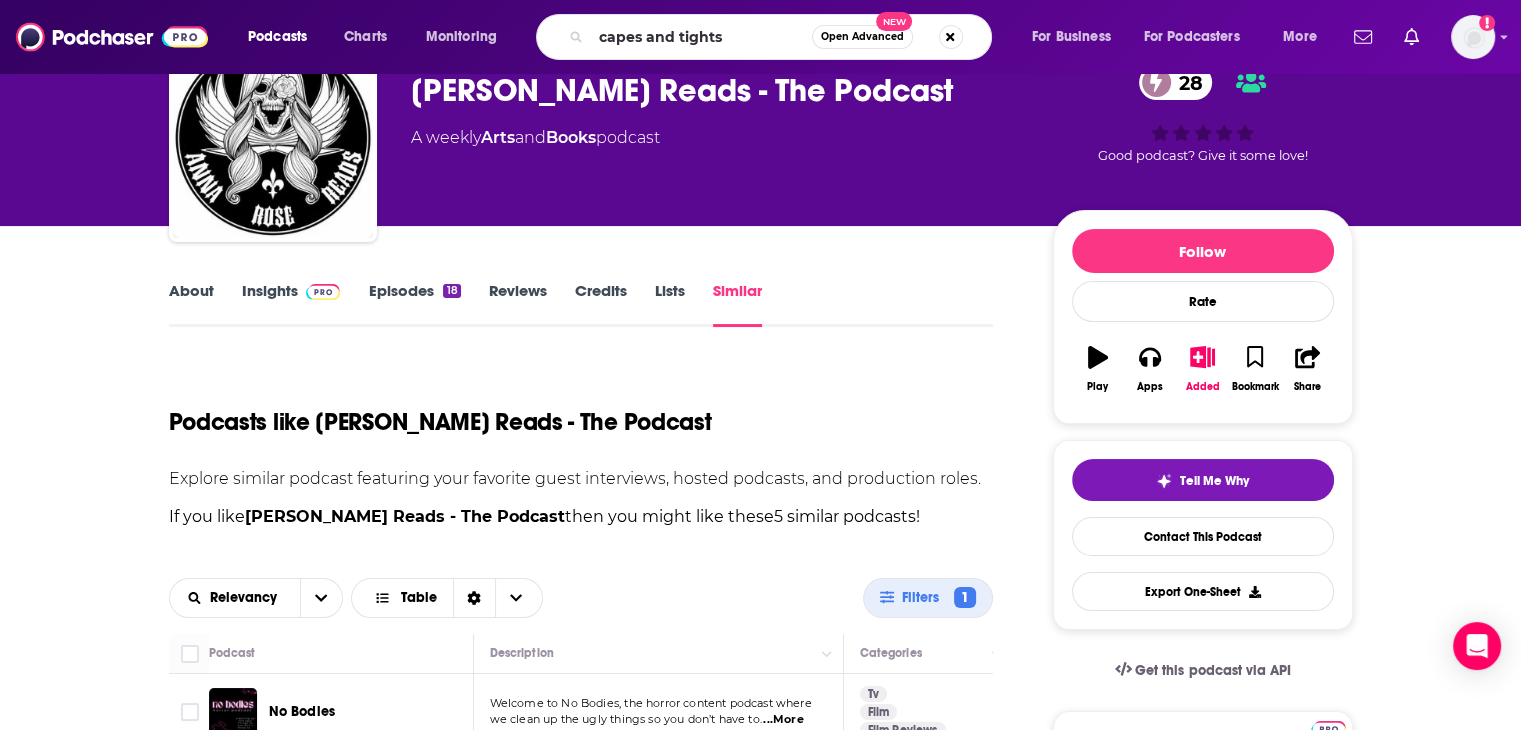 scroll, scrollTop: 0, scrollLeft: 0, axis: both 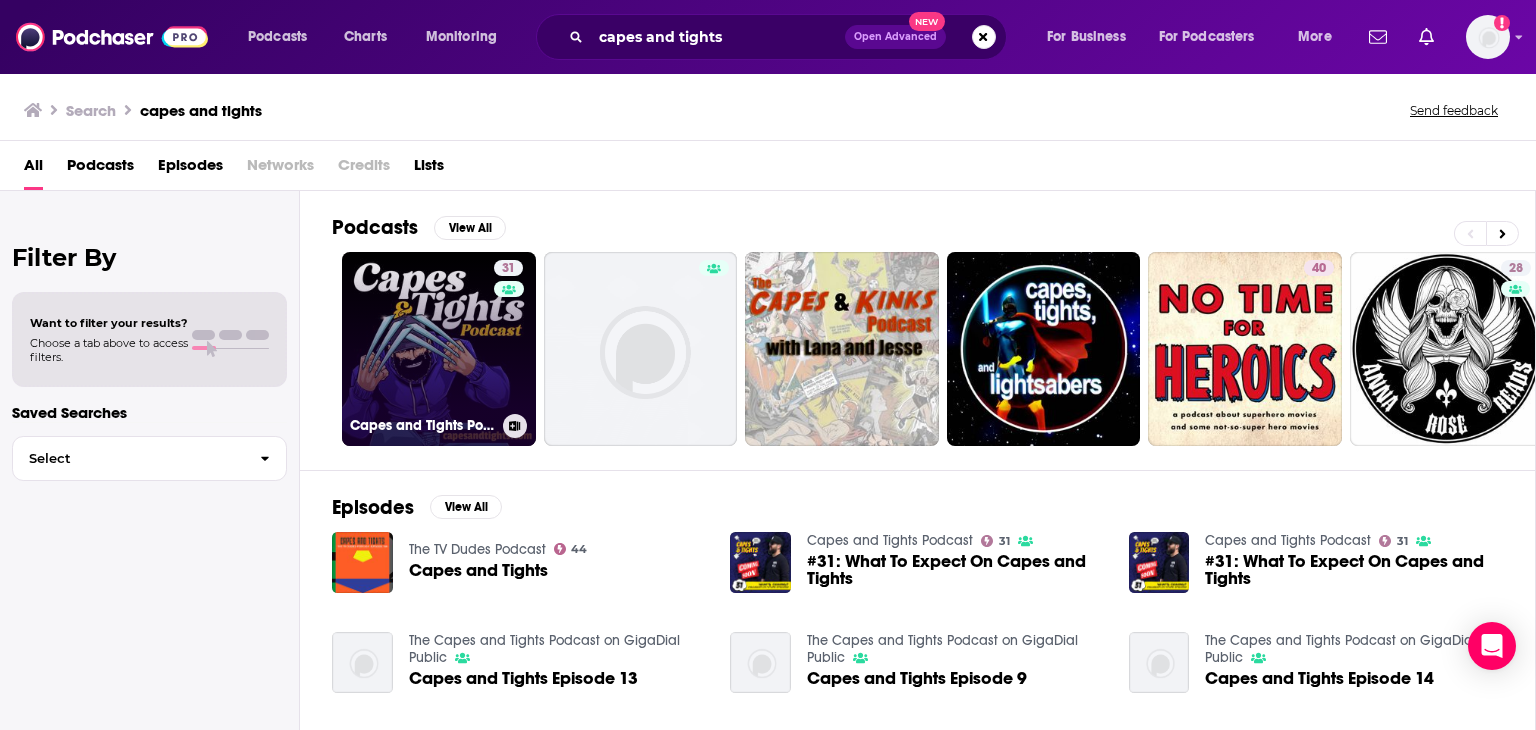 click on "31 Capes and Tights Podcast" at bounding box center [439, 349] 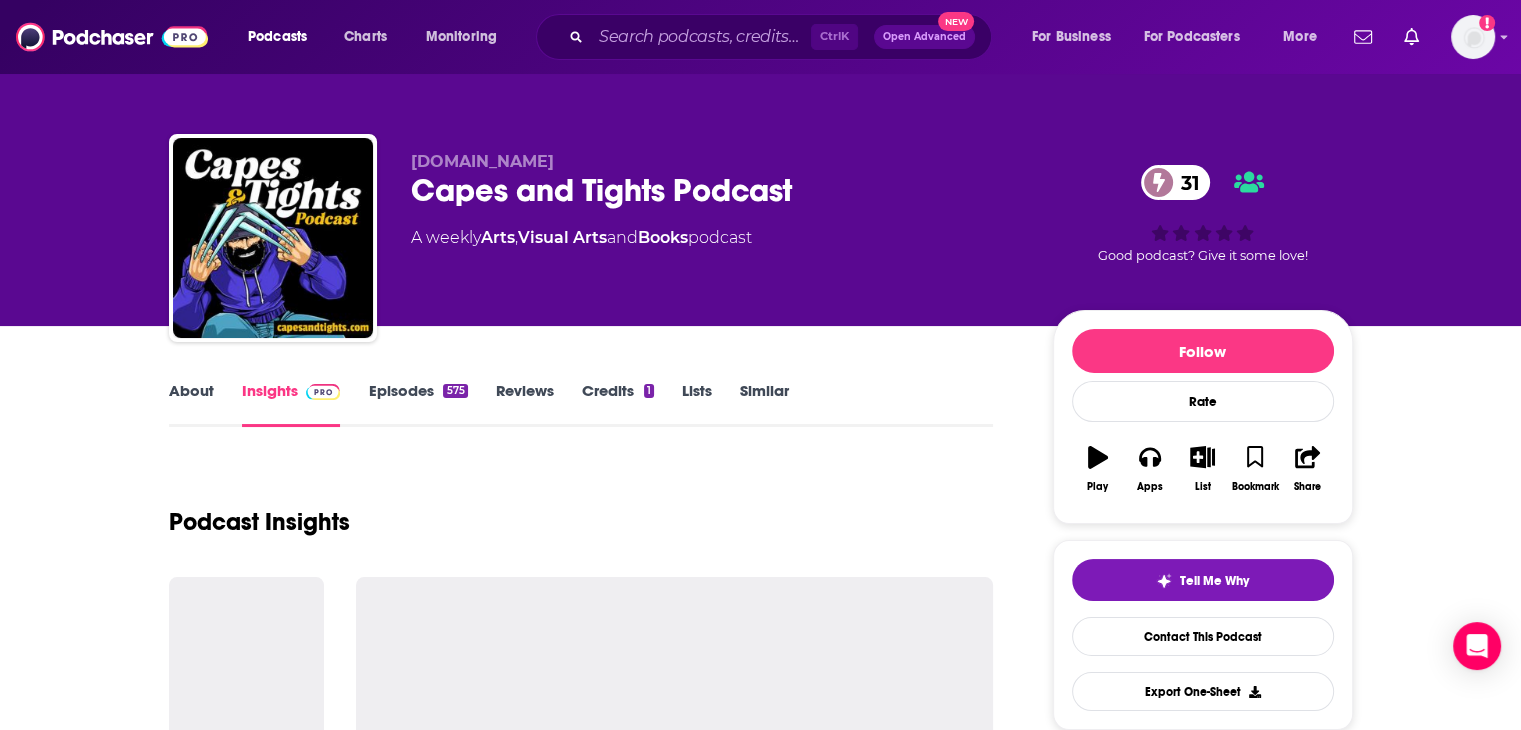 click on "About" at bounding box center (191, 404) 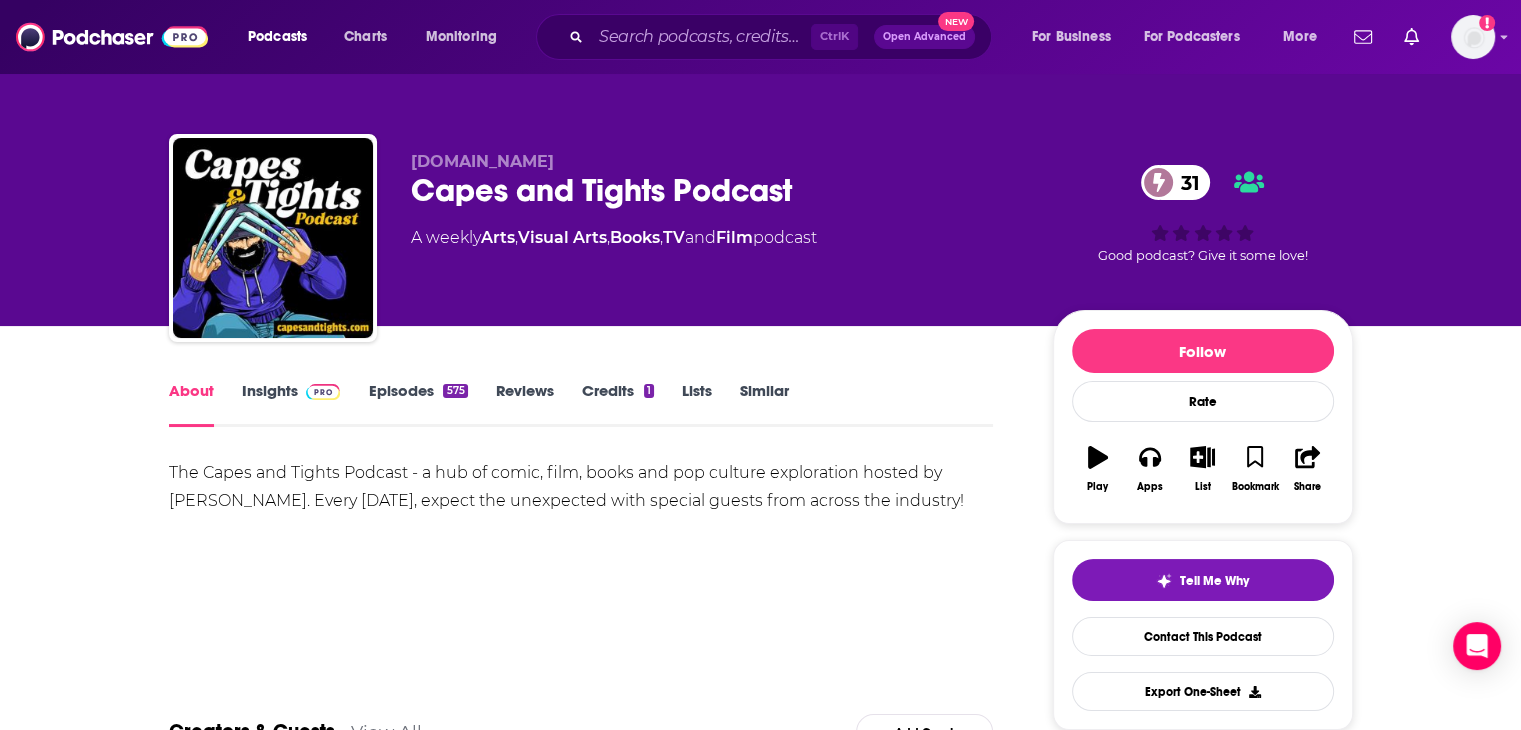 click on "Insights" at bounding box center (291, 404) 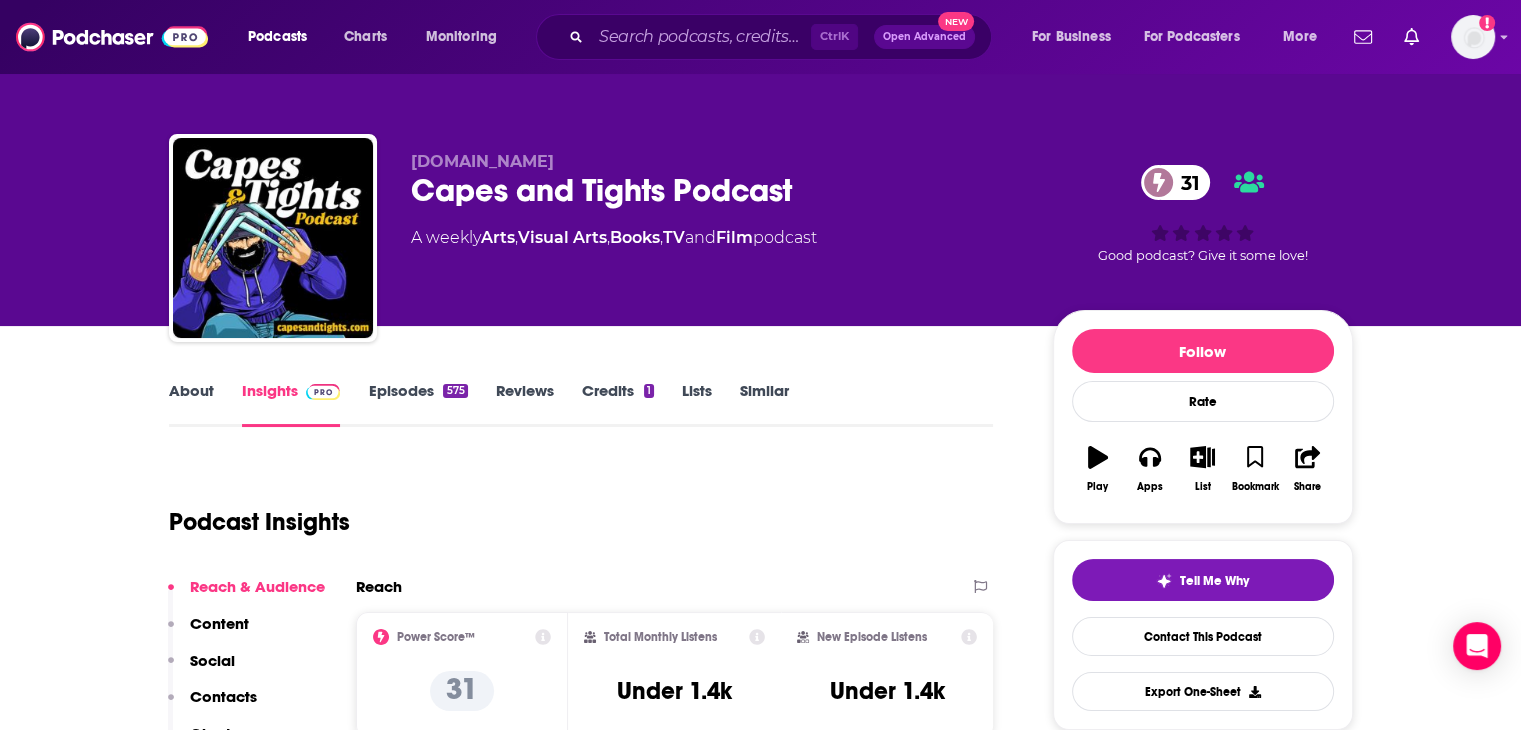 click on "Episodes 575" at bounding box center [417, 404] 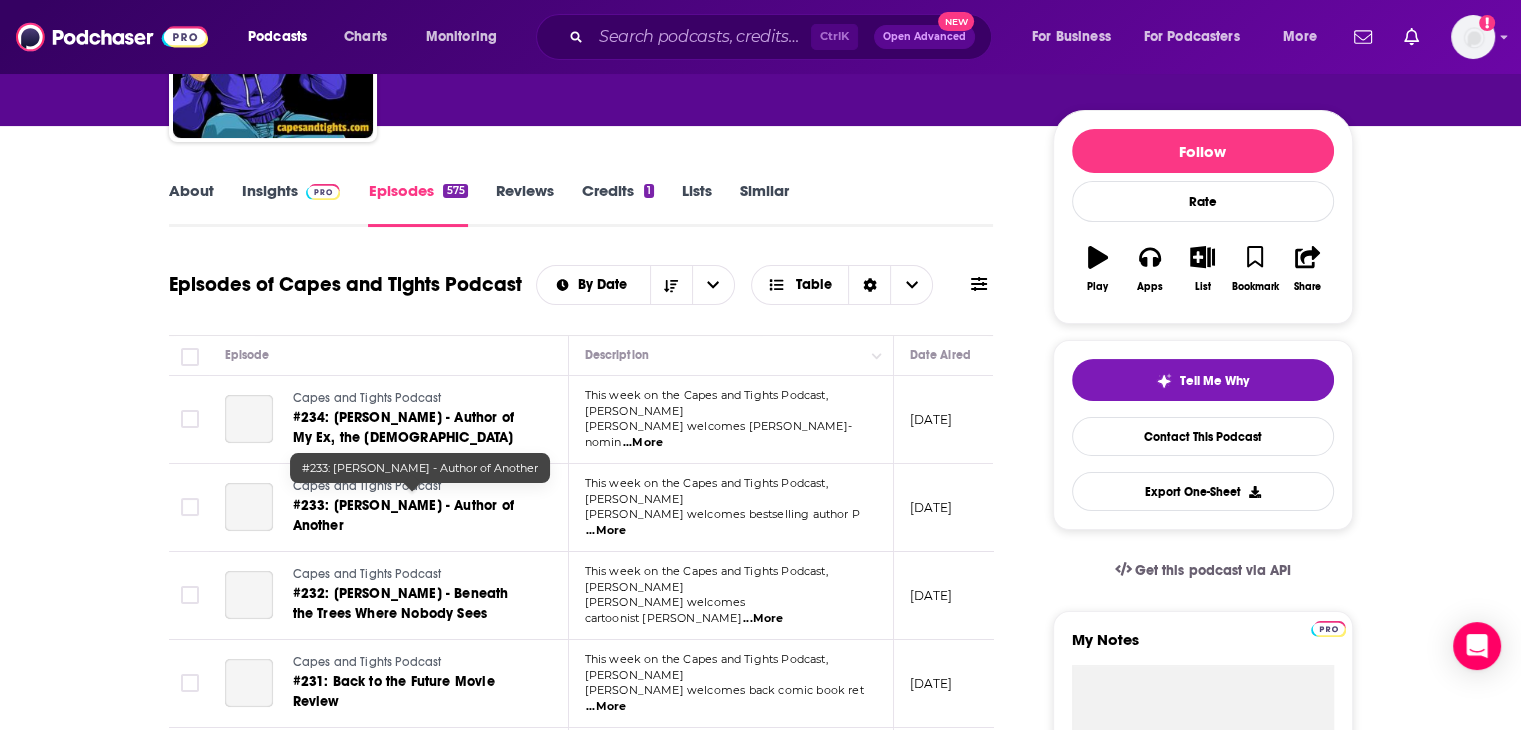 scroll, scrollTop: 300, scrollLeft: 0, axis: vertical 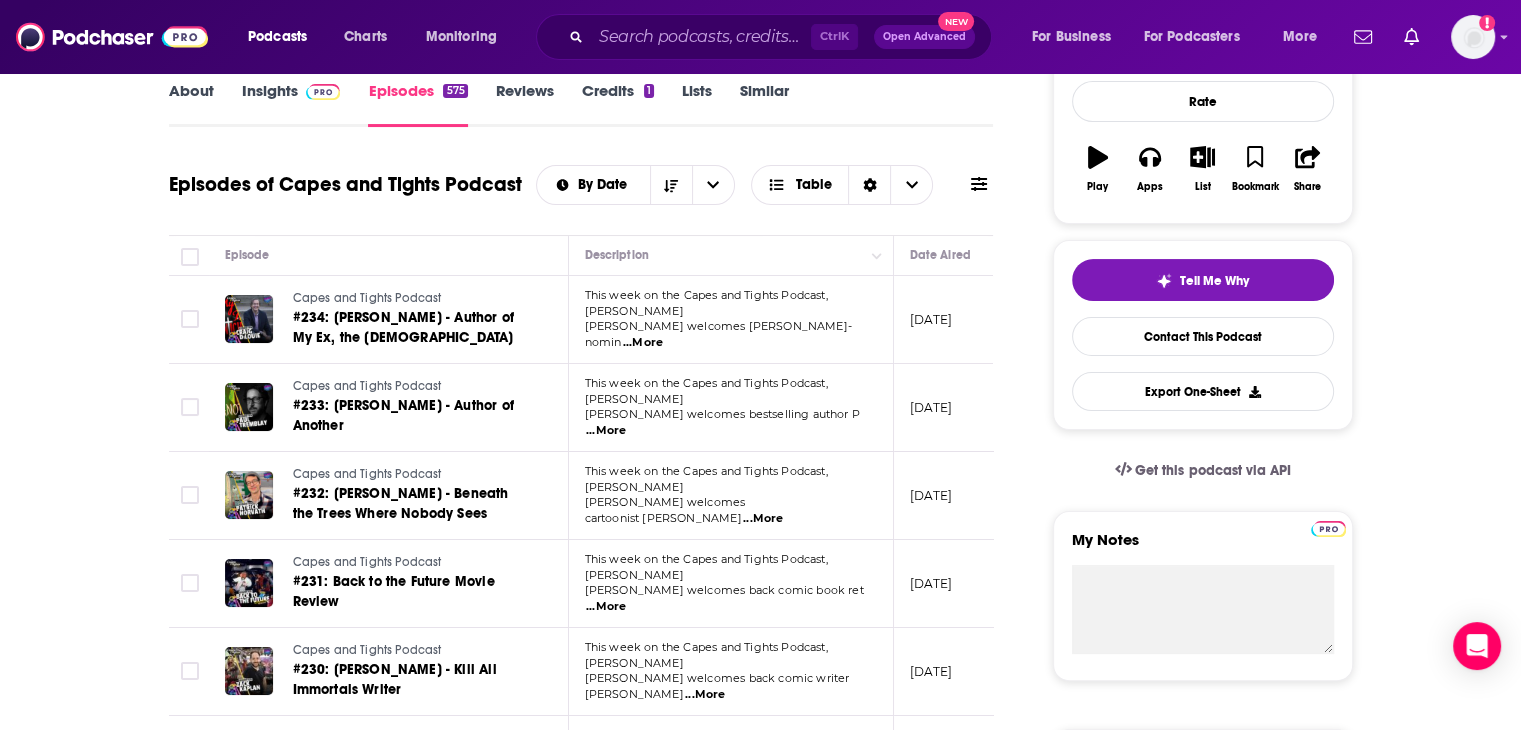 click on "...More" at bounding box center [643, 343] 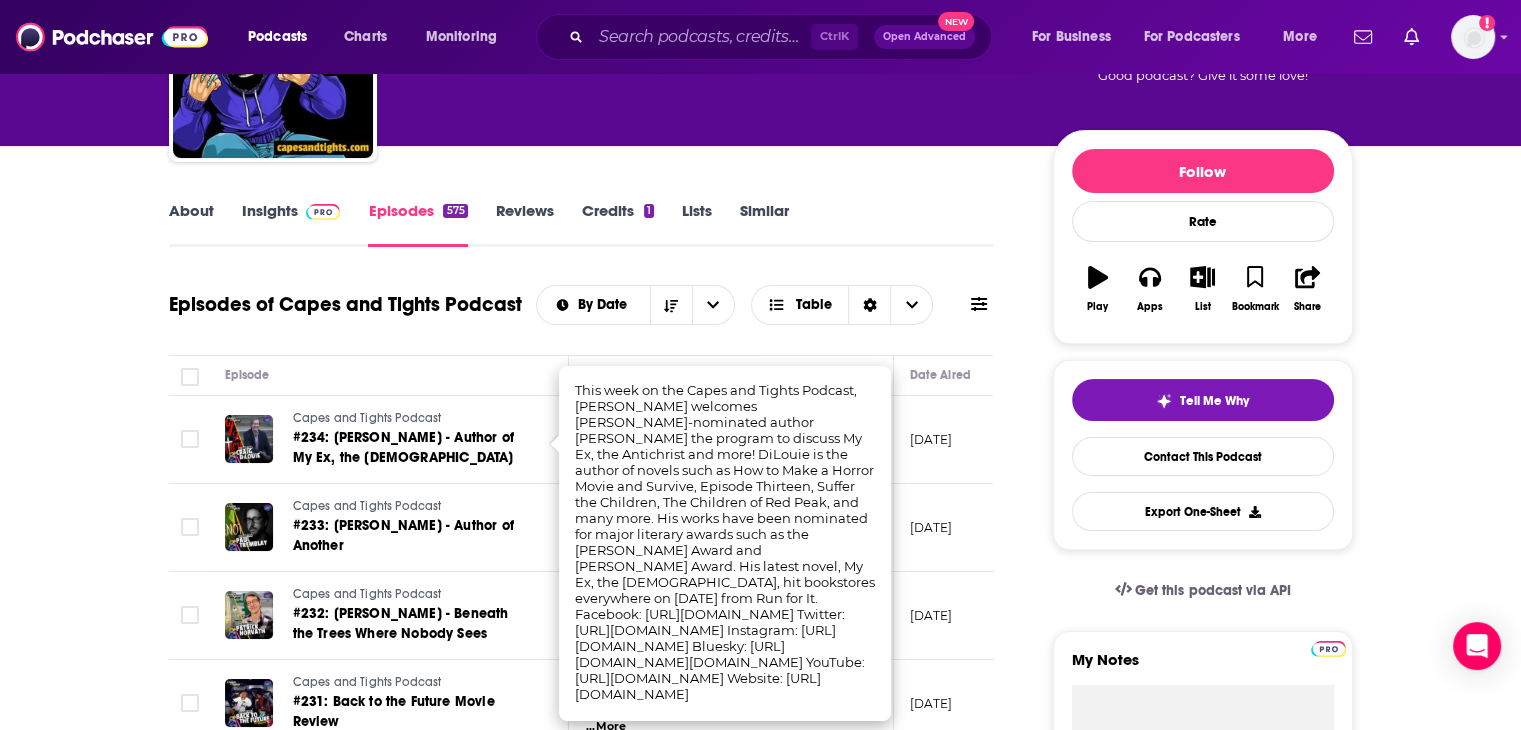 scroll, scrollTop: 0, scrollLeft: 0, axis: both 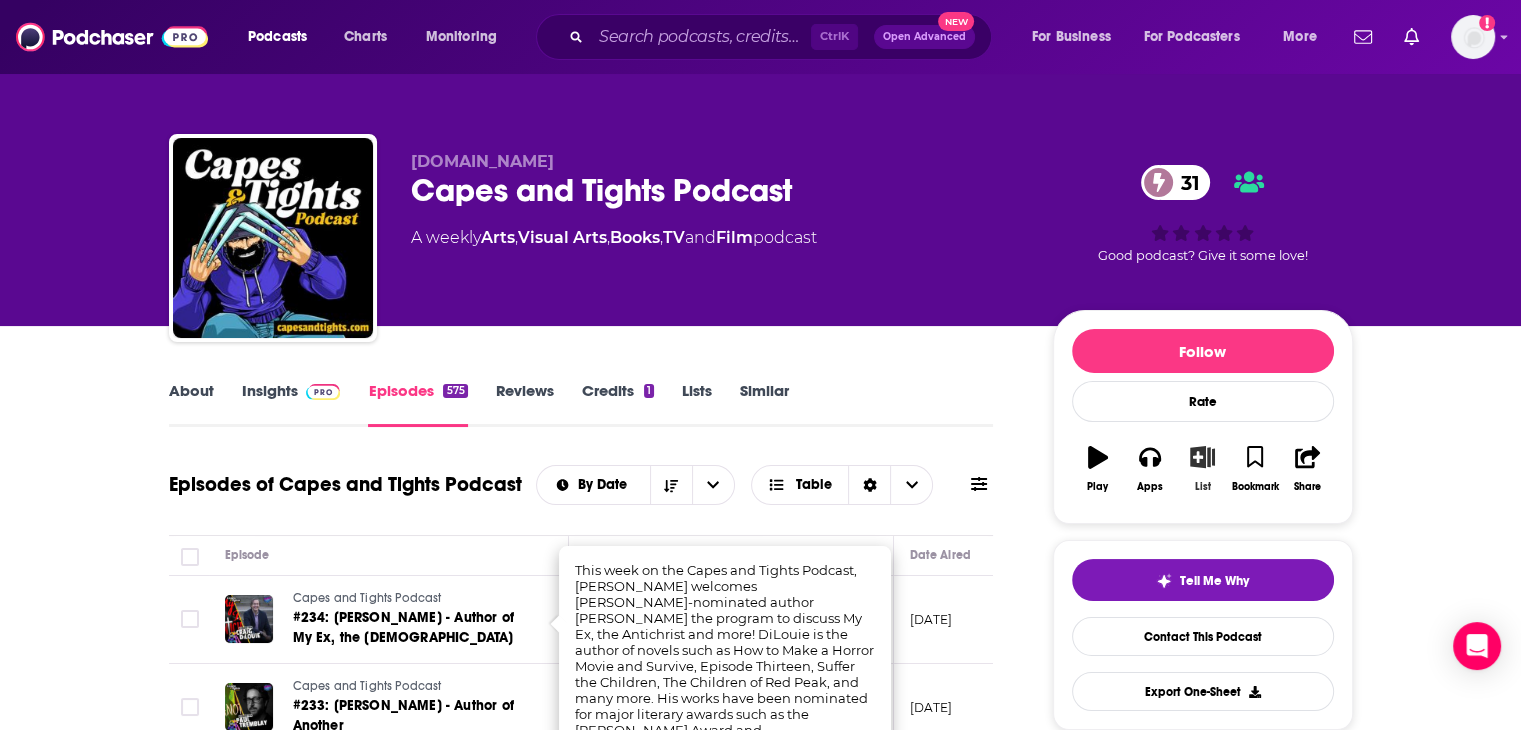 click 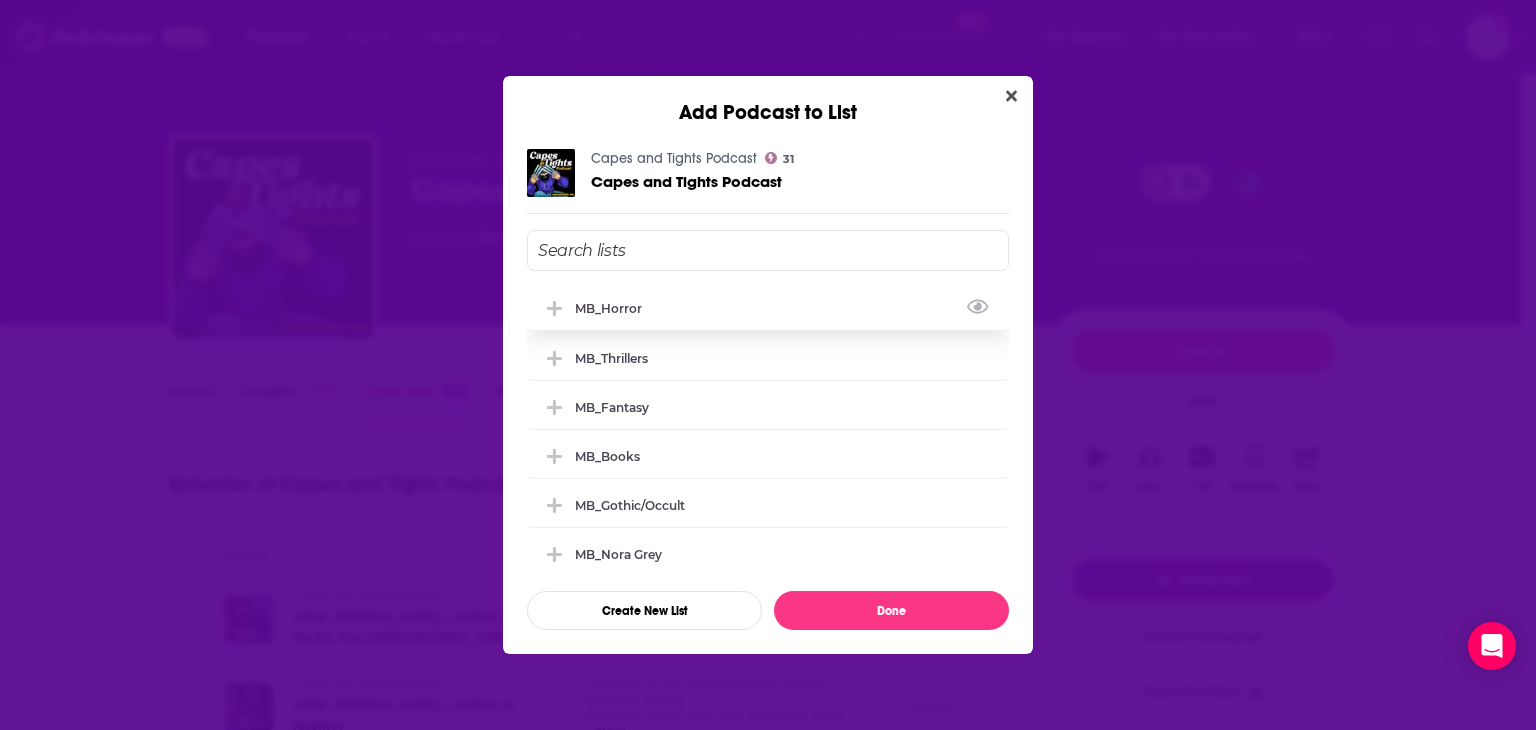 click on "MB_Horror" at bounding box center (768, 308) 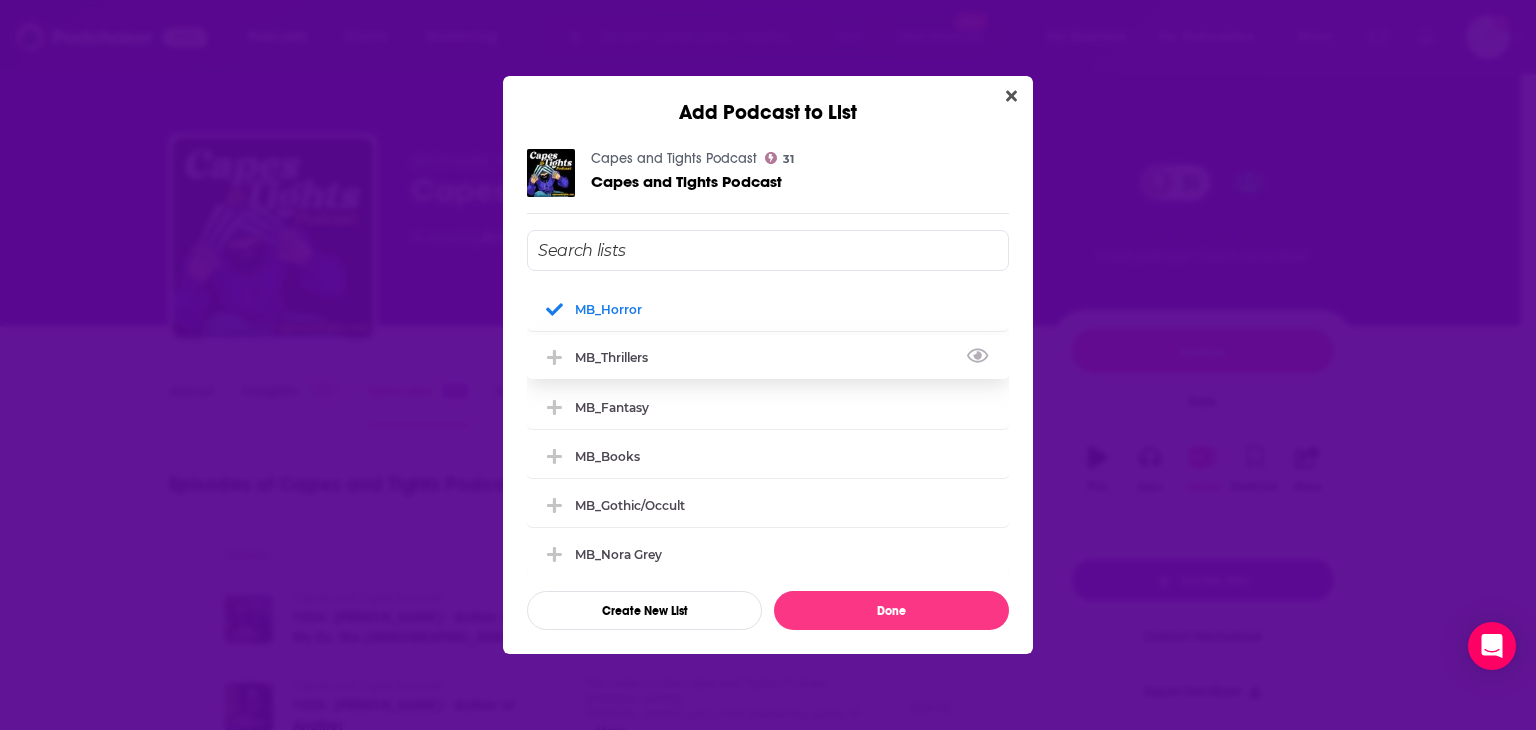 click on "MB_Thrillers" at bounding box center [768, 357] 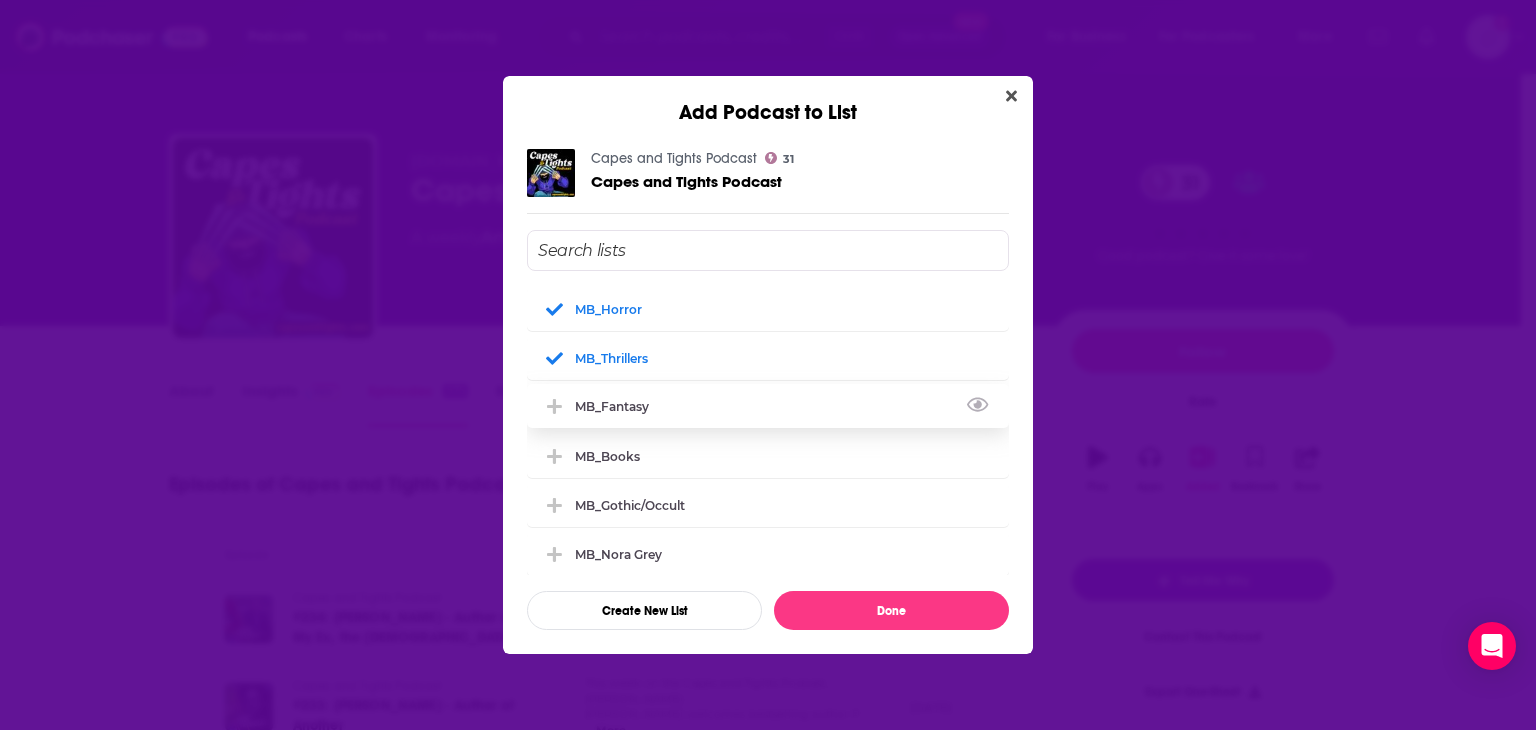 click on "MB_Fantasy" at bounding box center [618, 406] 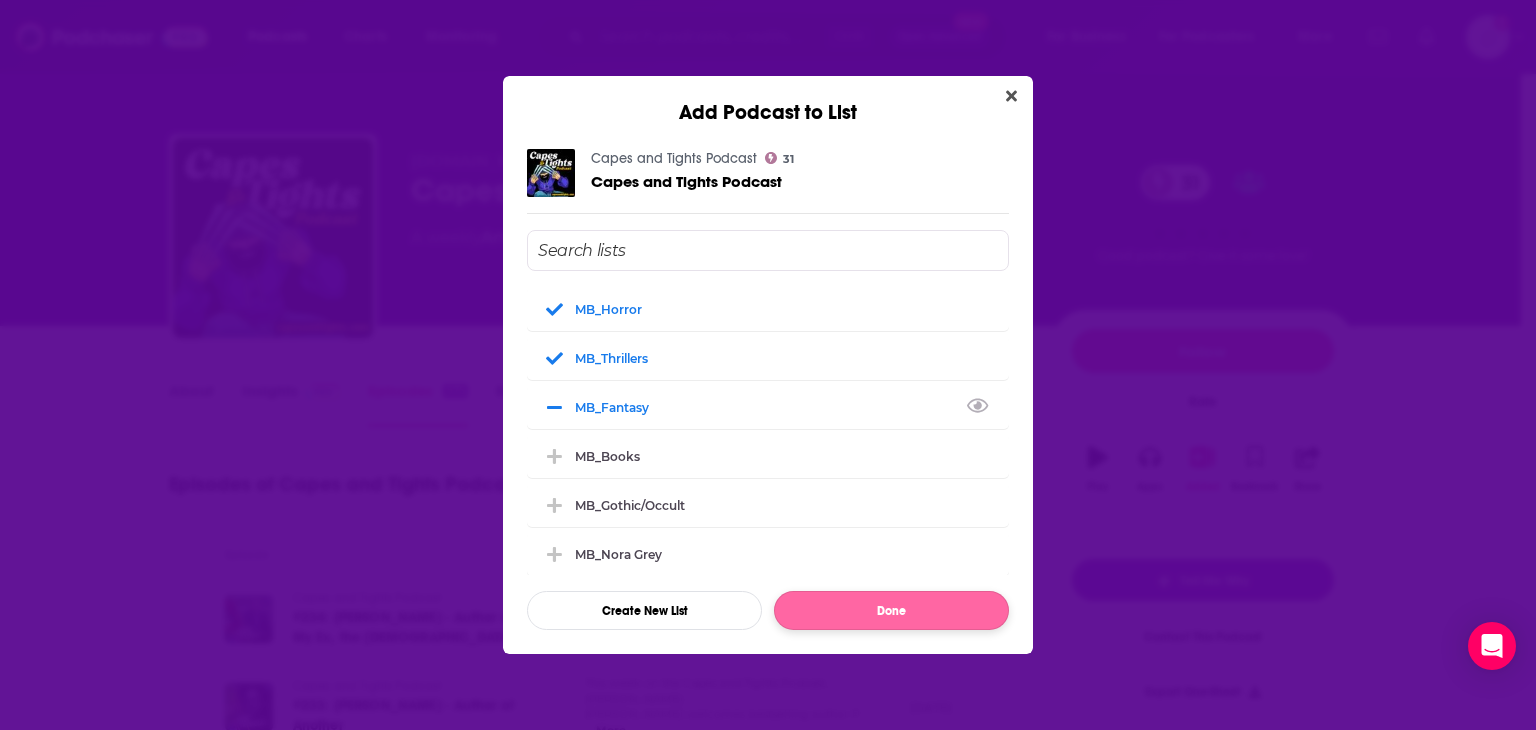 click on "Done" at bounding box center [891, 610] 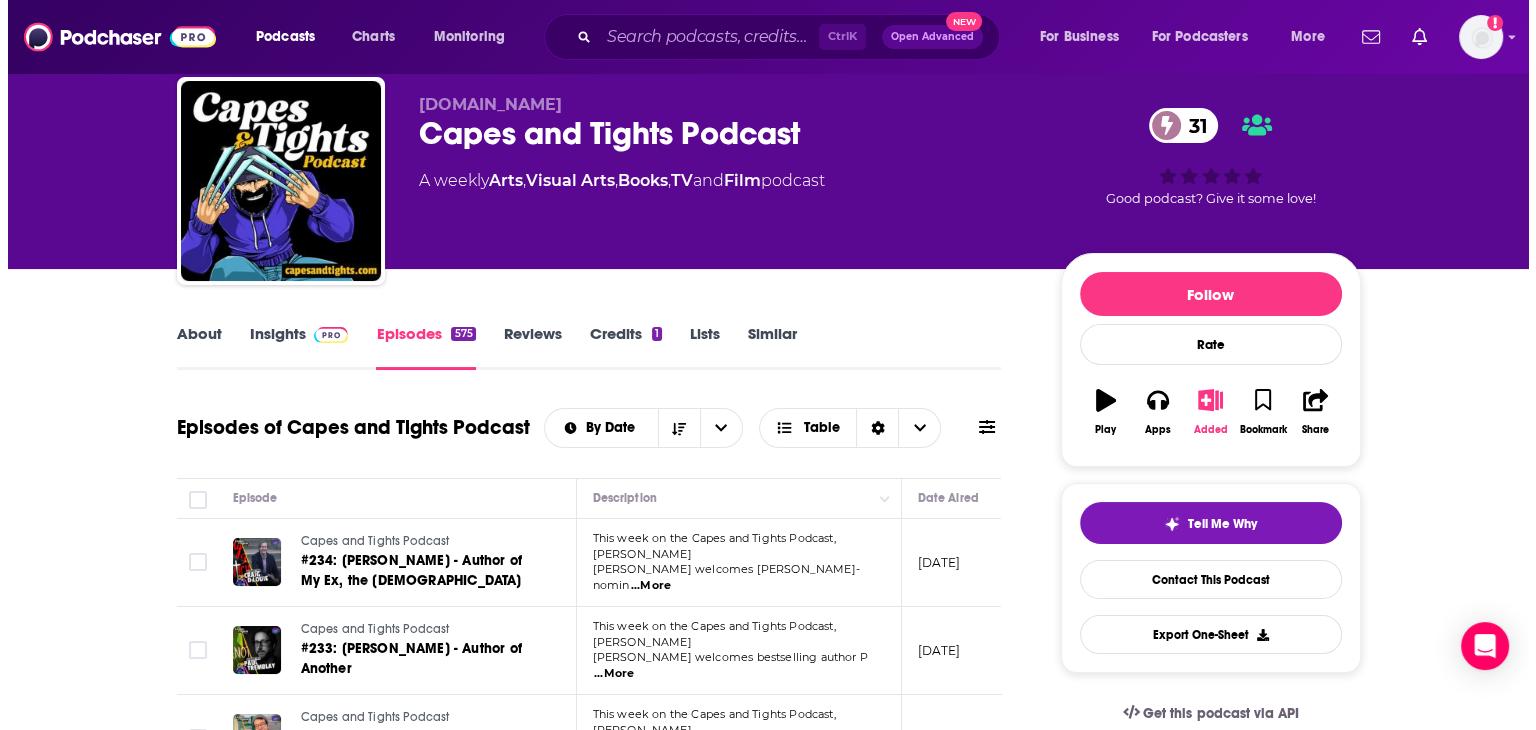 scroll, scrollTop: 0, scrollLeft: 0, axis: both 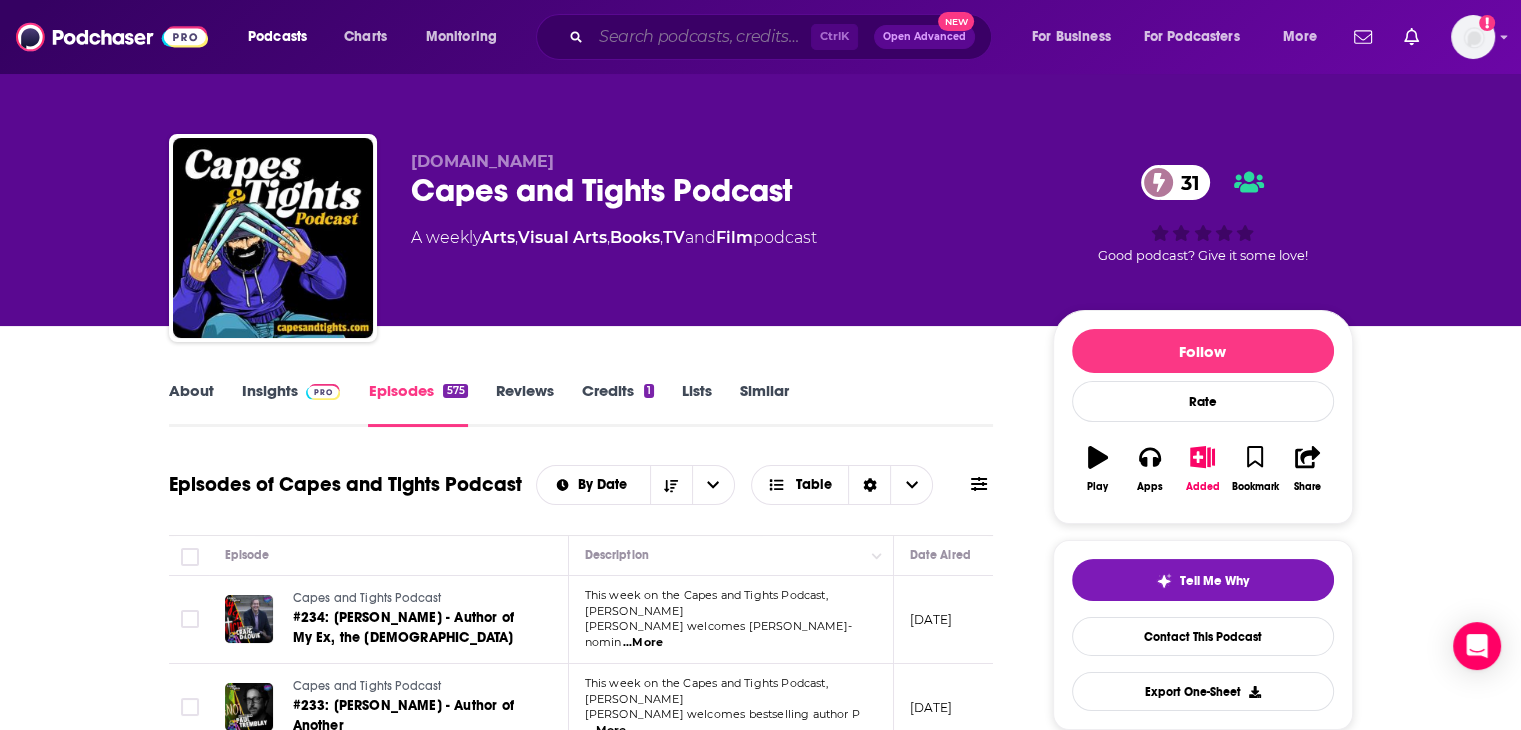 click at bounding box center (701, 37) 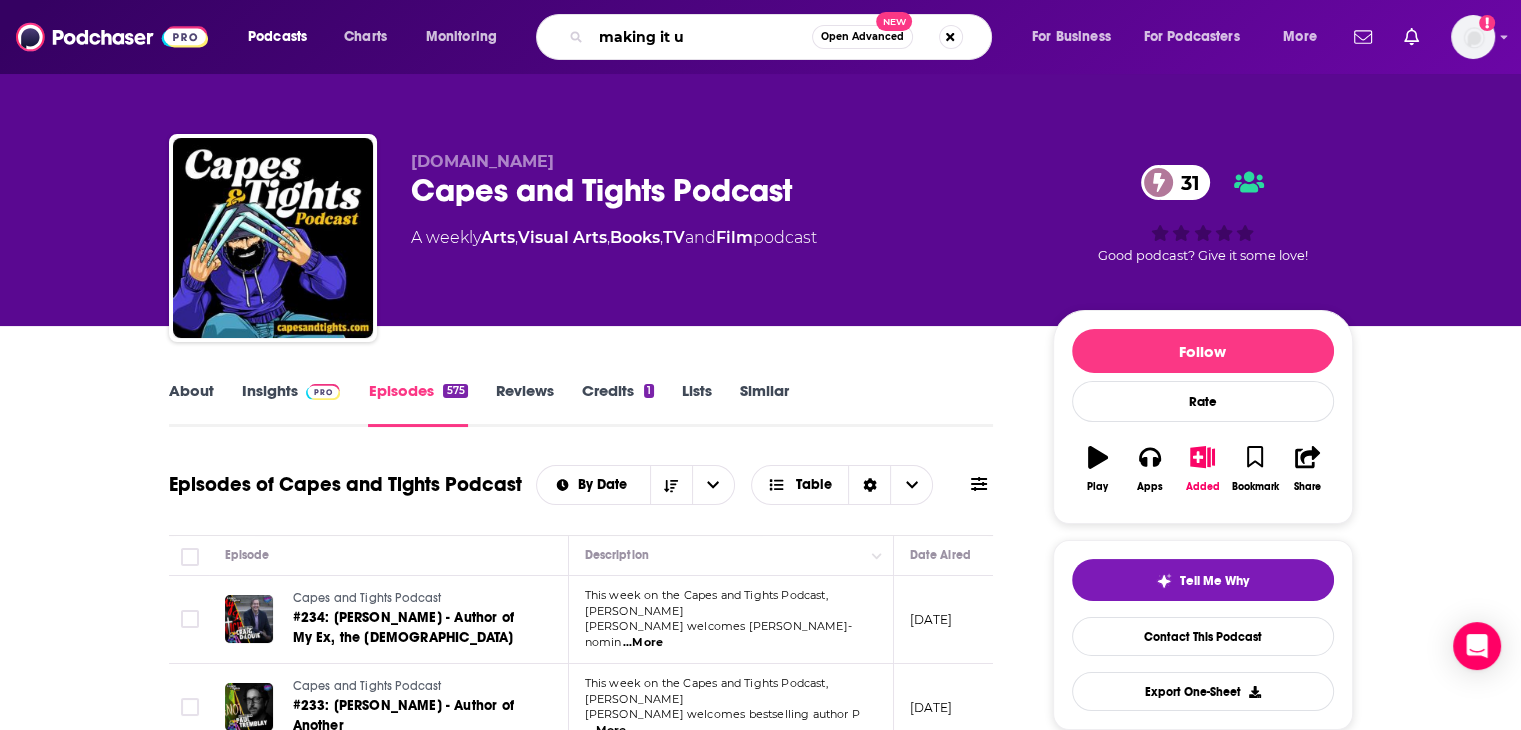 type on "making it up" 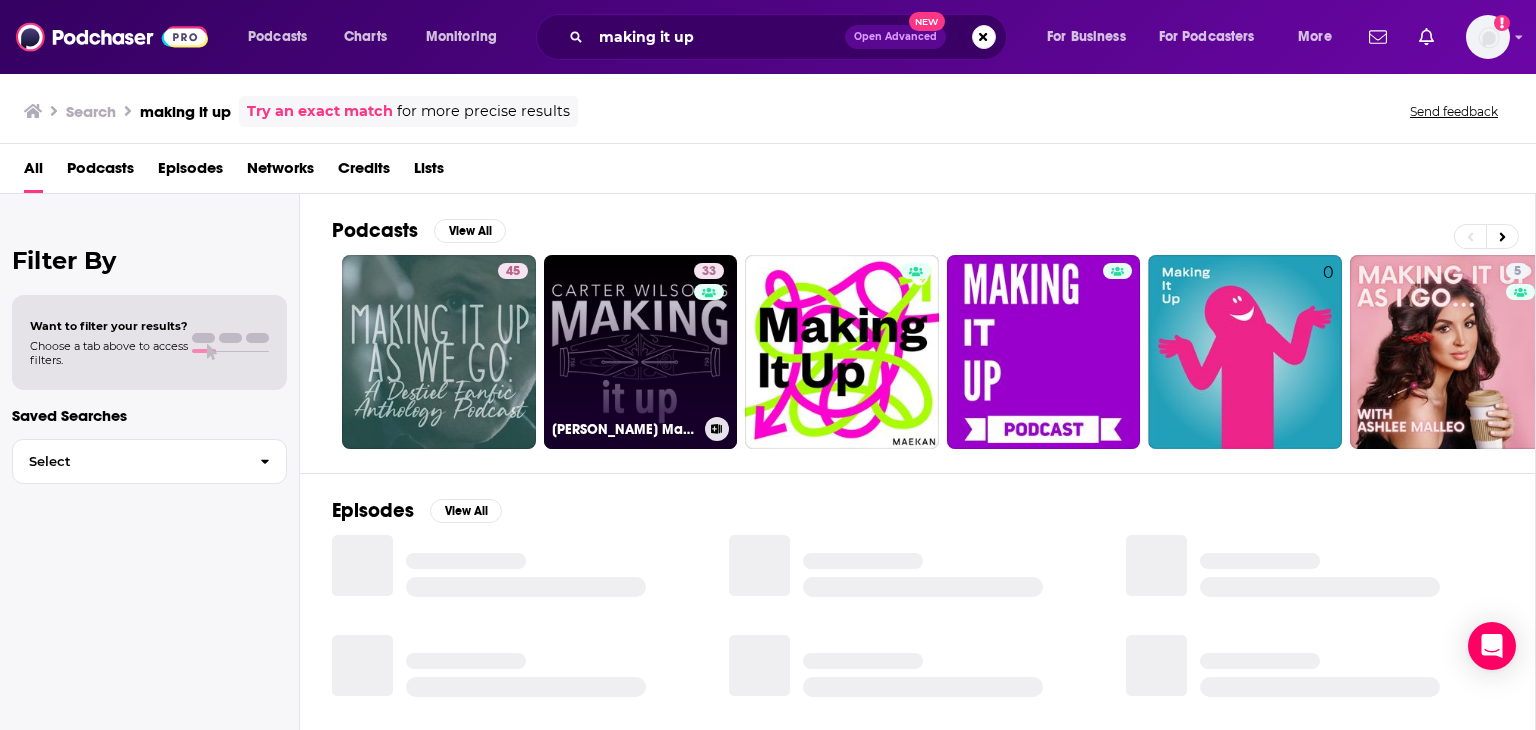 click on "33 Carter Wilson's Making It Up" at bounding box center [641, 352] 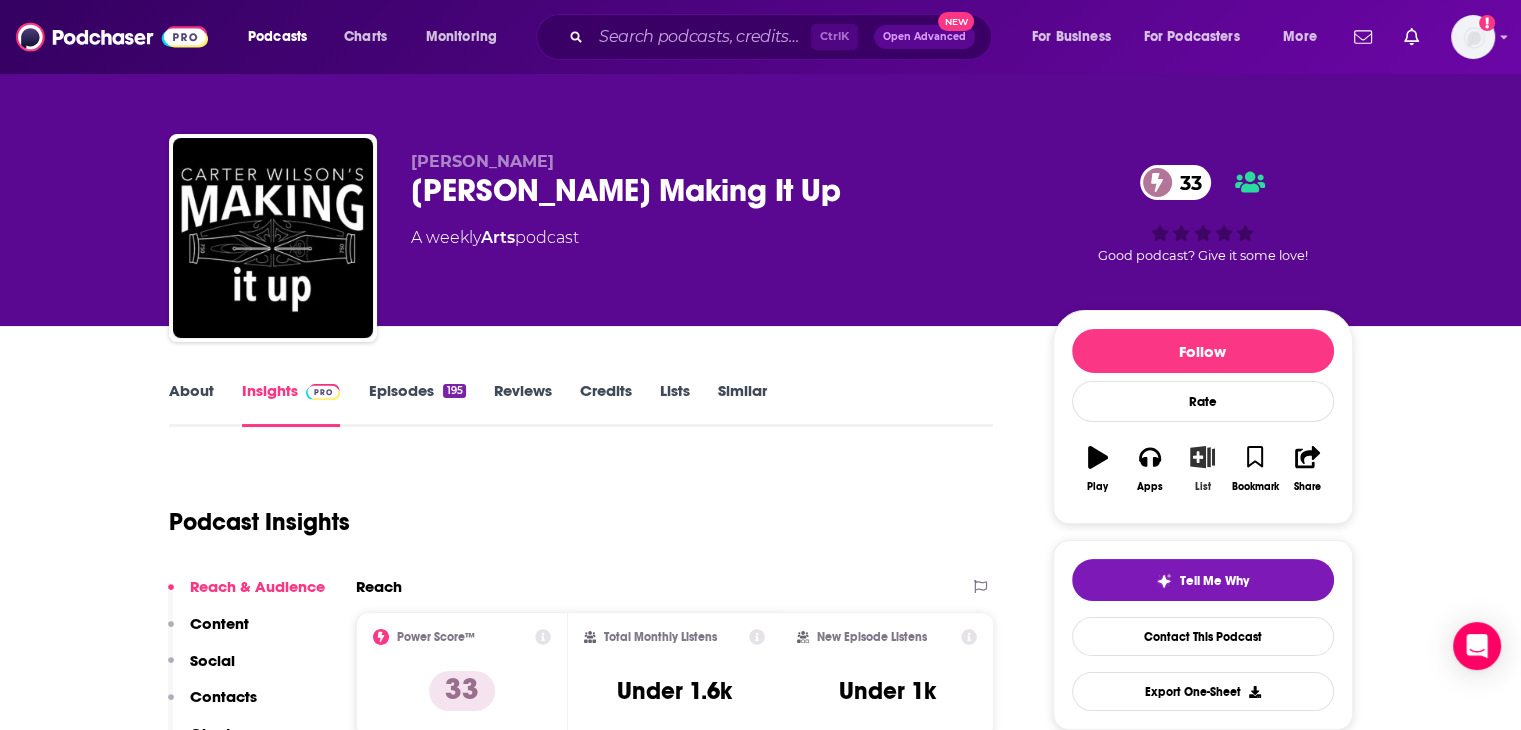 click 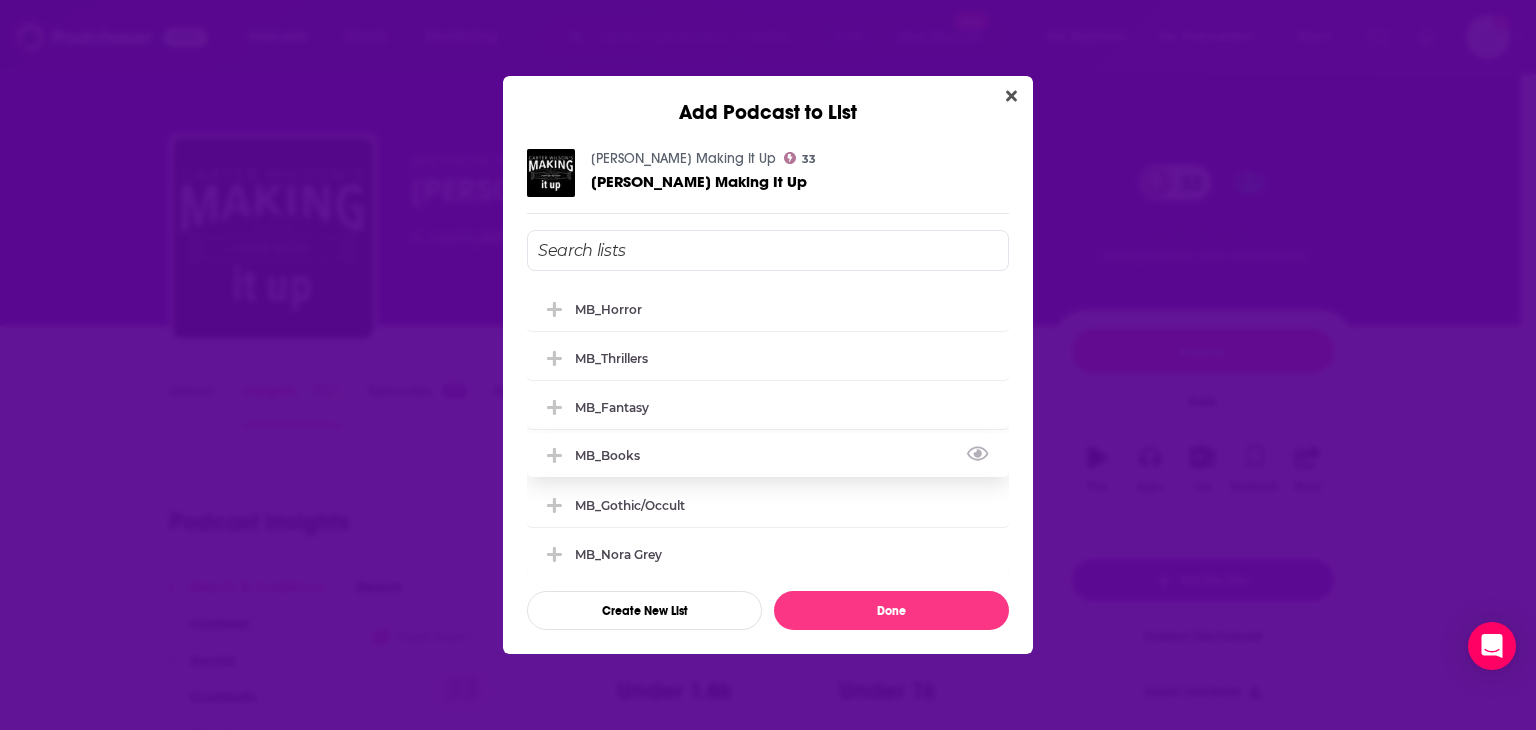 click on "MB_Books" at bounding box center (768, 455) 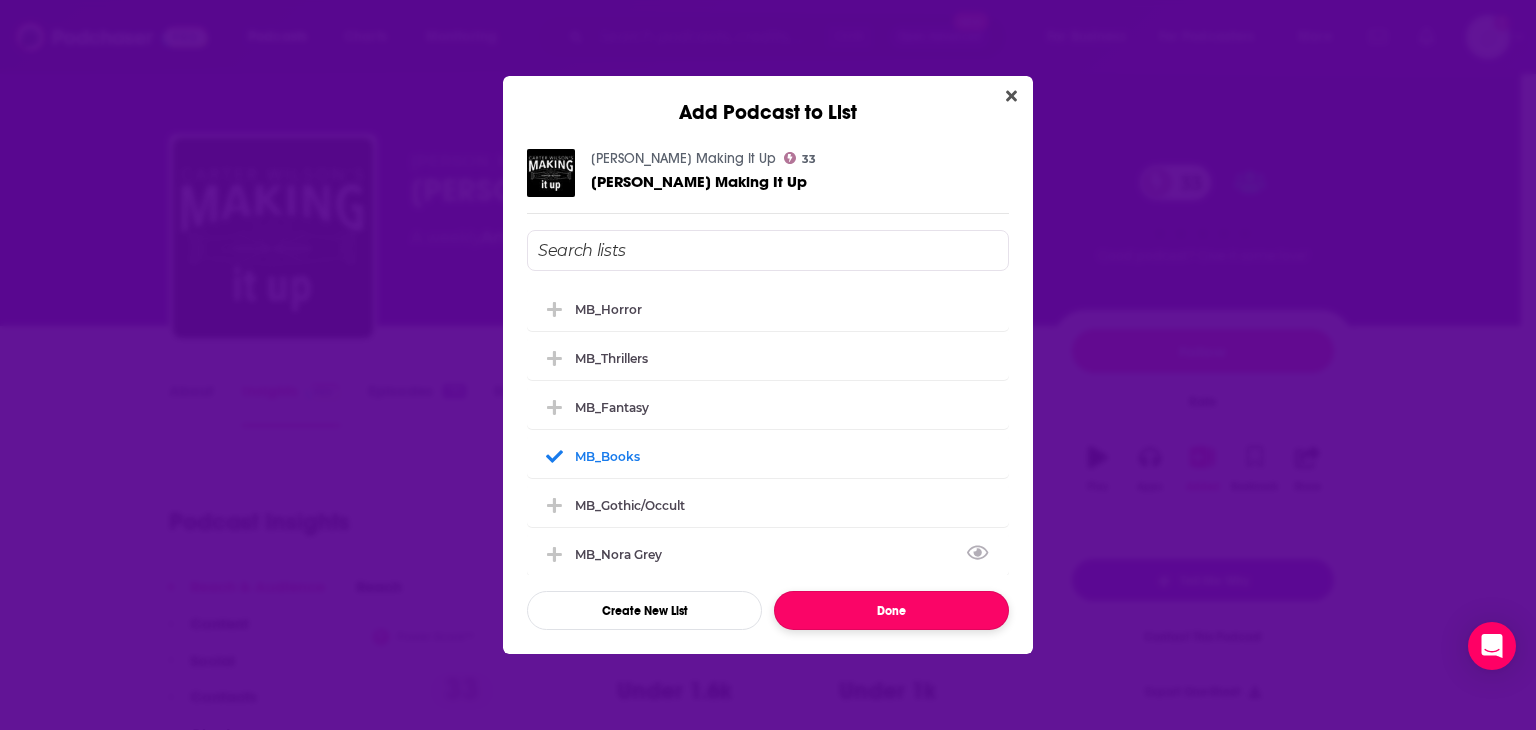 click on "Done" at bounding box center (891, 610) 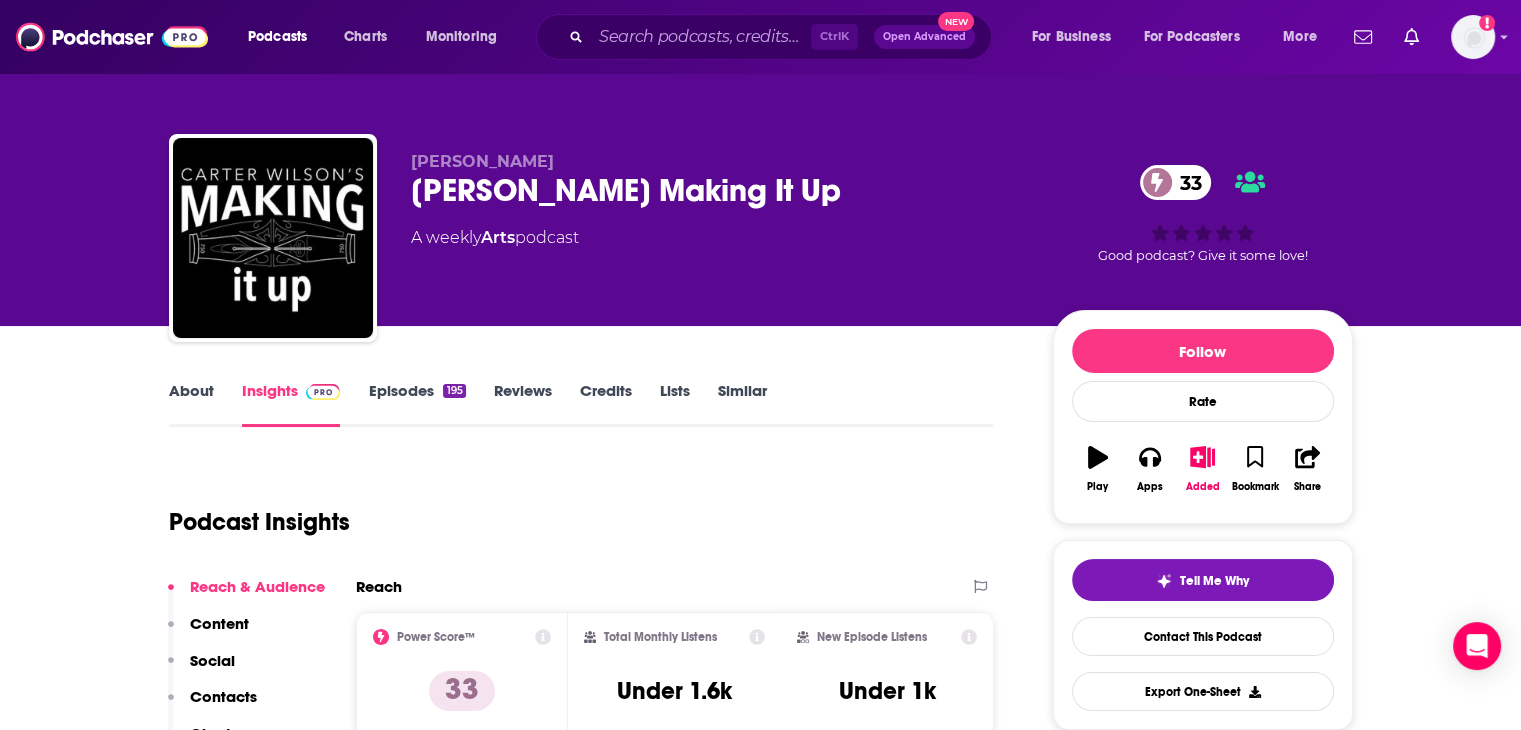 click on "About" at bounding box center [191, 404] 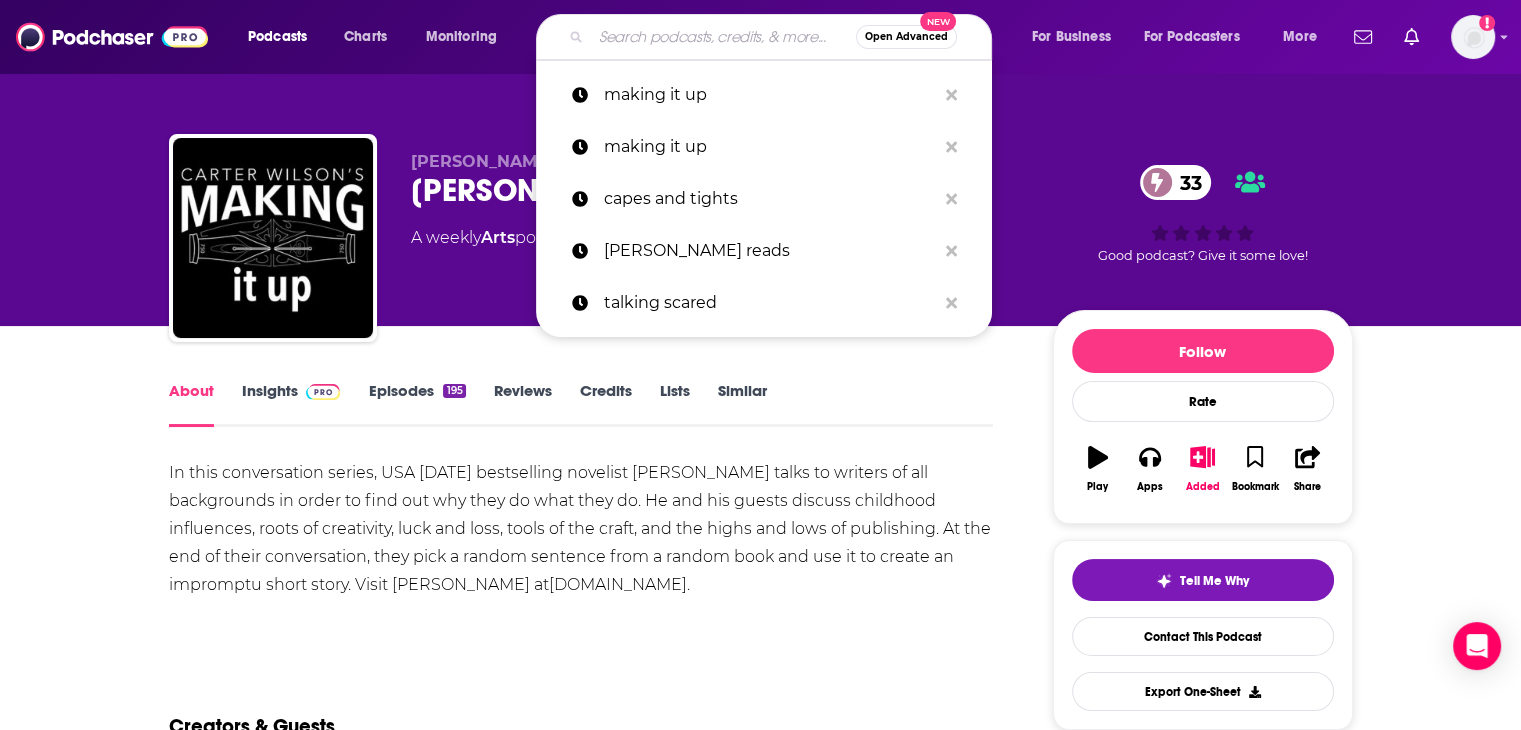 click at bounding box center [723, 37] 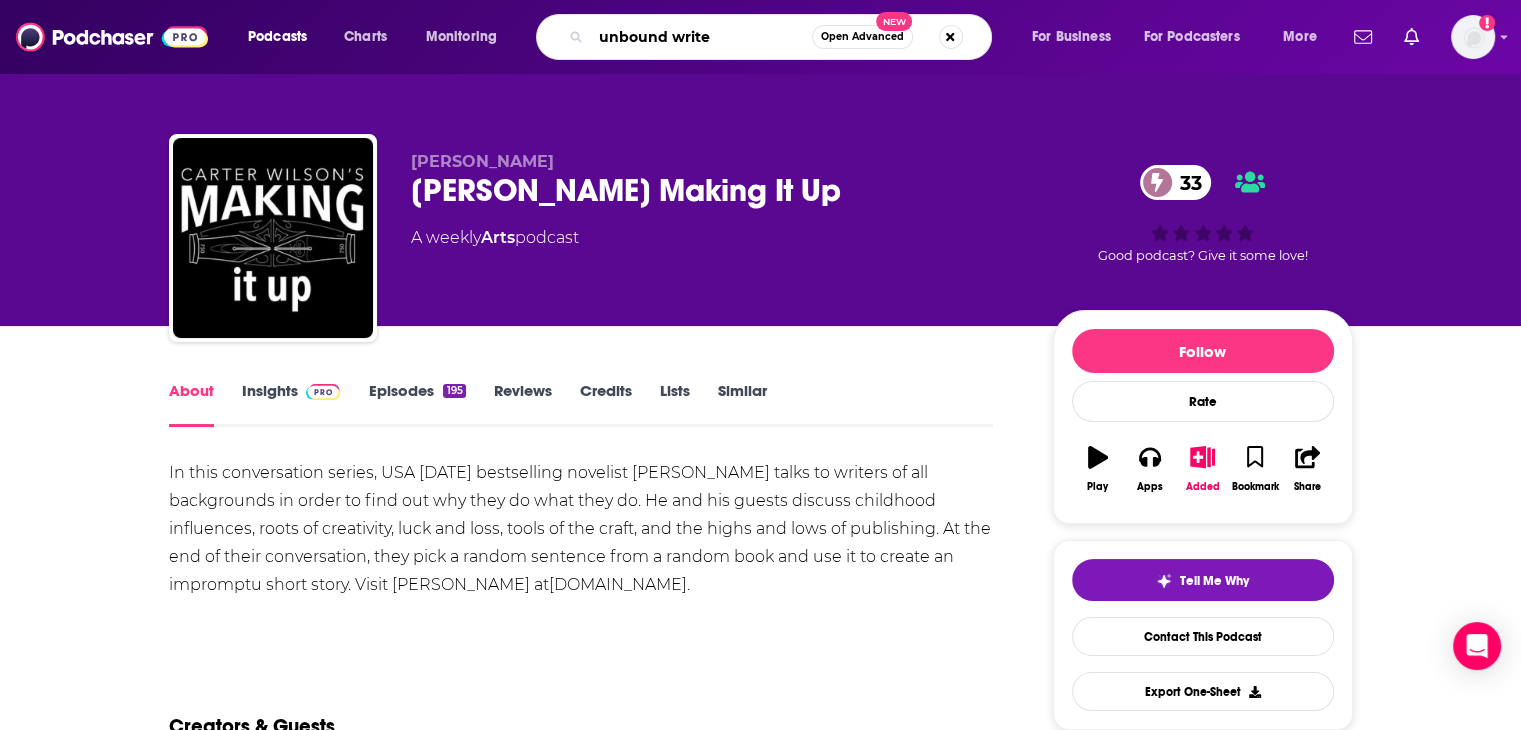 type on "unbound writer" 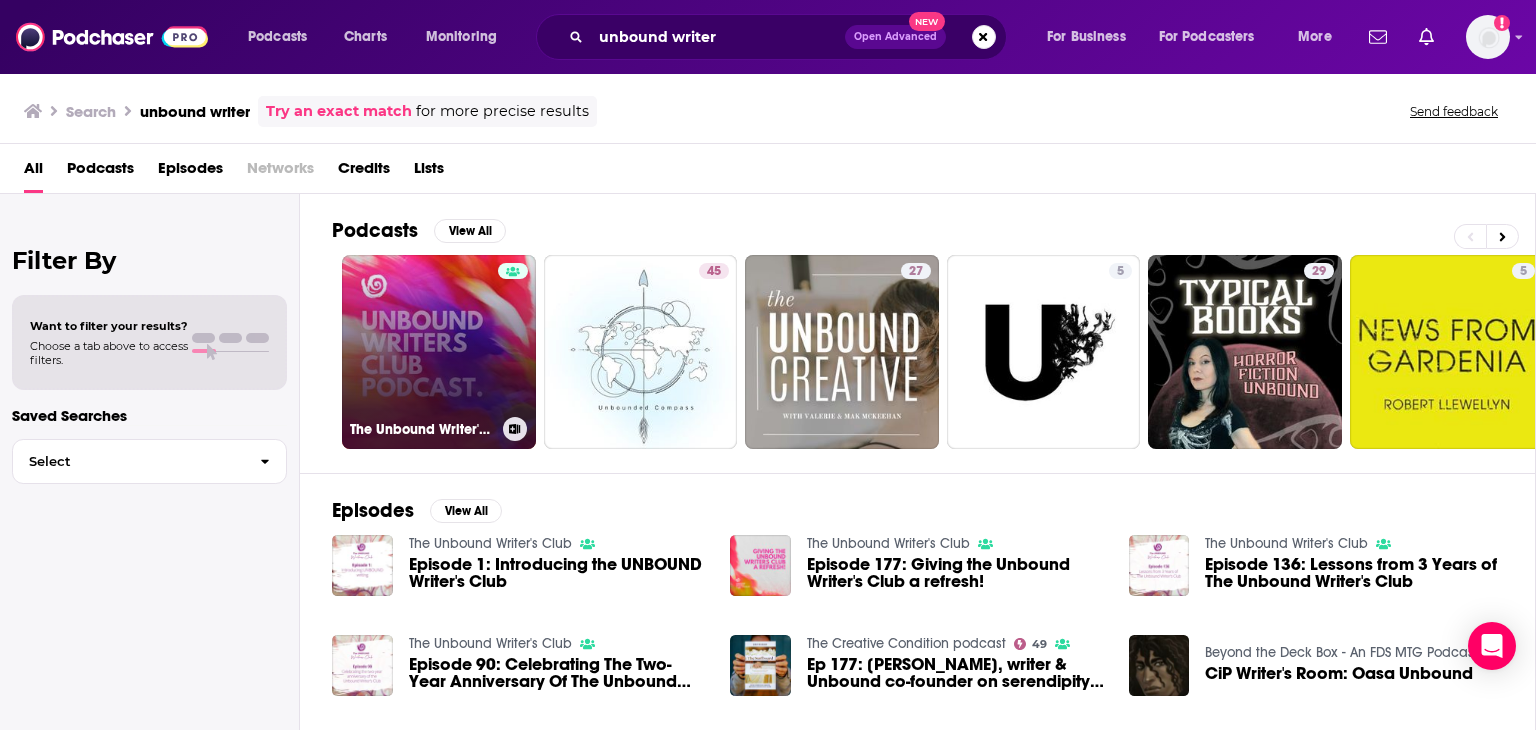 click on "The Unbound Writer's Club" at bounding box center [439, 352] 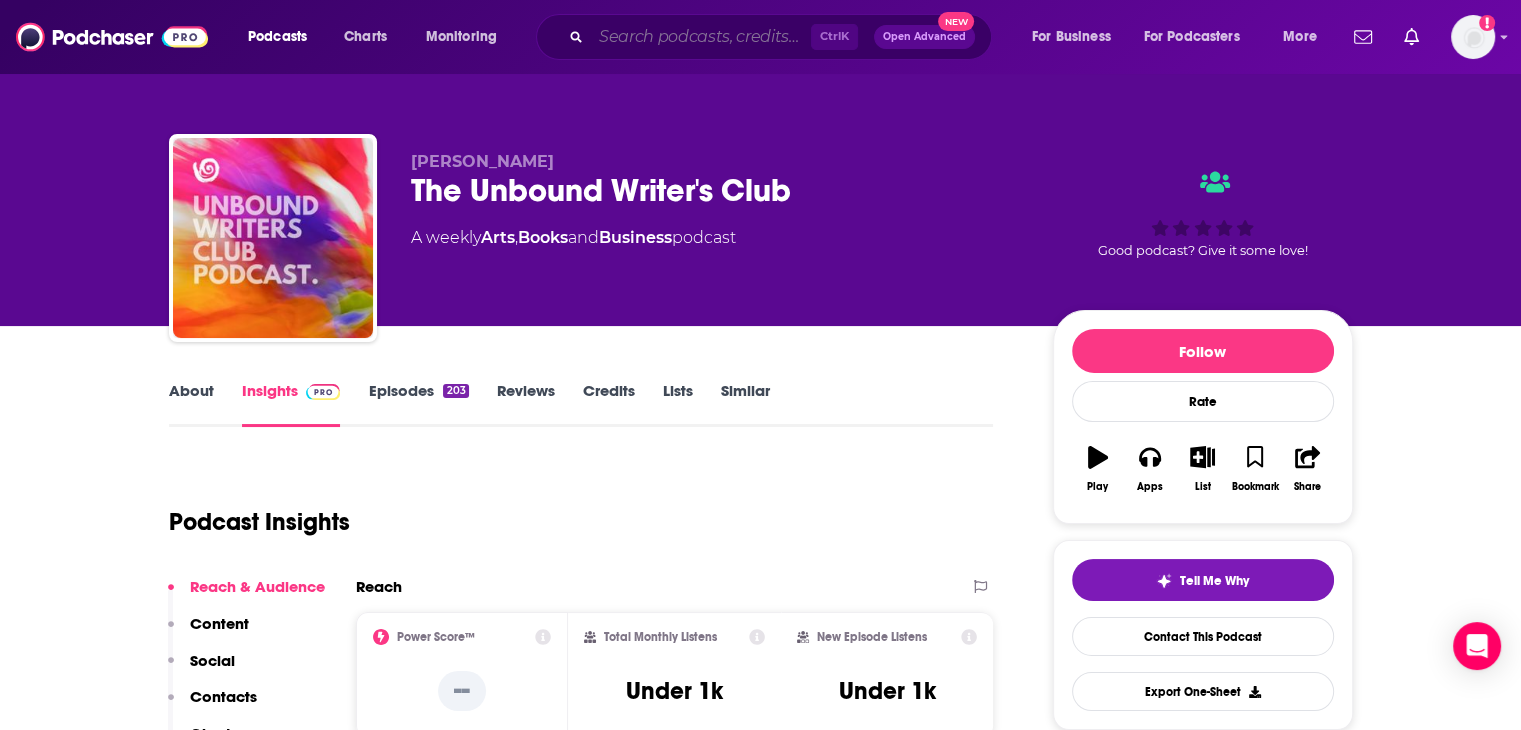 click at bounding box center [701, 37] 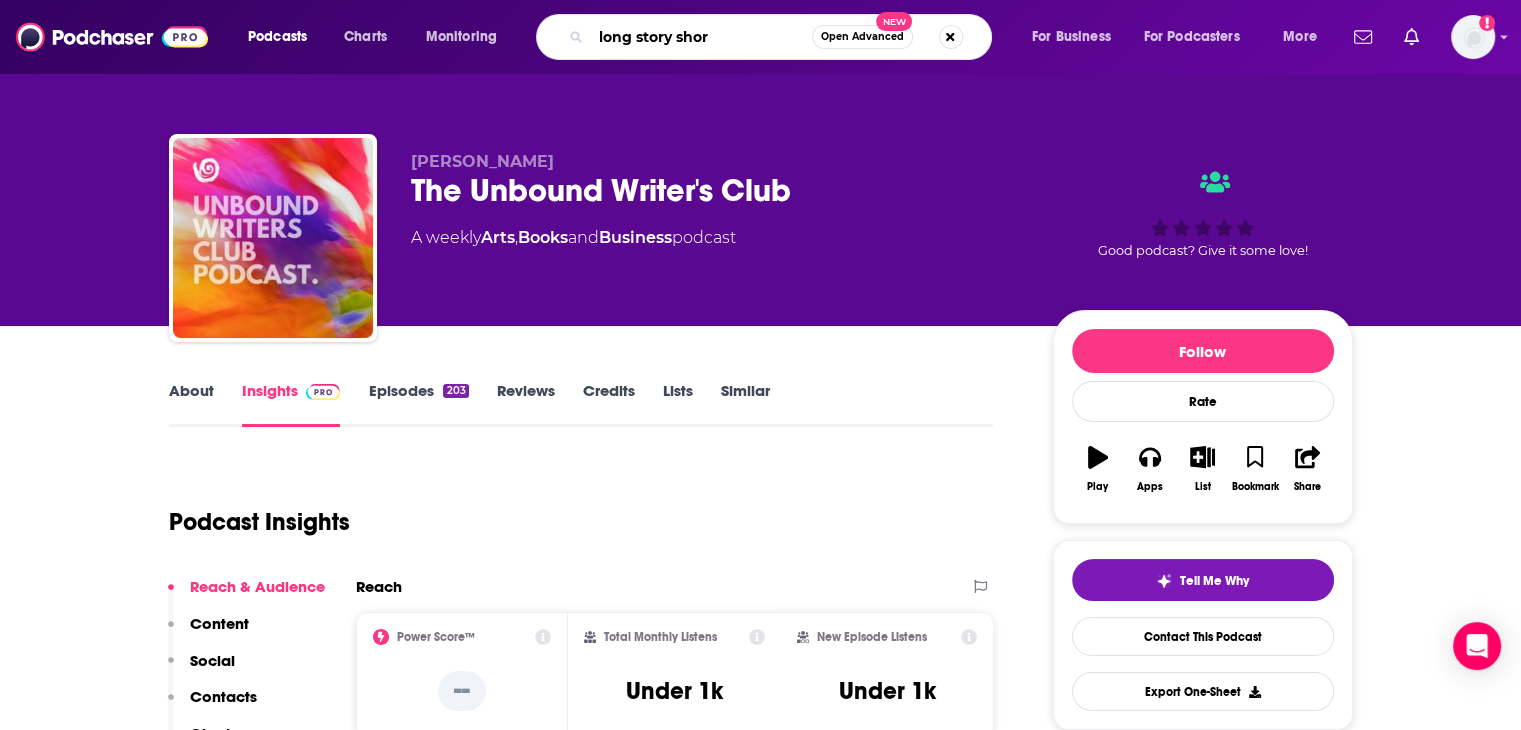 type on "long story short" 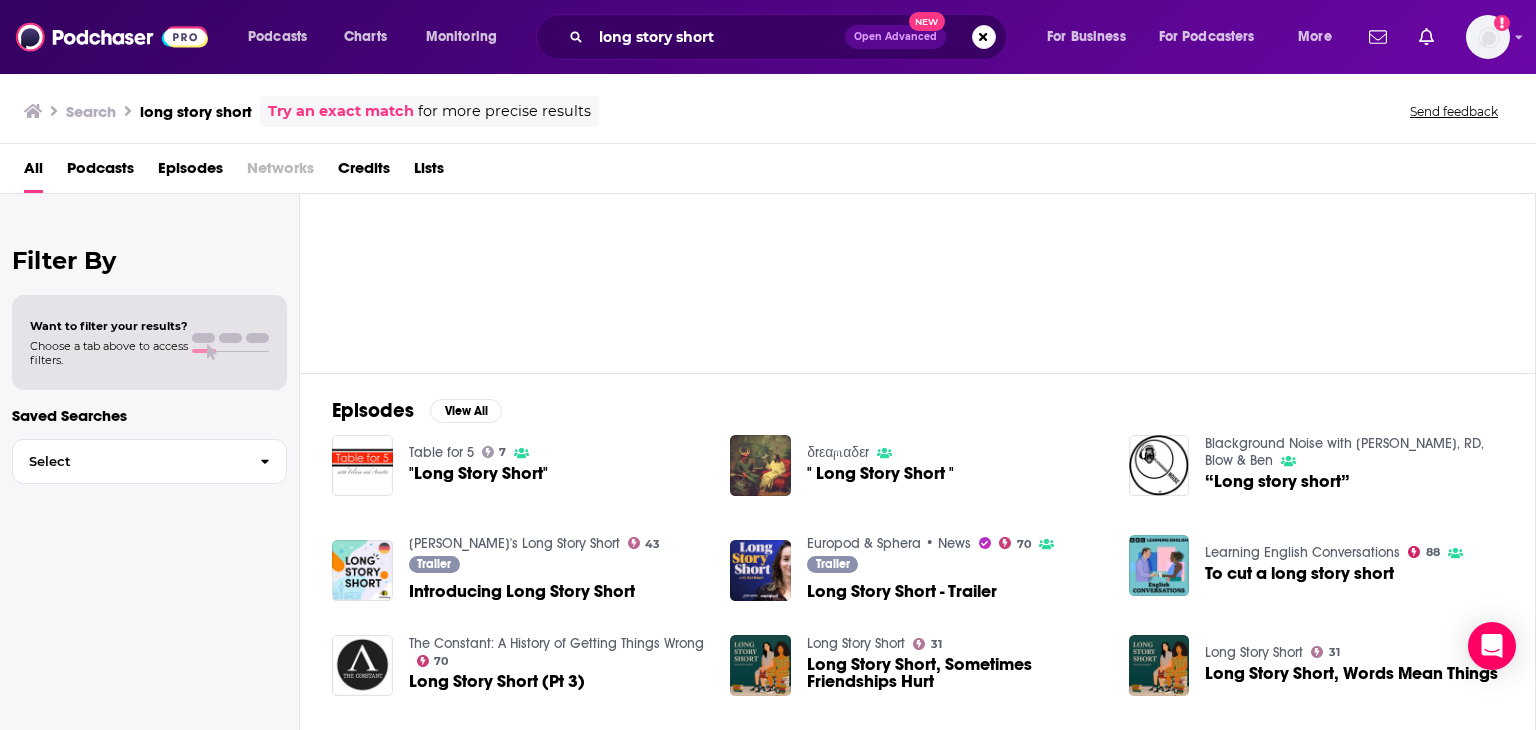 scroll, scrollTop: 0, scrollLeft: 0, axis: both 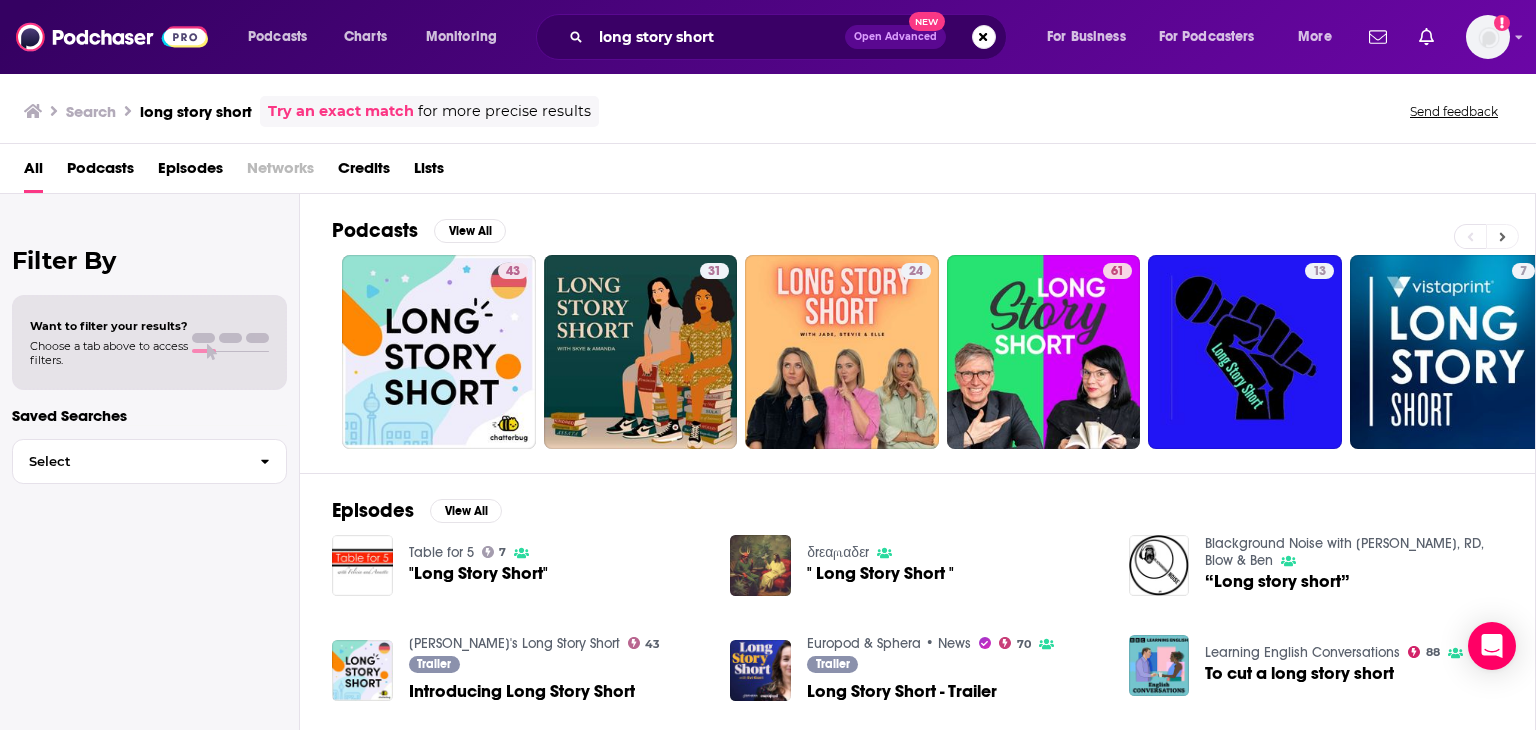 click at bounding box center (1502, 236) 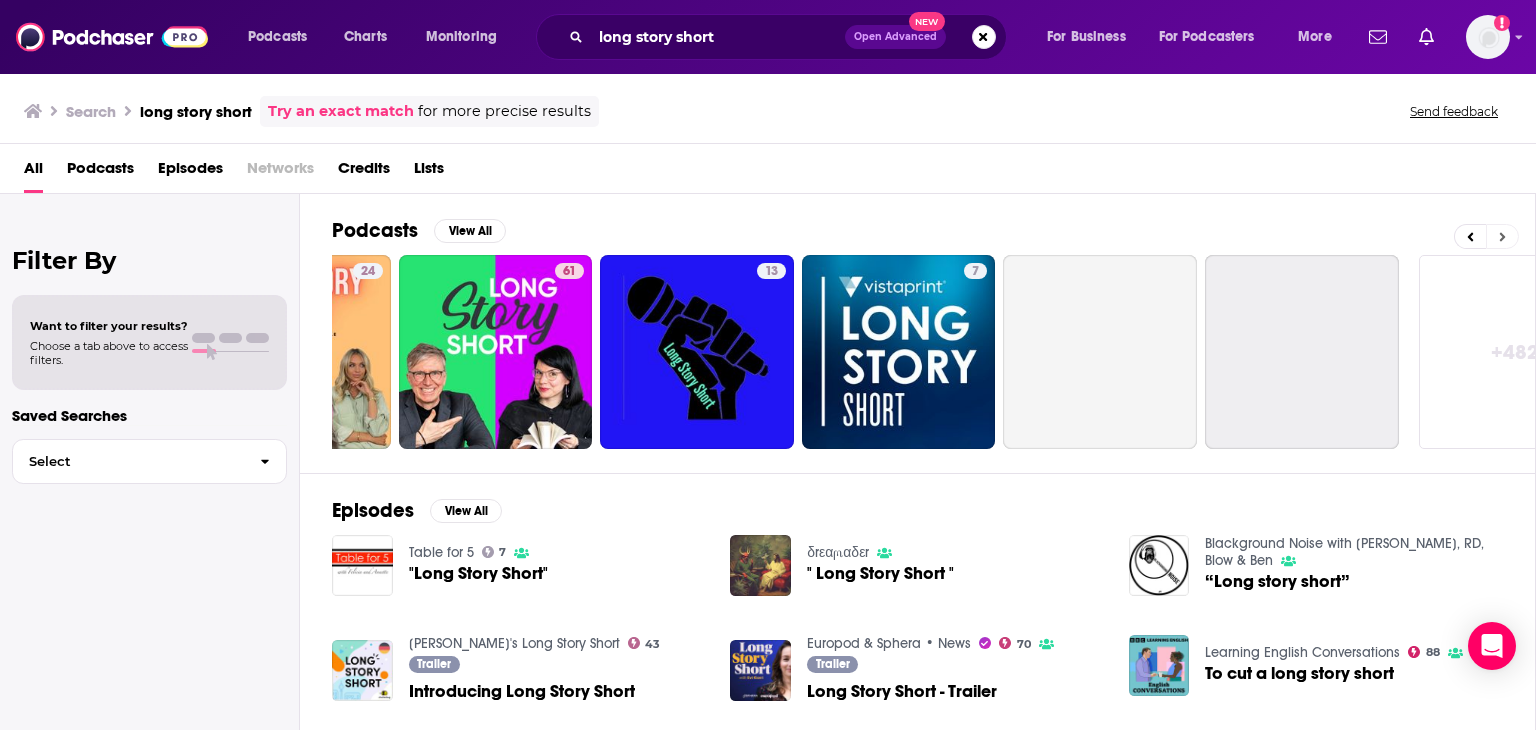 scroll, scrollTop: 0, scrollLeft: 632, axis: horizontal 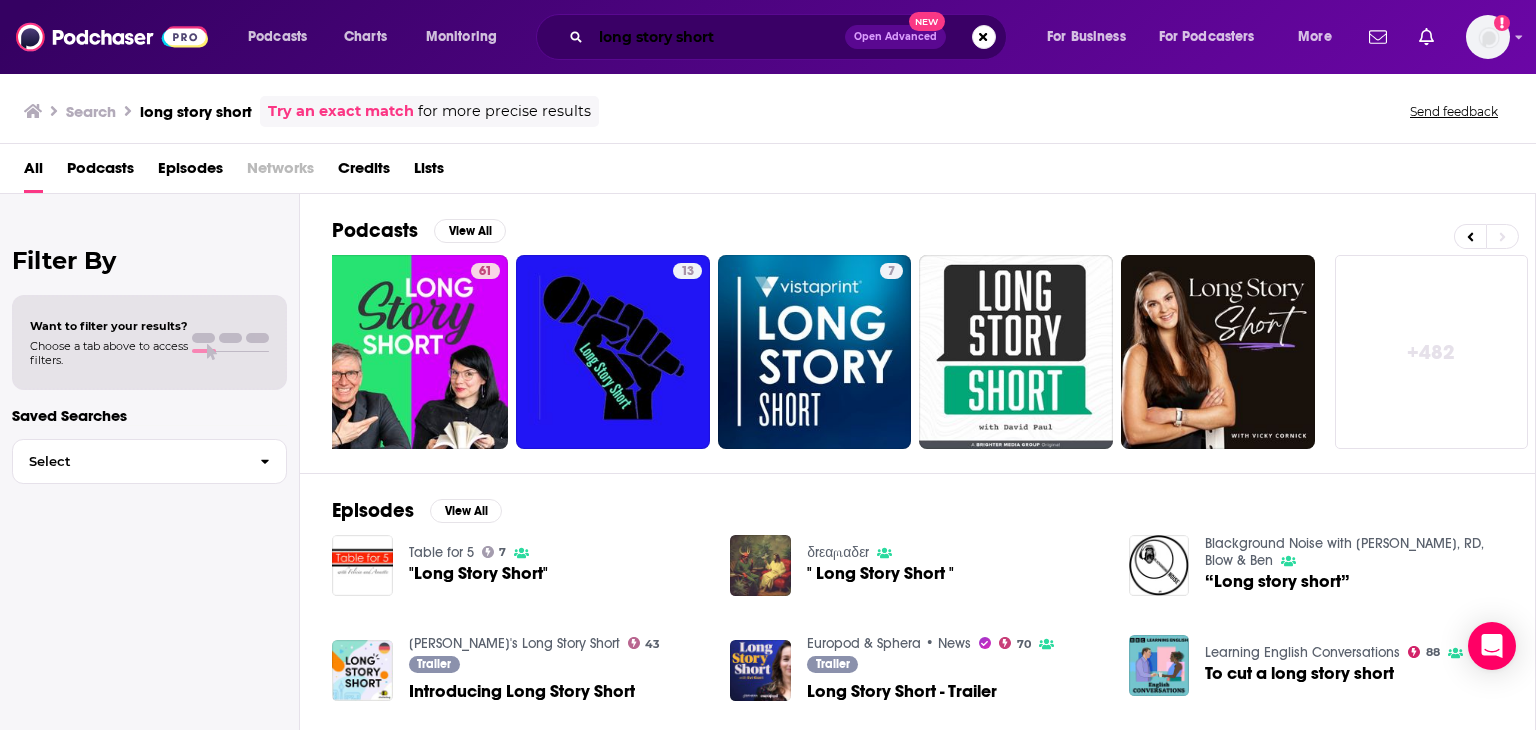 click on "long story short" at bounding box center [718, 37] 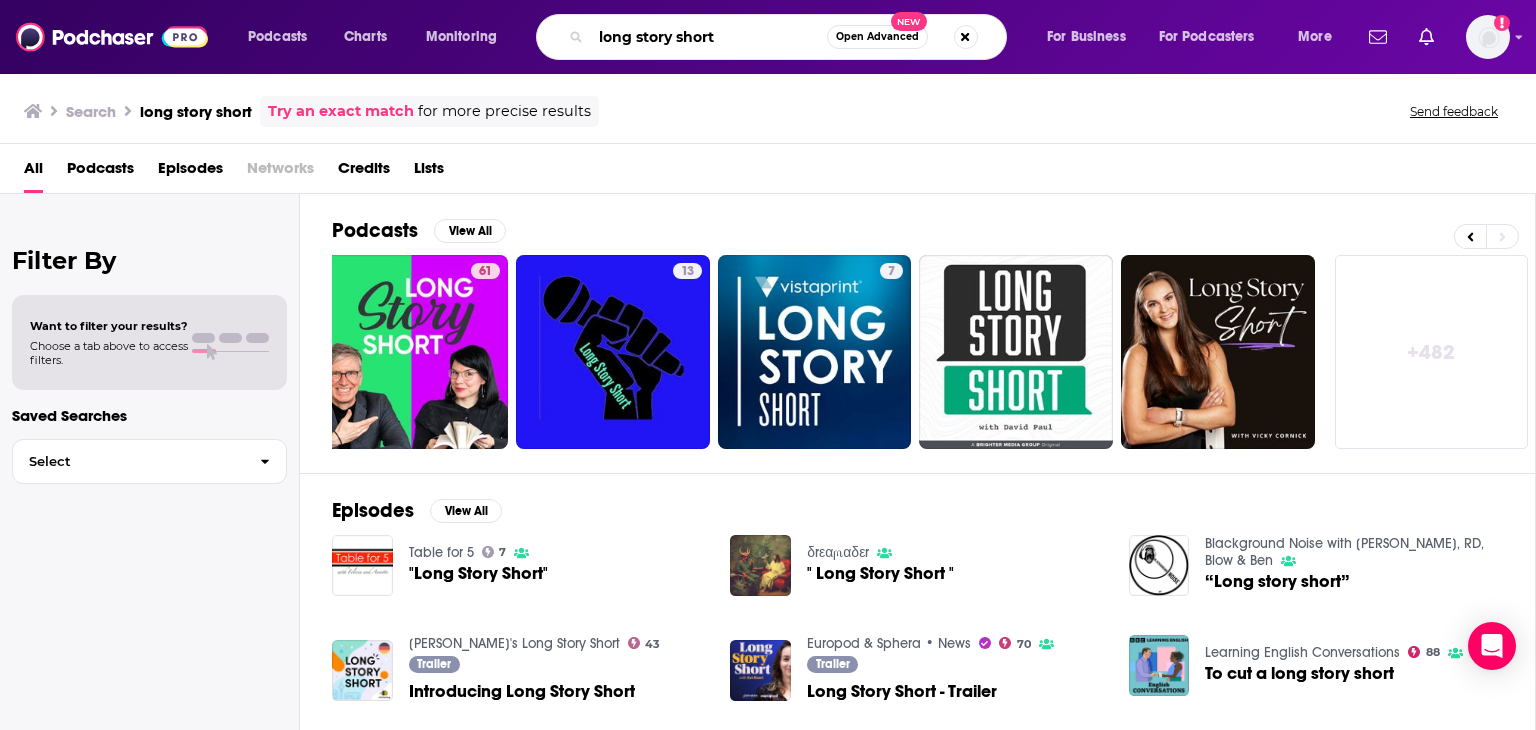 click on "long story short" at bounding box center [709, 37] 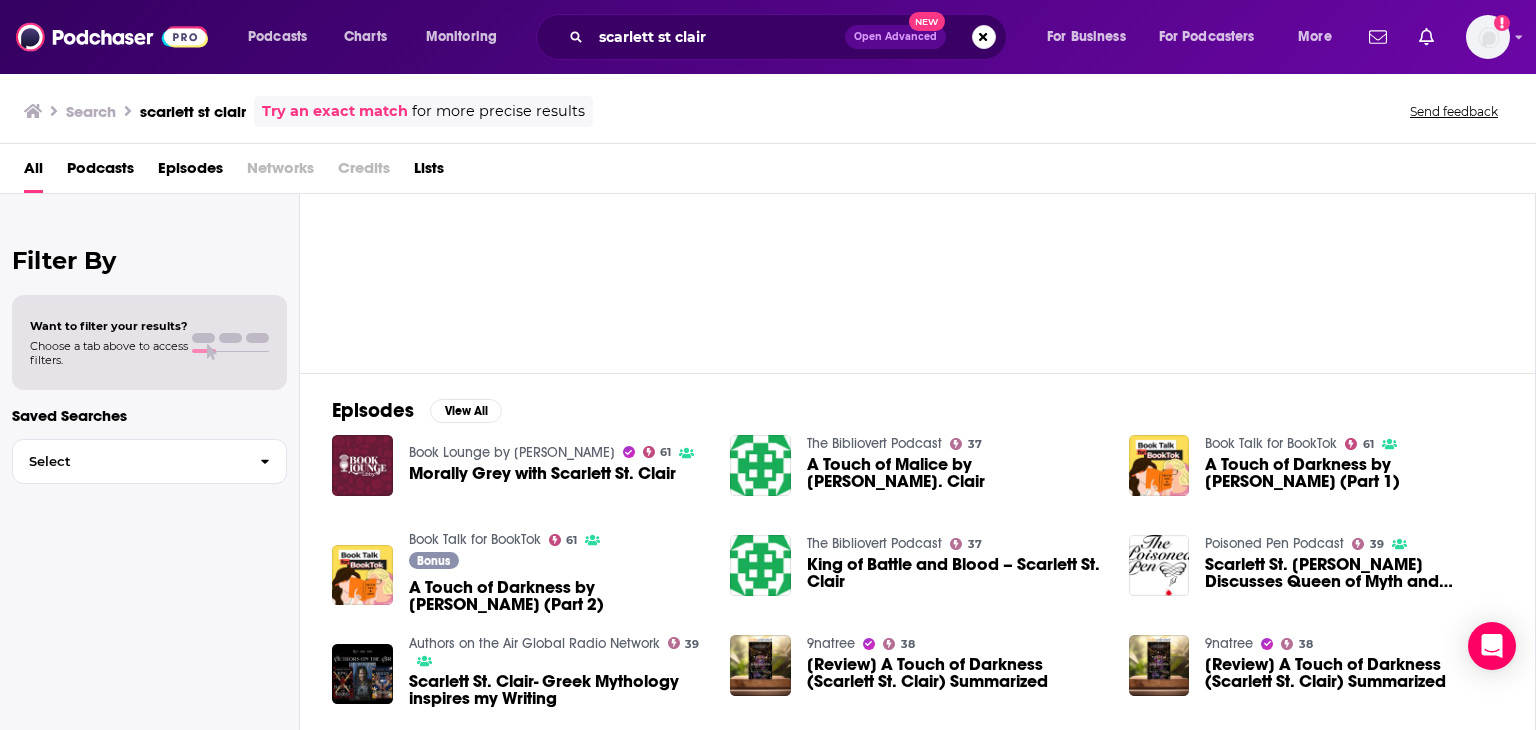 scroll, scrollTop: 0, scrollLeft: 0, axis: both 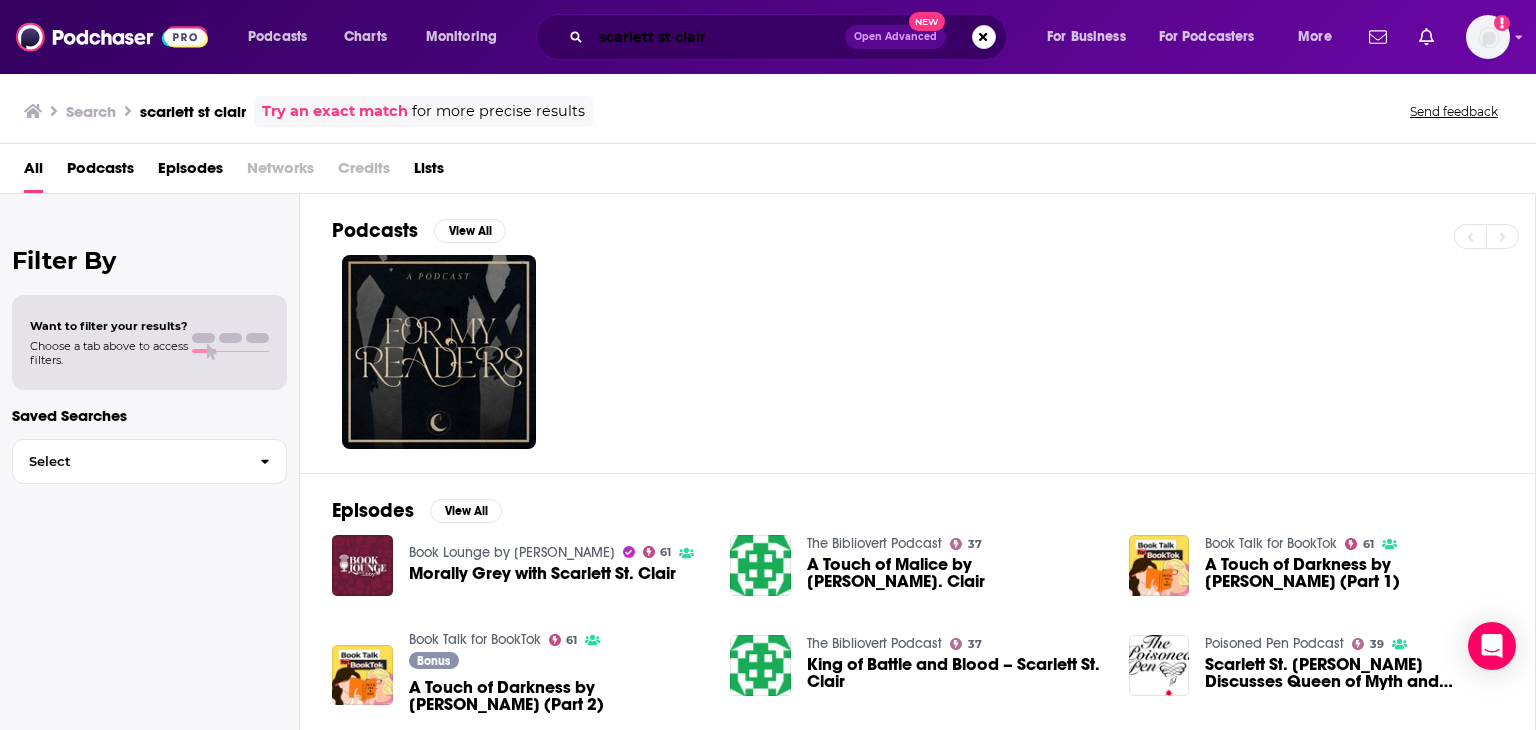 click on "scarlett st clair" at bounding box center (718, 37) 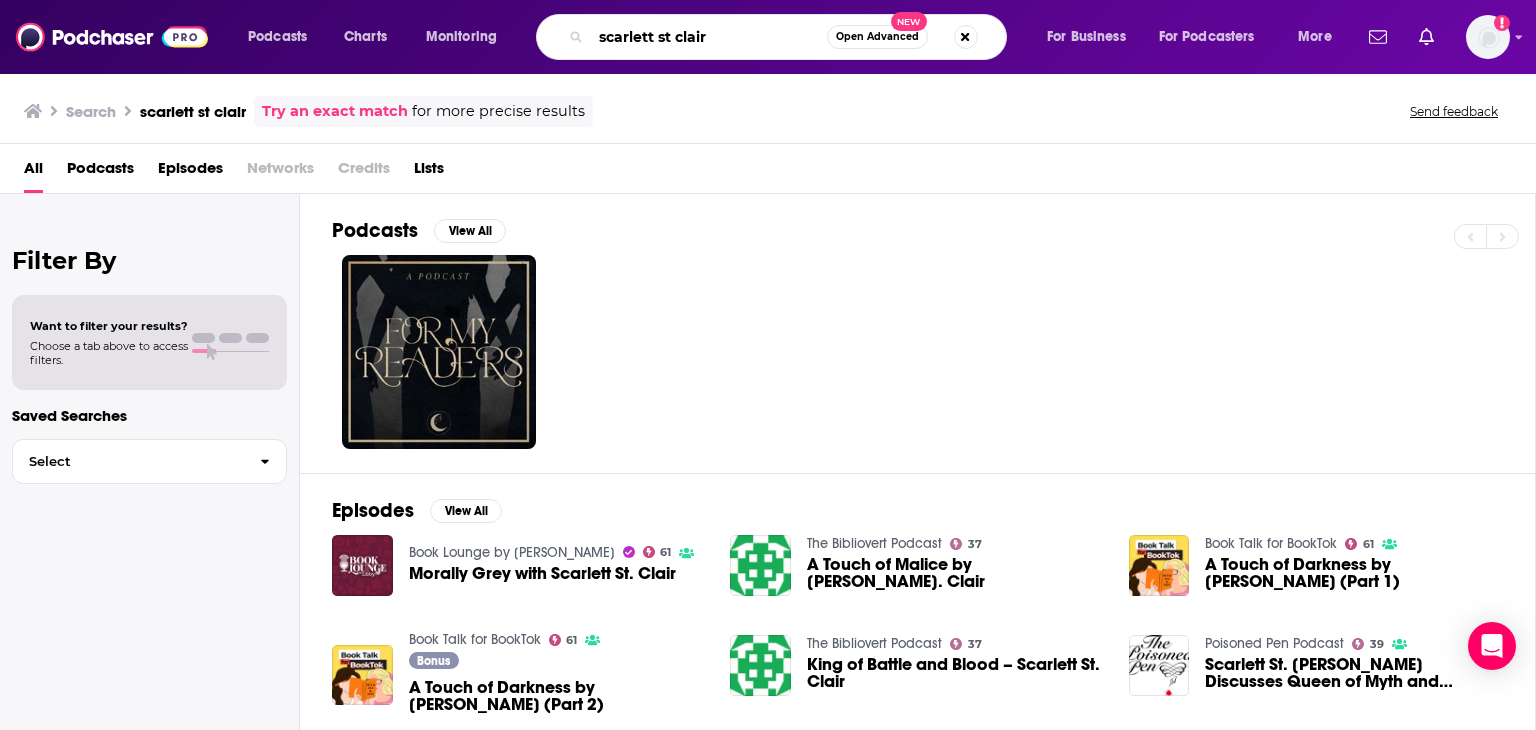 click on "scarlett st clair" at bounding box center (709, 37) 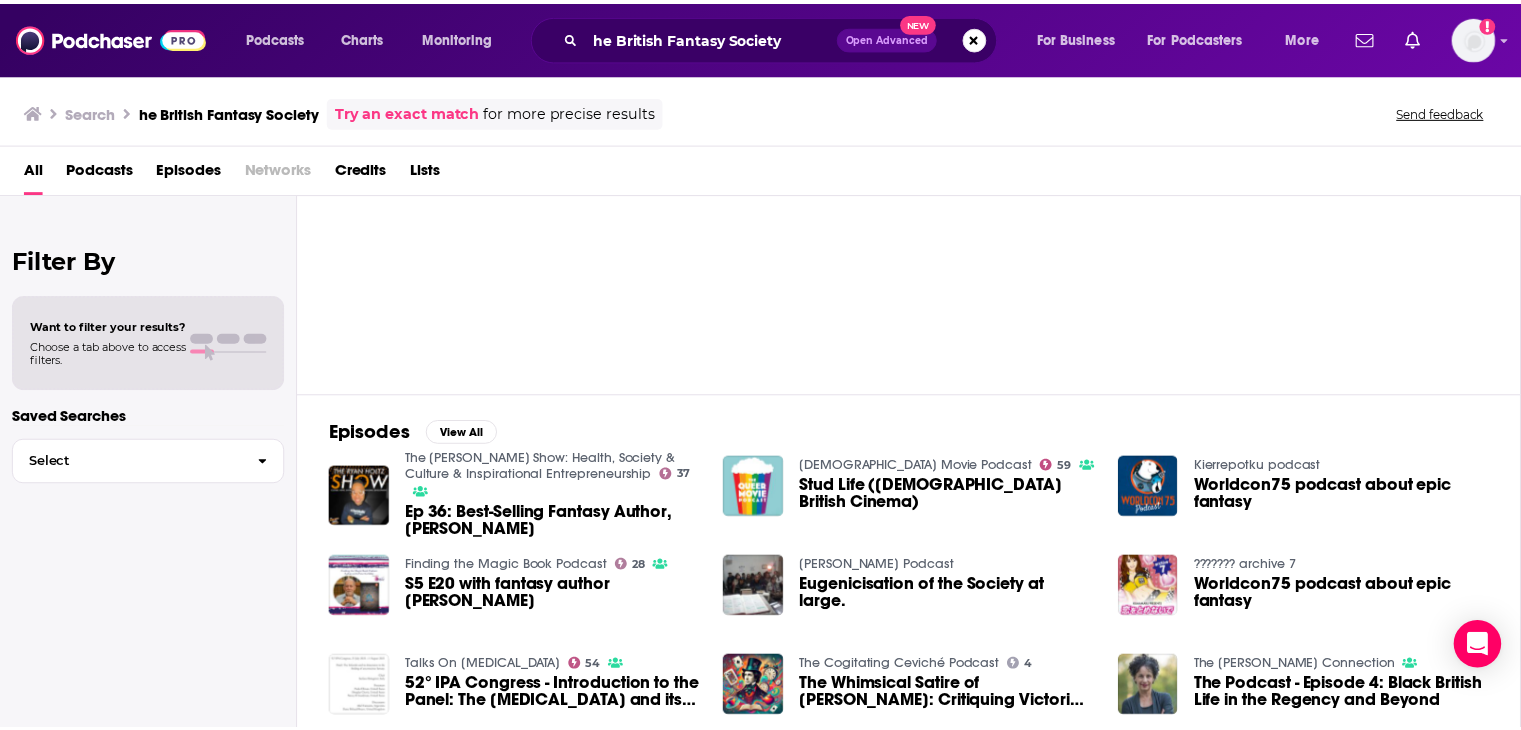 scroll, scrollTop: 0, scrollLeft: 0, axis: both 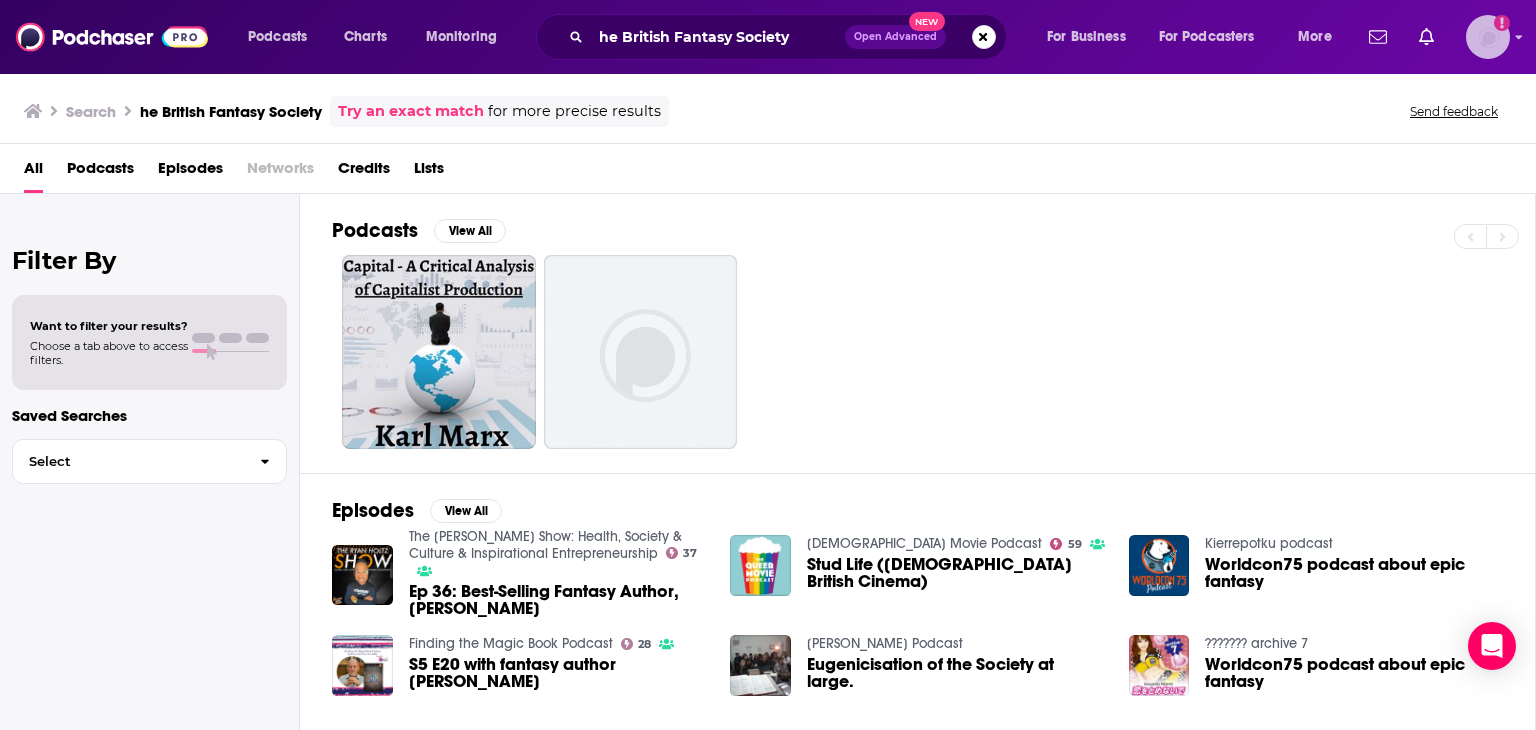 click at bounding box center [1488, 37] 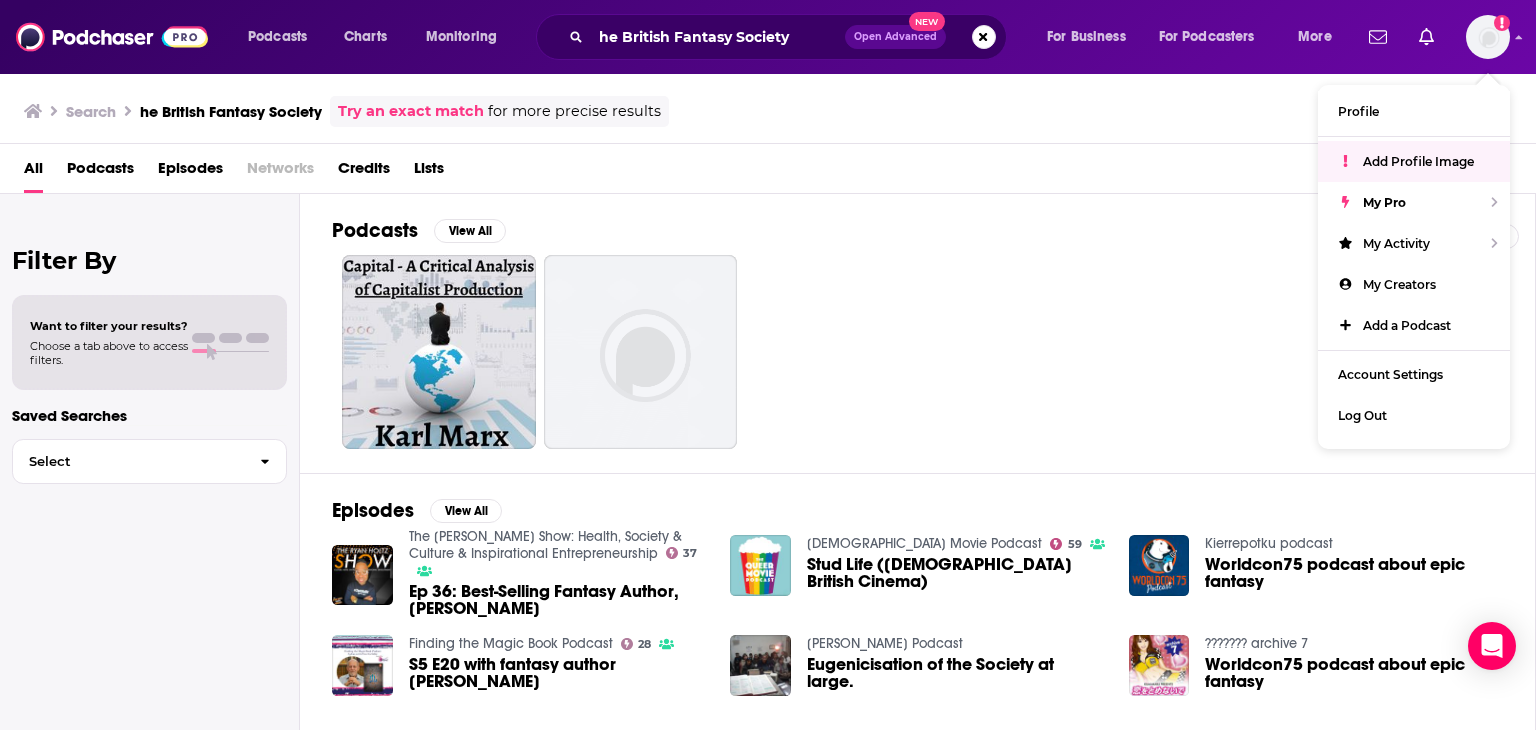click at bounding box center [933, 352] 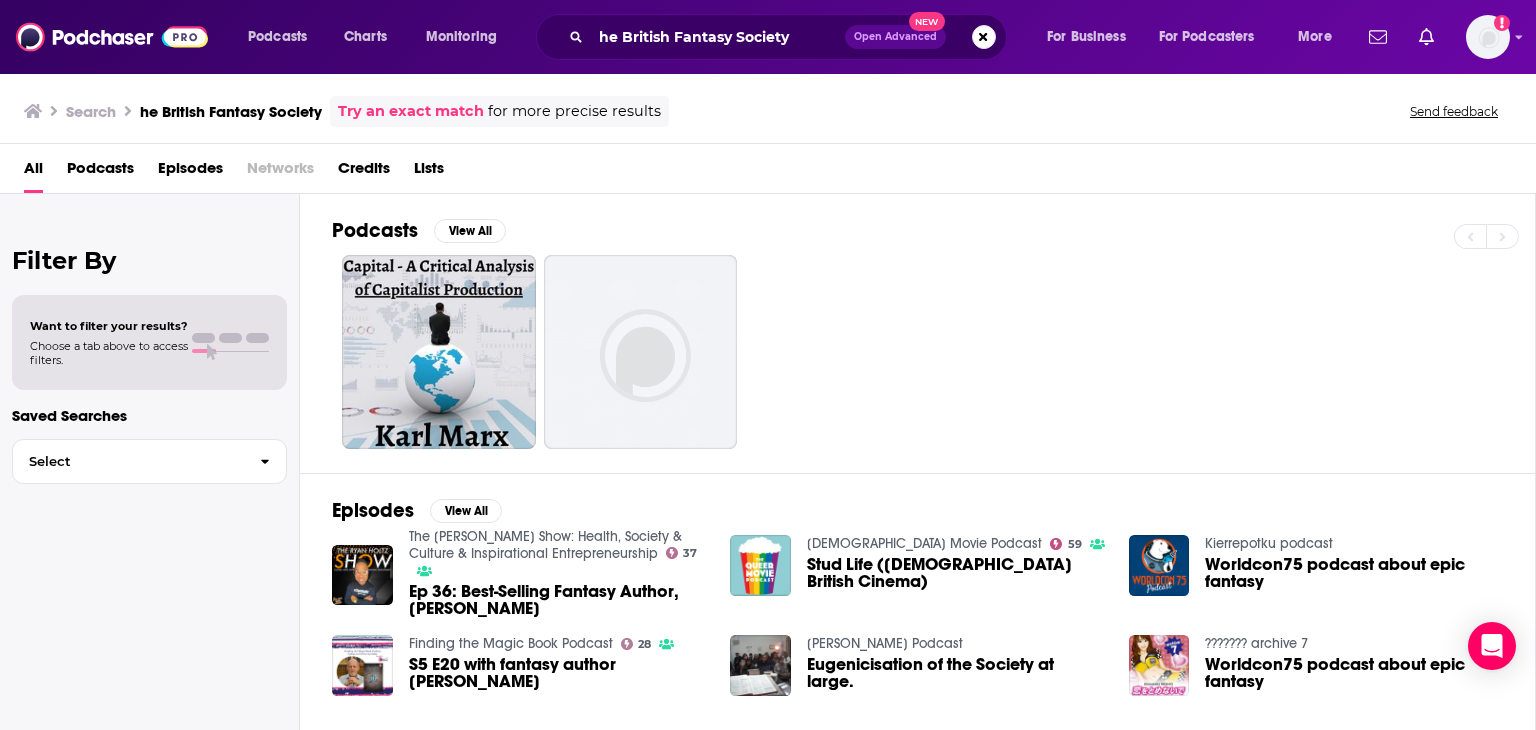 click on "Podcasts Charts Monitoring he British Fantasy Society Open Advanced New For Business For Podcasters More Add a profile image" at bounding box center (768, 37) 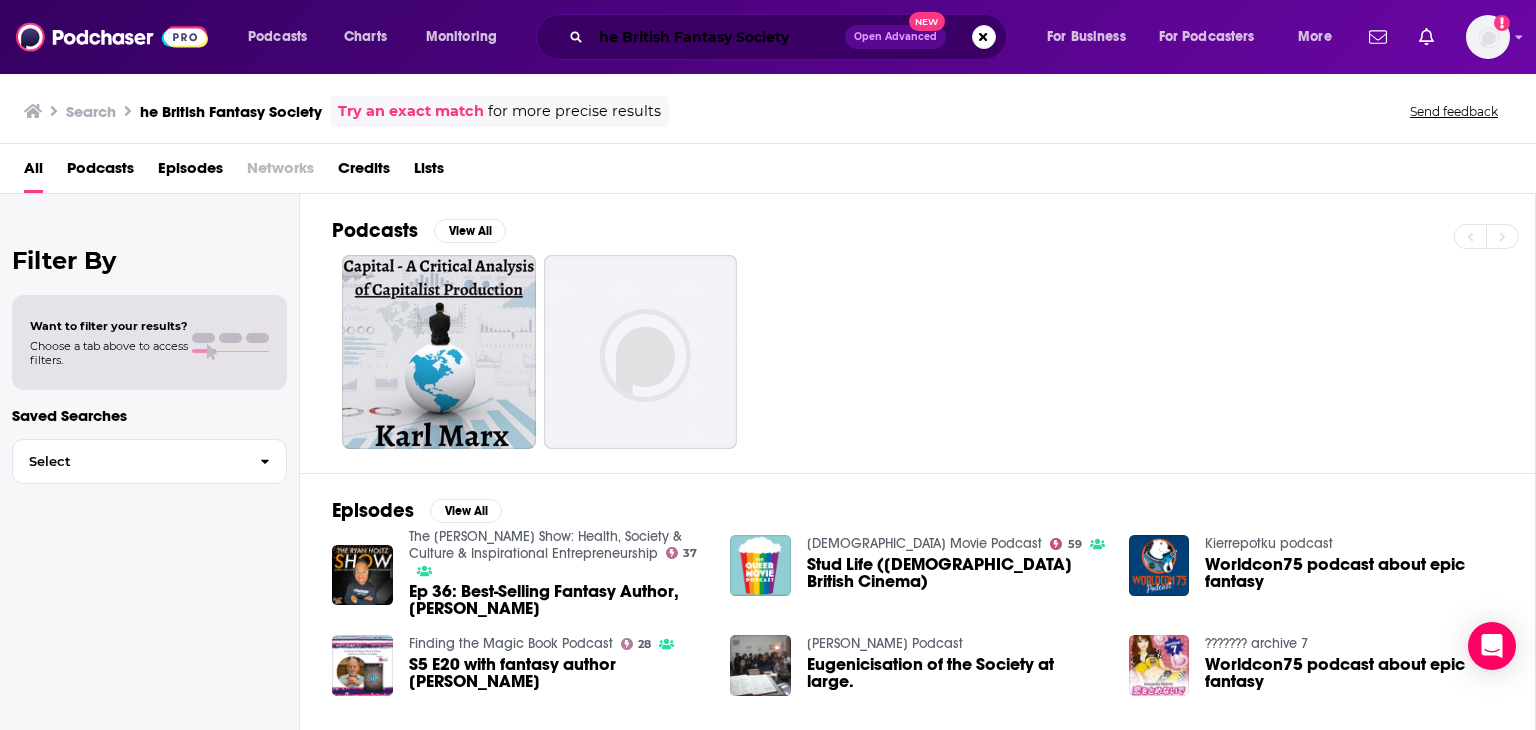 click on "he British Fantasy Society" at bounding box center [718, 37] 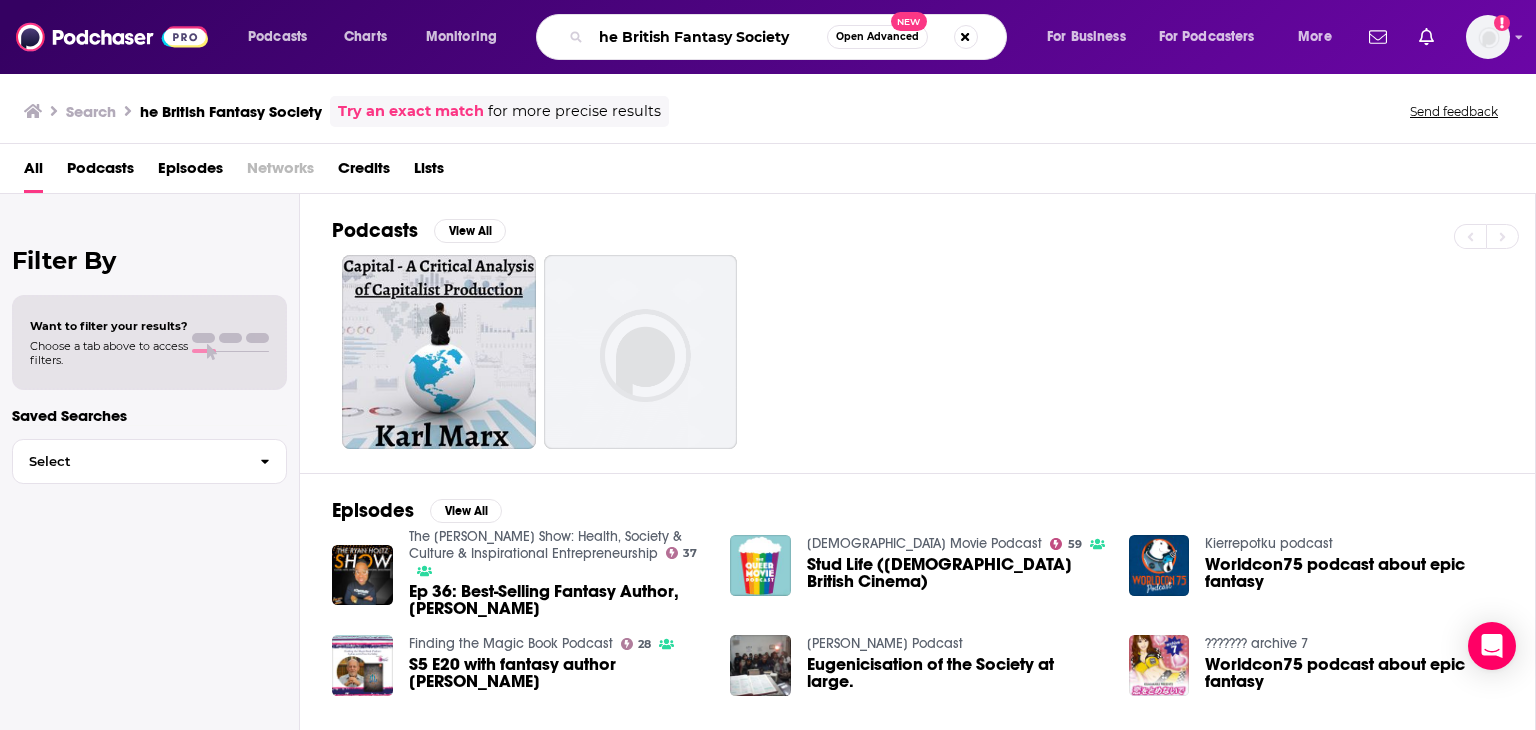 click on "he British Fantasy Society" at bounding box center [709, 37] 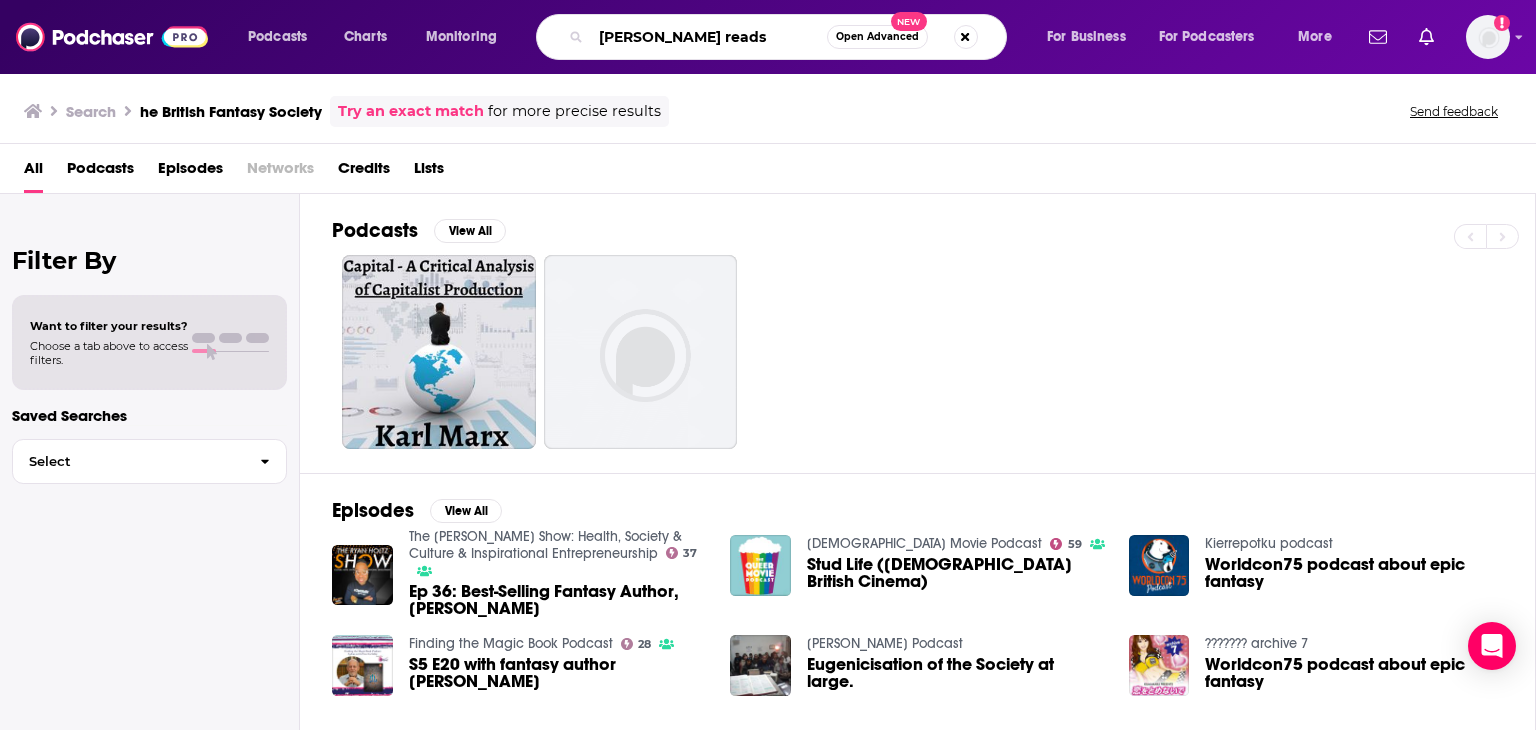 type on "baker reads" 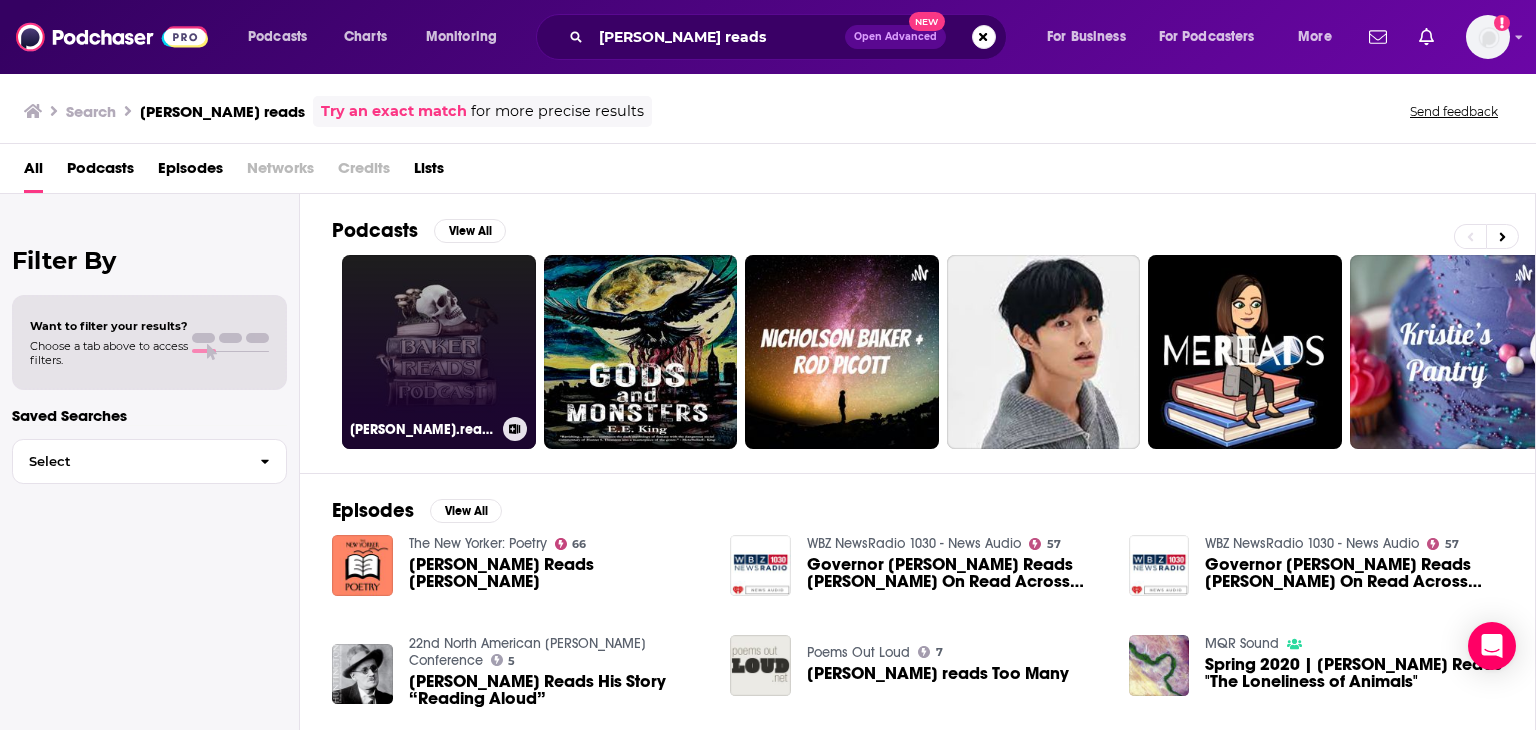 click on "Baker.reads" at bounding box center (439, 352) 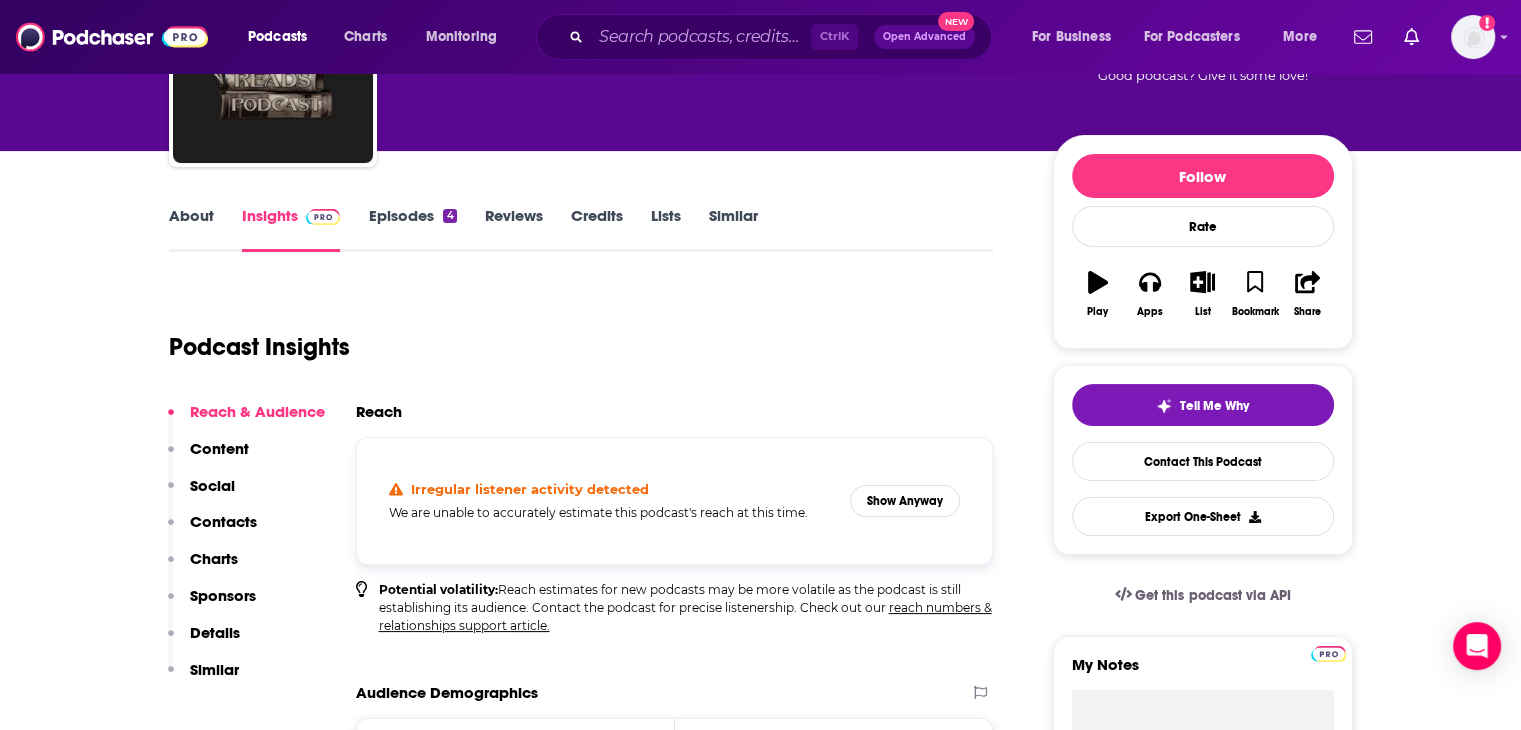 scroll, scrollTop: 200, scrollLeft: 0, axis: vertical 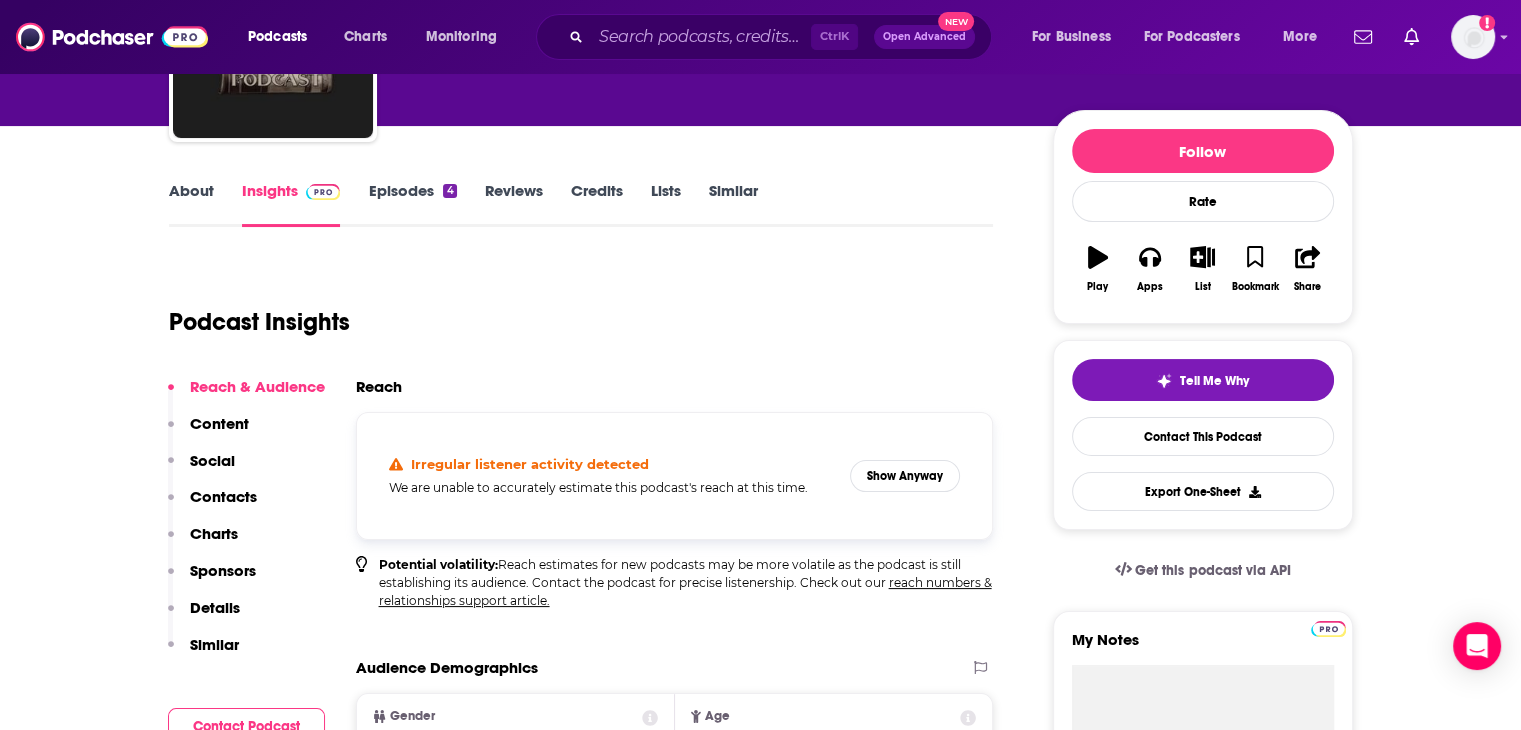 click on "Episodes 4" at bounding box center (412, 204) 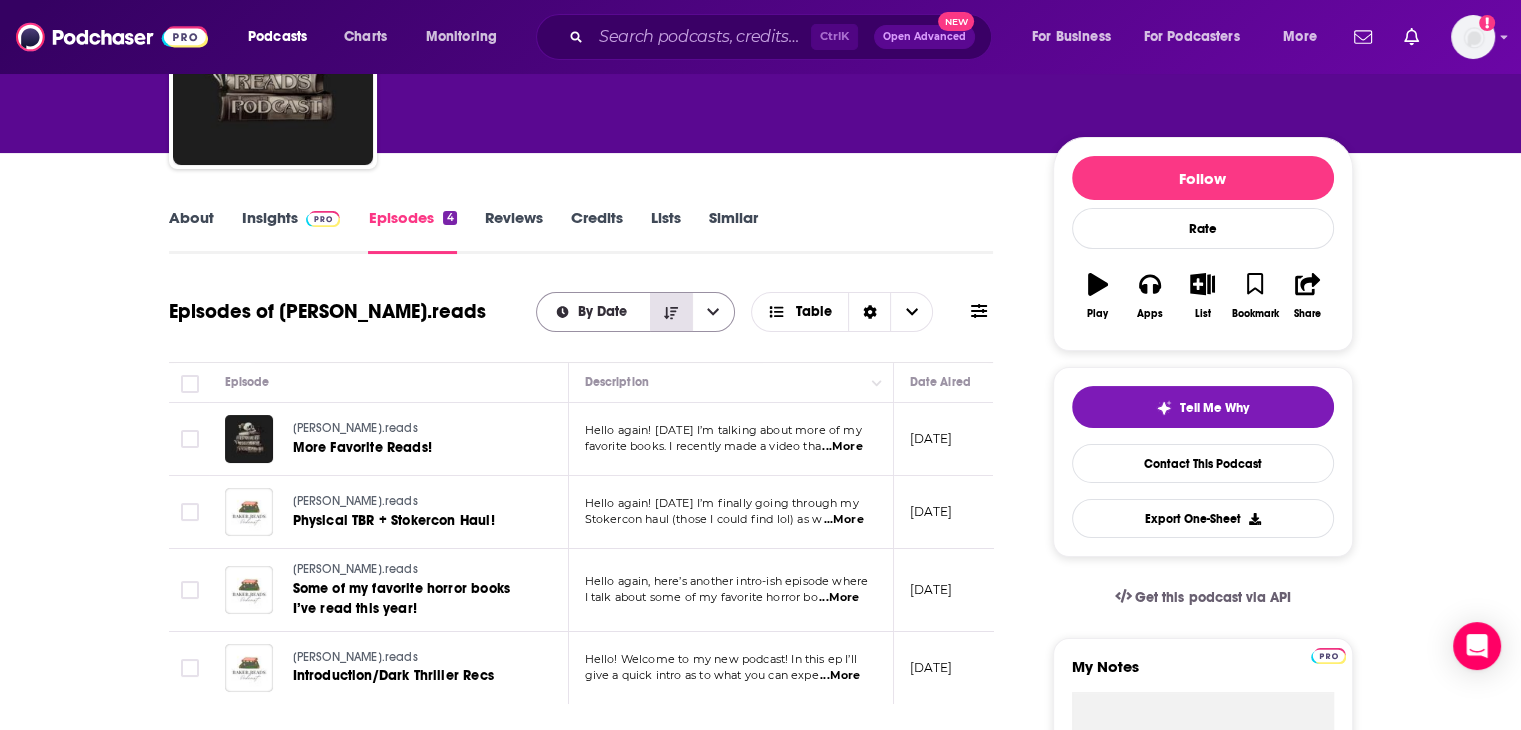 scroll, scrollTop: 200, scrollLeft: 0, axis: vertical 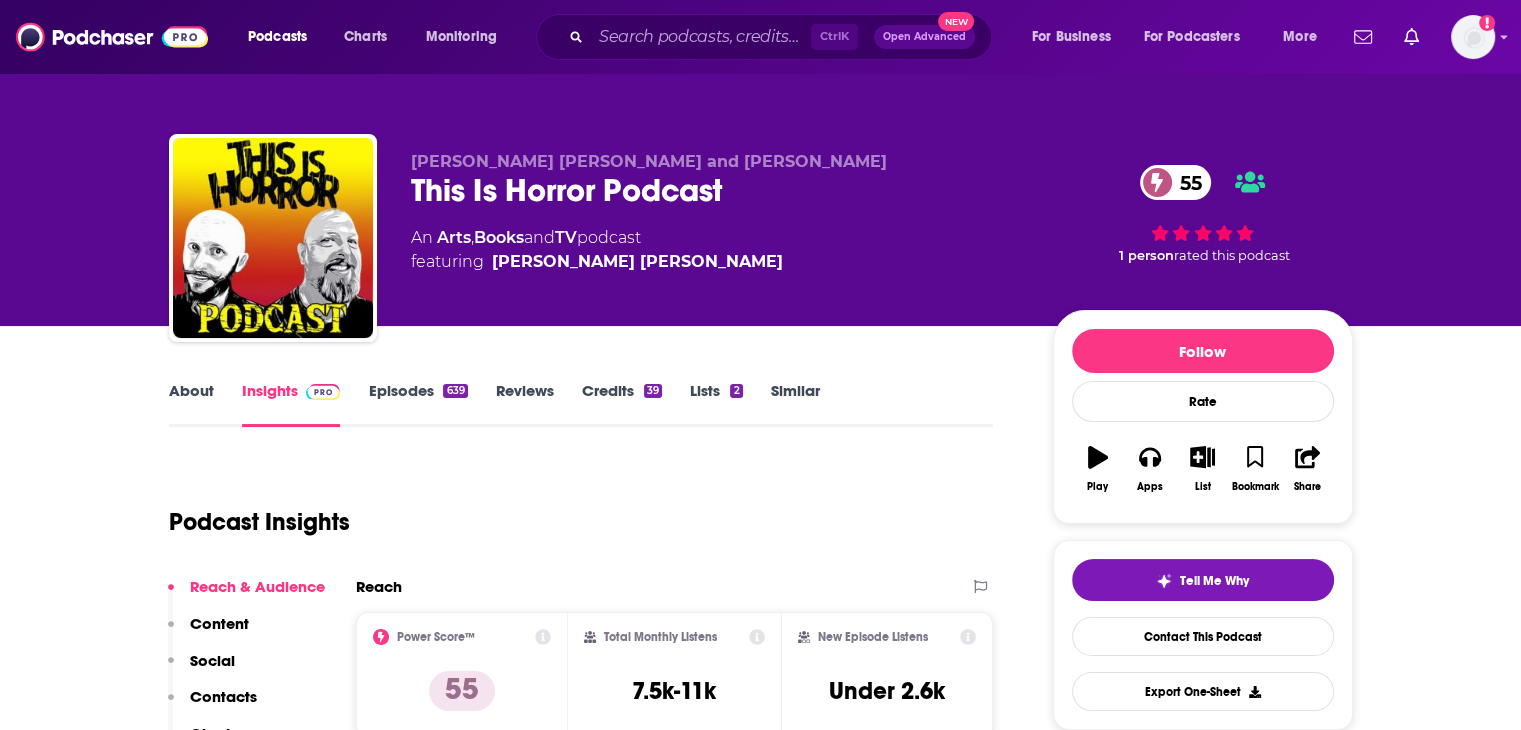 click on "About" at bounding box center [191, 404] 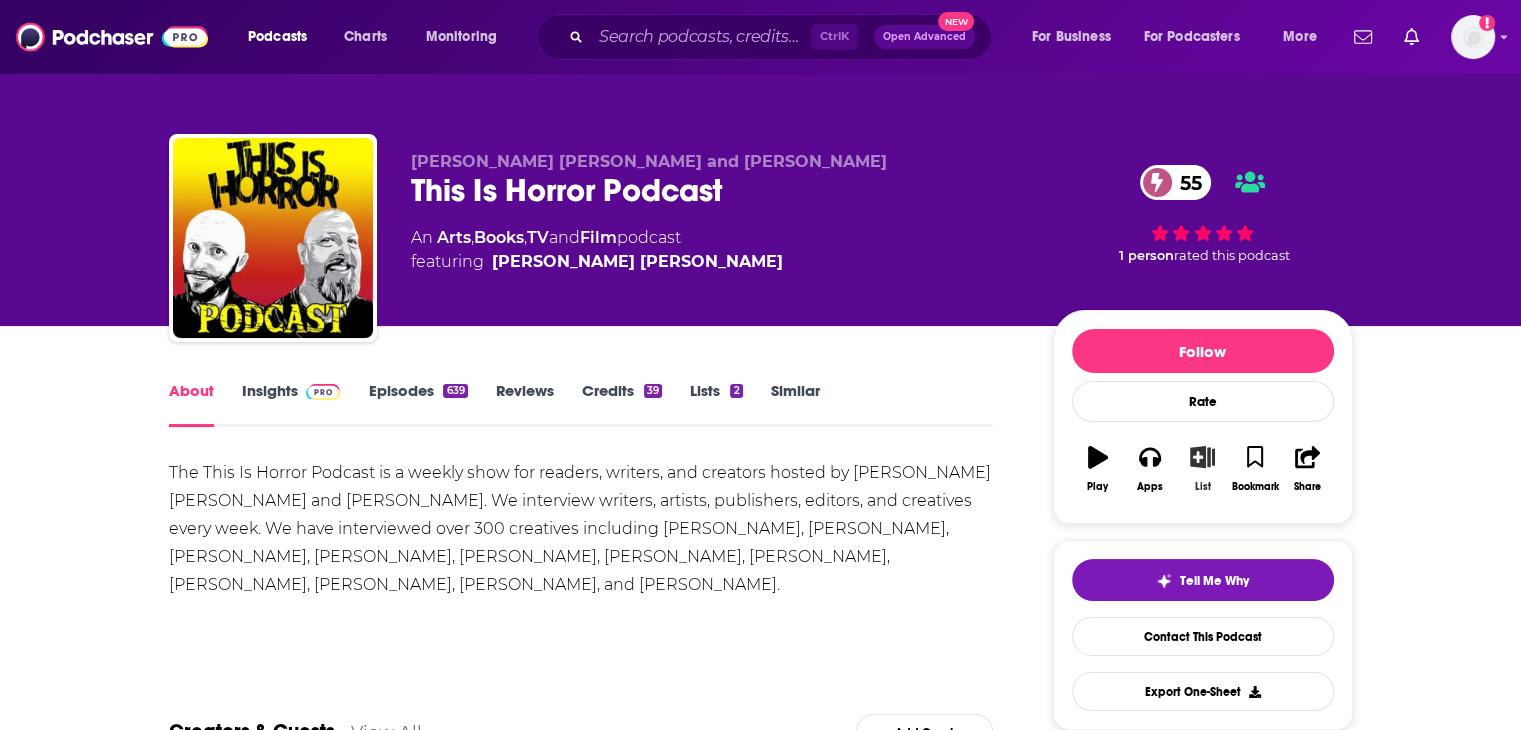 click 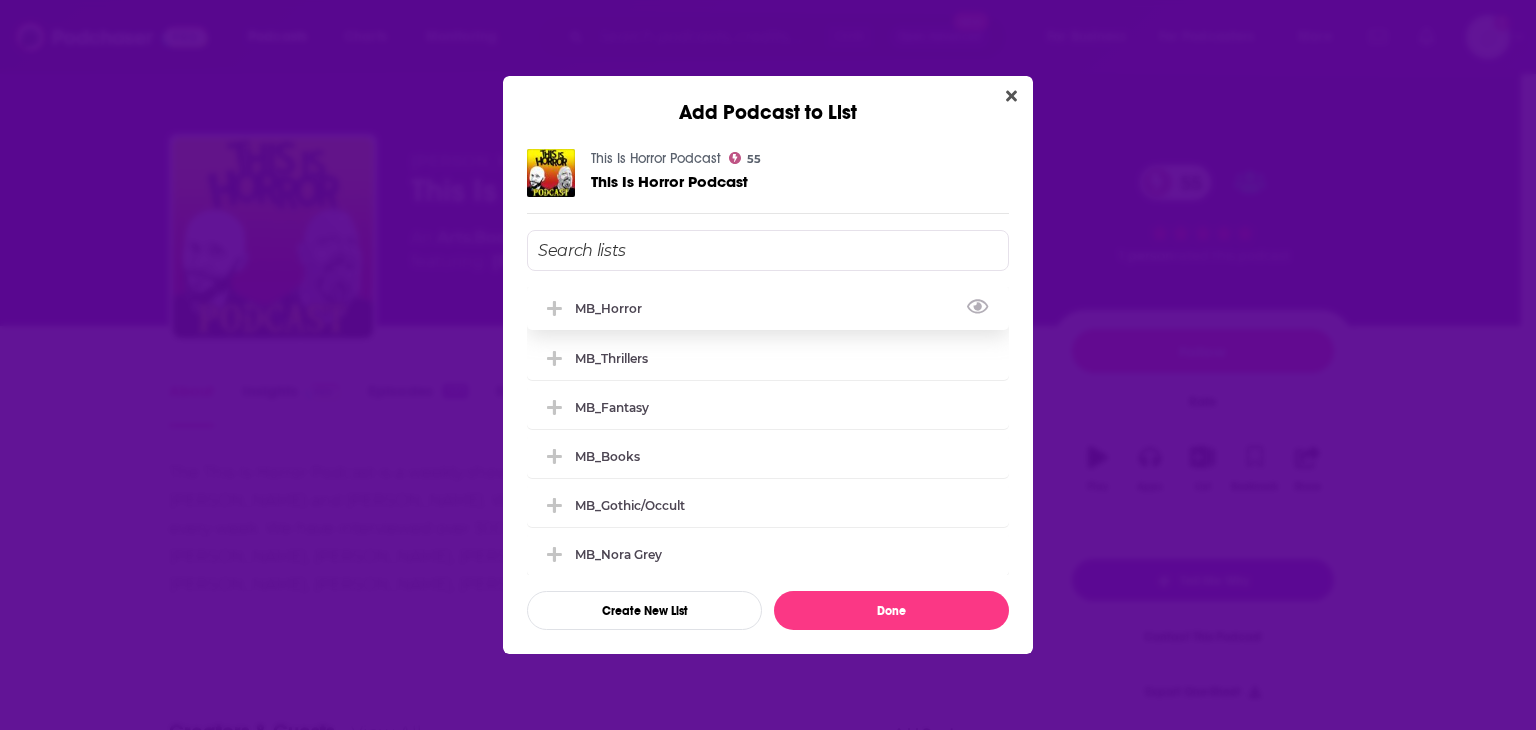 click on "MB_Horror" at bounding box center [768, 308] 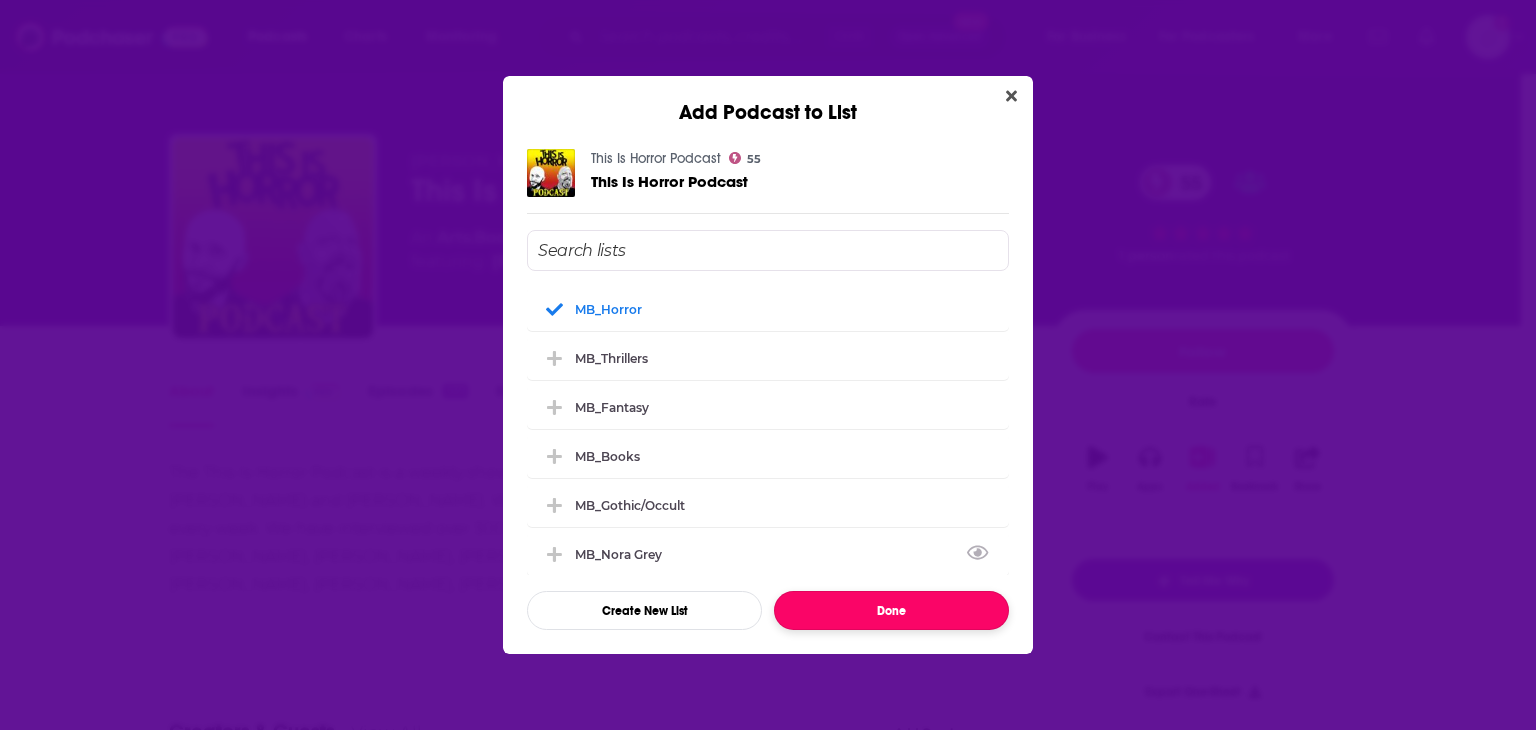 click on "Done" at bounding box center [891, 610] 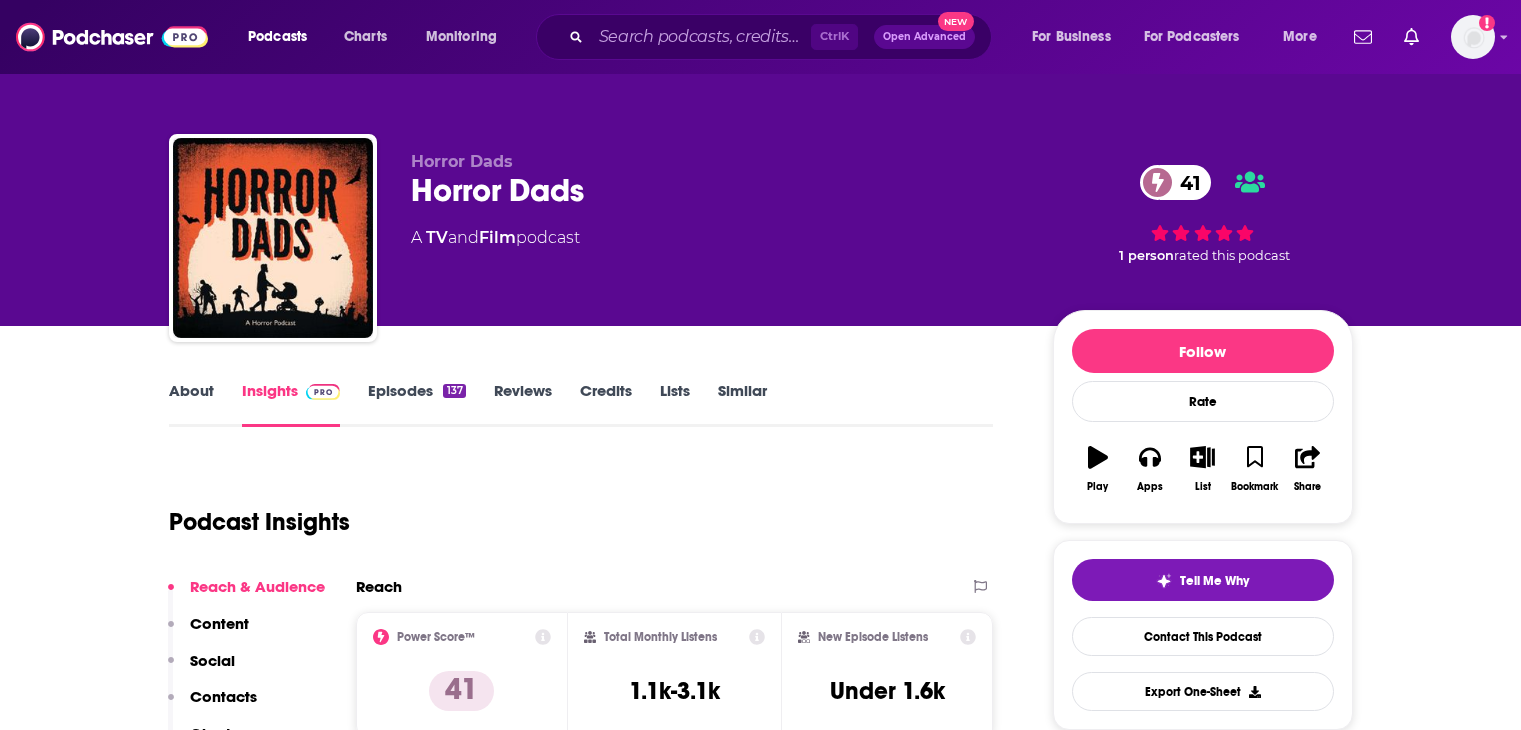 scroll, scrollTop: 0, scrollLeft: 0, axis: both 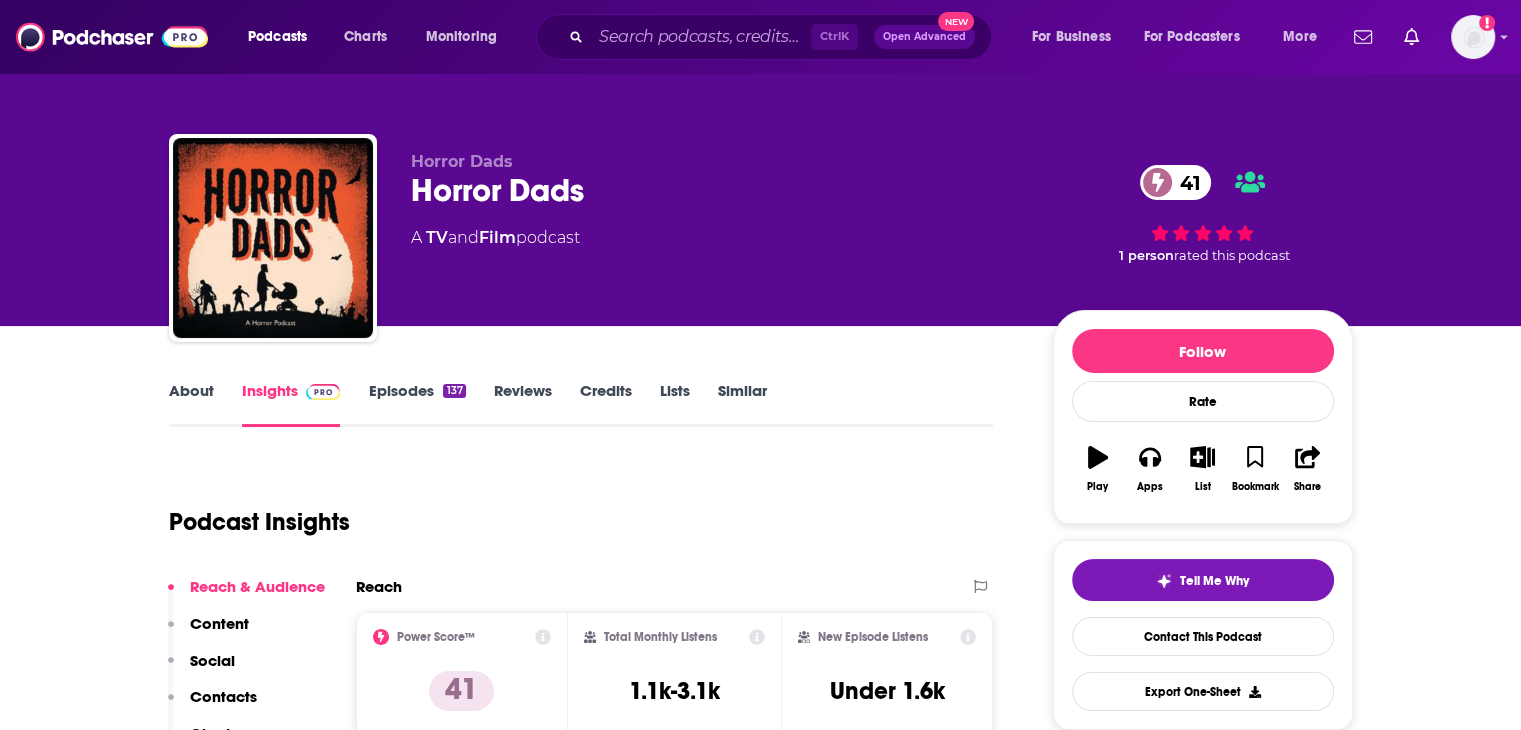 click on "About" at bounding box center (191, 404) 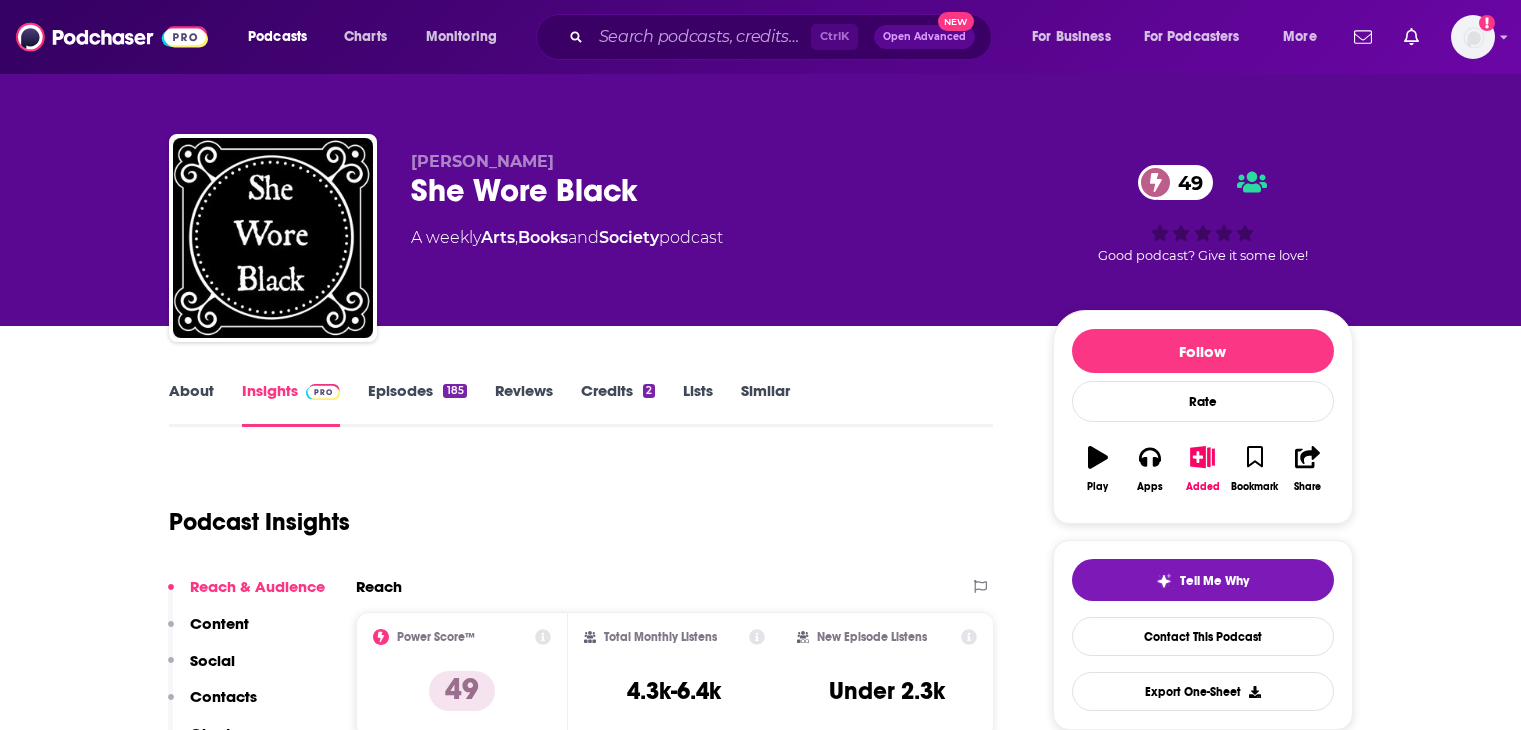 scroll, scrollTop: 0, scrollLeft: 0, axis: both 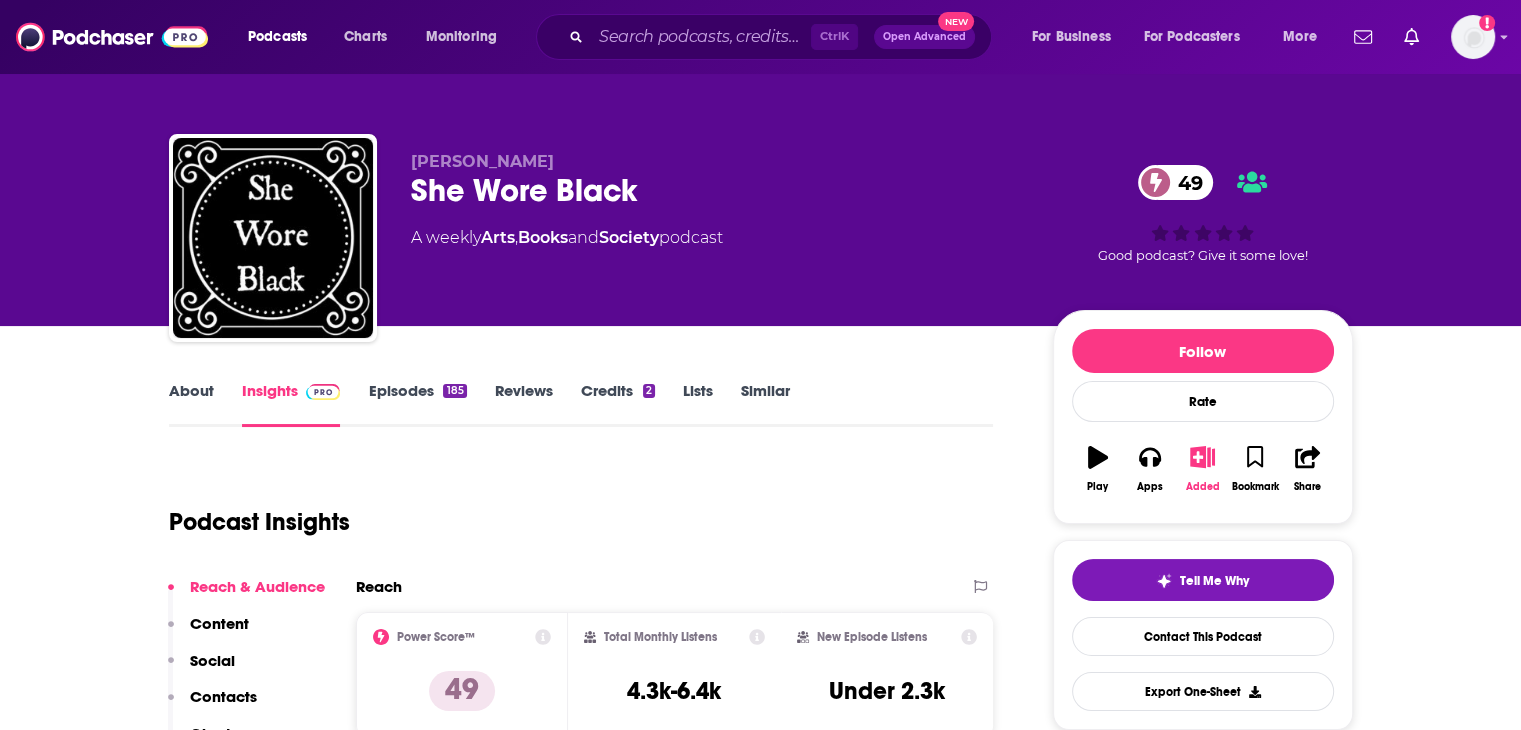 click 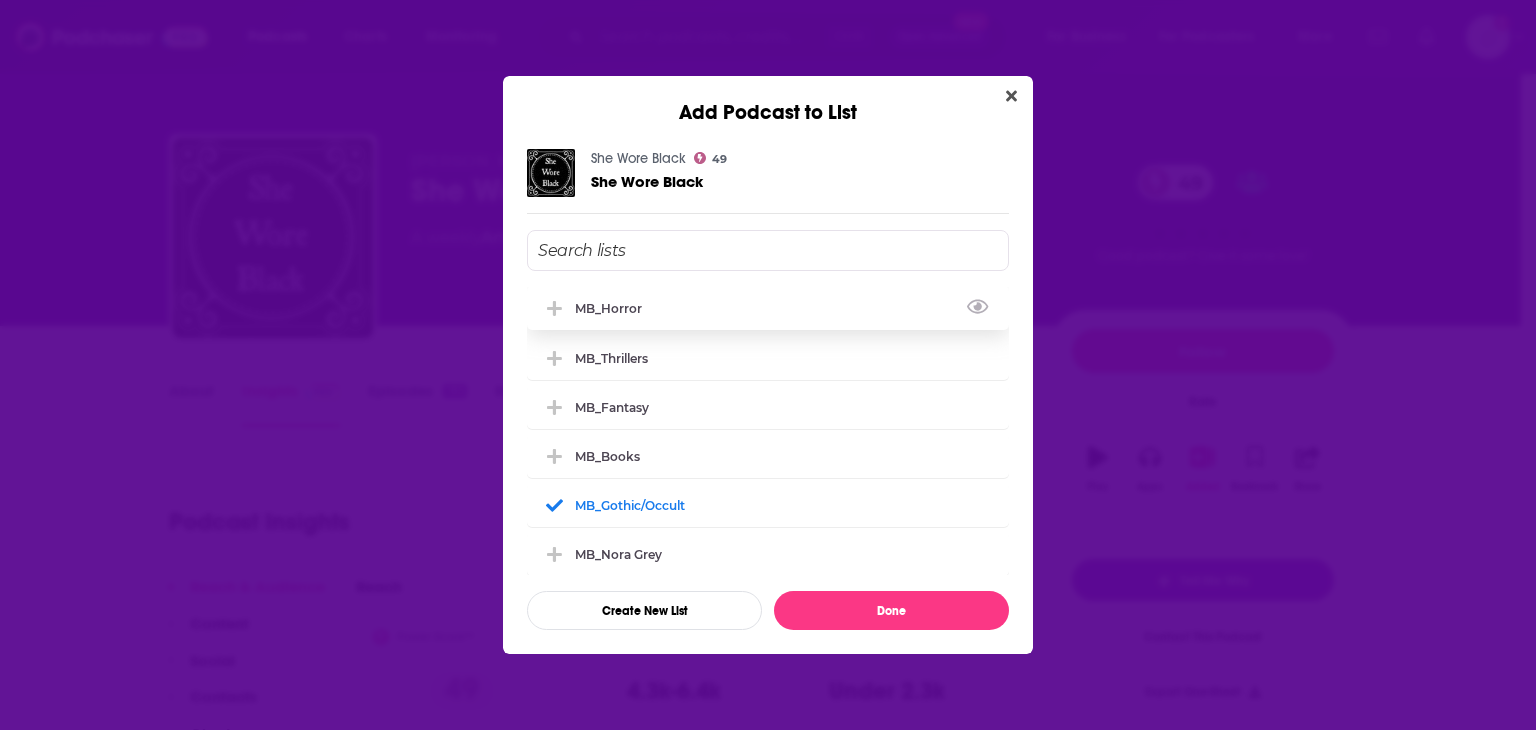 click on "MB_Horror" at bounding box center [768, 308] 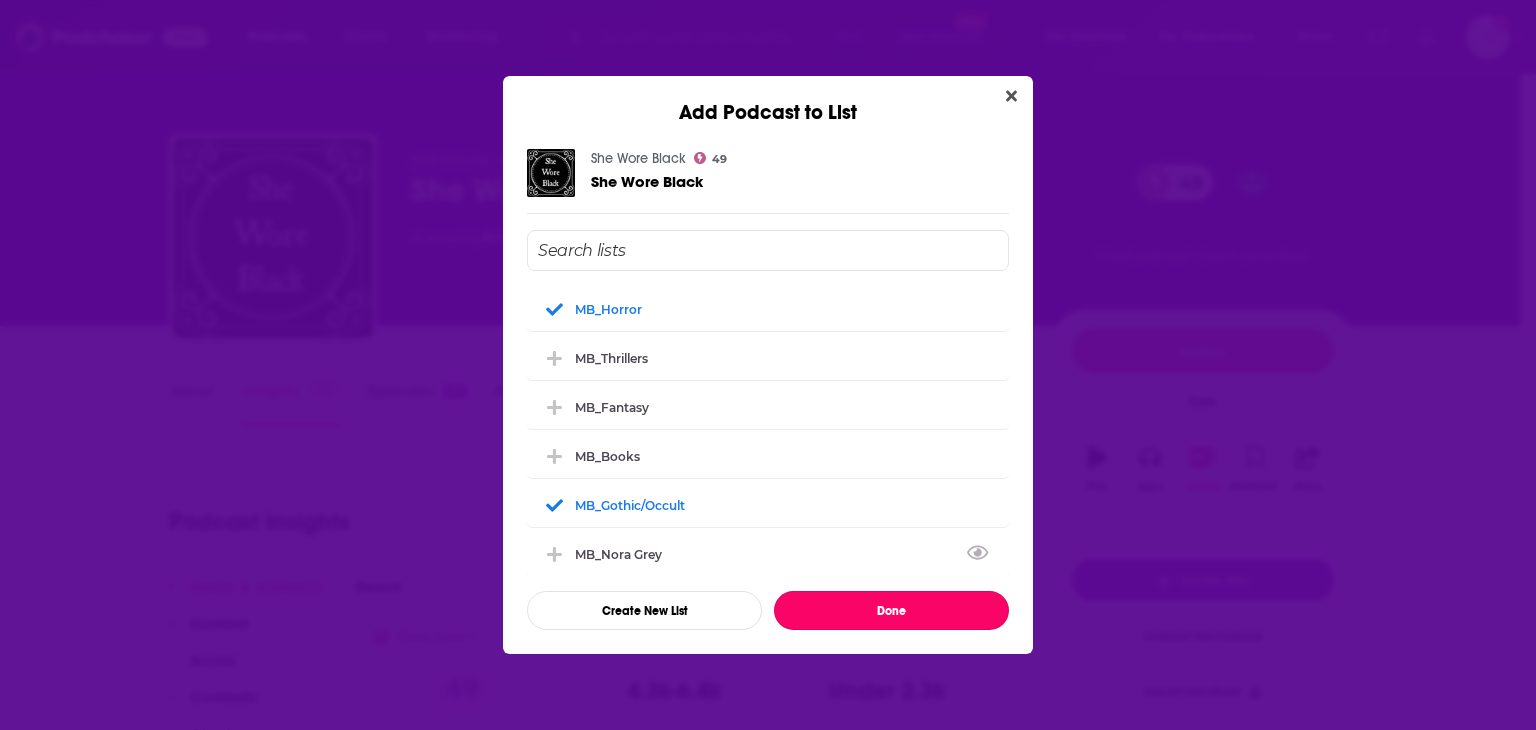 click on "Done" at bounding box center (891, 610) 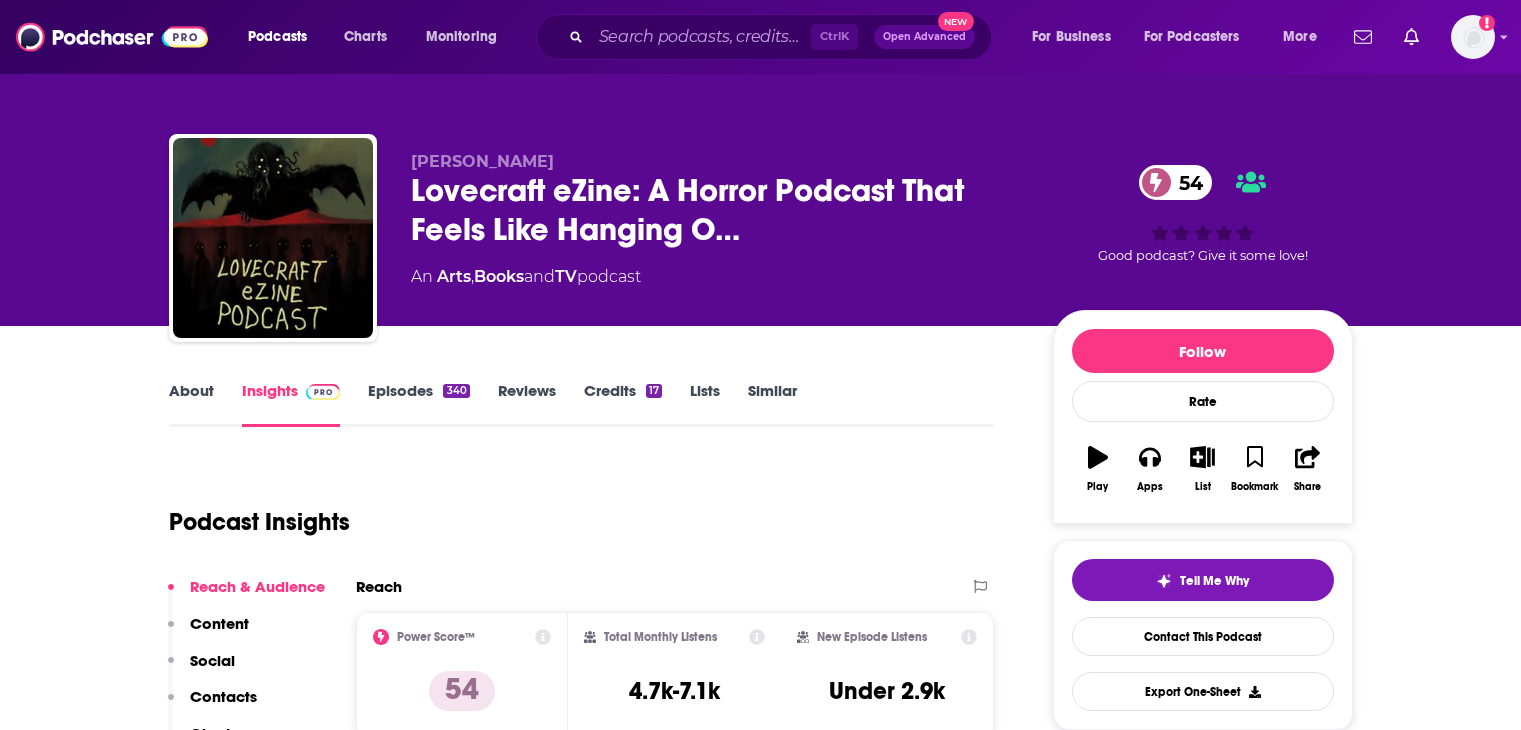 scroll, scrollTop: 0, scrollLeft: 0, axis: both 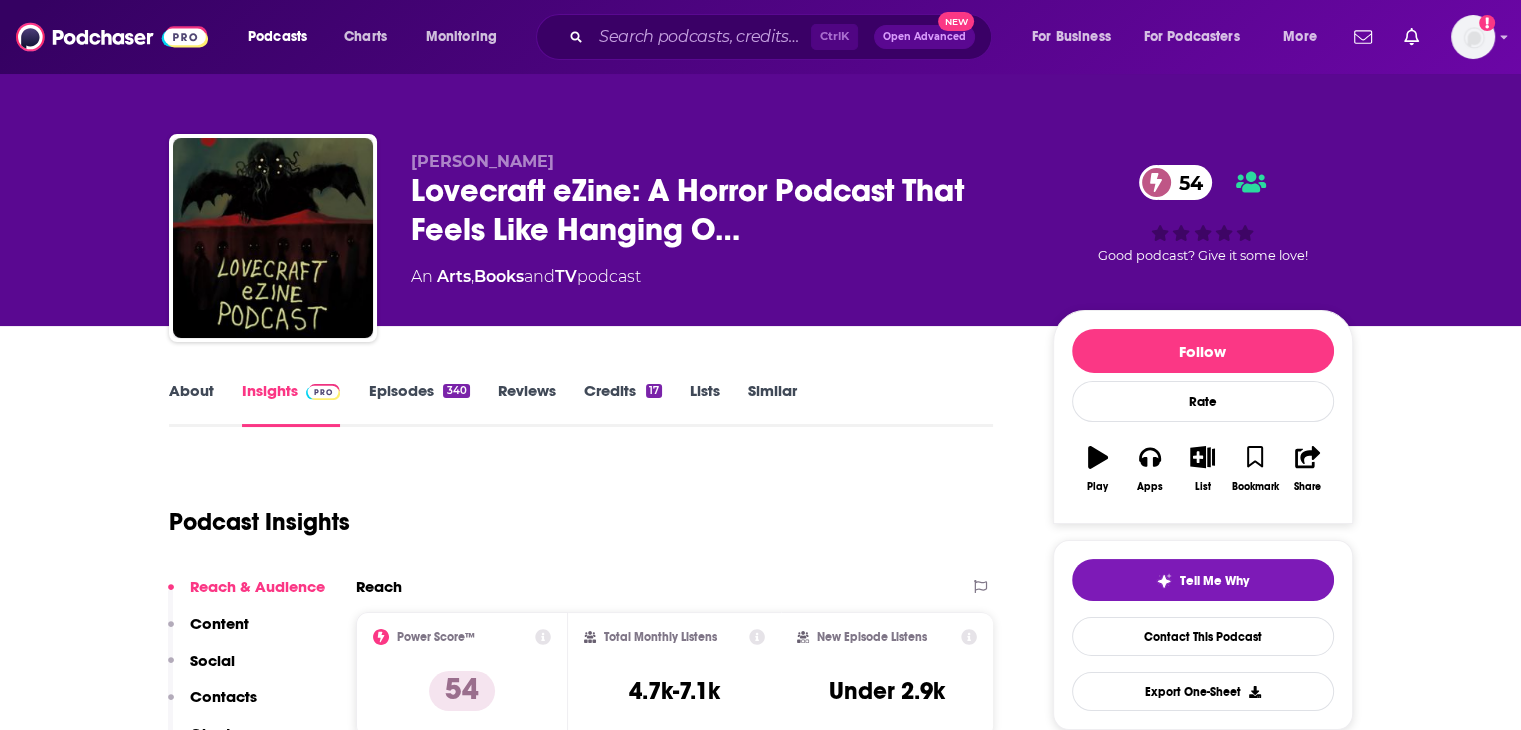 click on "About" at bounding box center [191, 404] 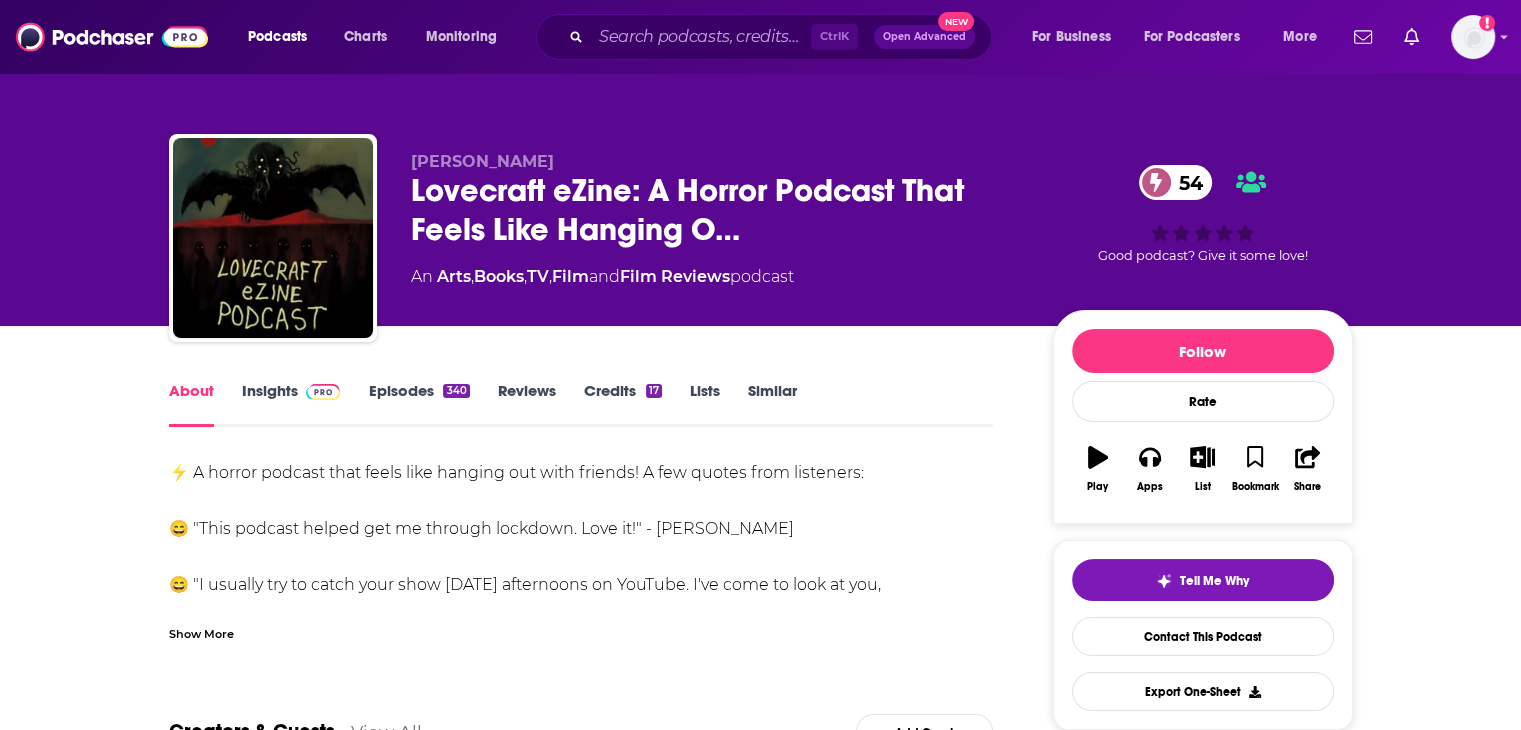 click on "⚡️ A horror podcast that feels like hanging out with friends! A few quotes from listeners:
😄 "This podcast helped get me through lockdown. Love it!" - Jennifer Carstens
😄 "I usually try to catch your show Sunday afternoons on YouTube. I've come to look at you, Rick, Pete, Matt and others as buddies." - Ed Kinter
😄 "Thanks for reminding me that reading is a joy." - Adam Taylor
-------------
🍁 Join us as we discuss cosmic horror, weird fiction, Lovecraftian horror, horror movies, books, and related topics. I mean... all KINDS of related topics. Especially horror.
🍁 Guests have included Paul Tremblay, Catriona Ward, Laird Barron, Gwendolyn Kiste, Joe Lansdale, and many others!
-------------
😄 Patreon:  https://www.patreon.com/lovecraftezine
🐦 Twitter:  https://twitter.com/misanthropemike
😱 Facebook:  https://www.facebook.com/LovecraftZine
🔗 All eZine links:  https://linktr.ee/misanthropemike
------------- Show More Creators & Guests View All Add Creators Guest Guest" at bounding box center [581, 1358] 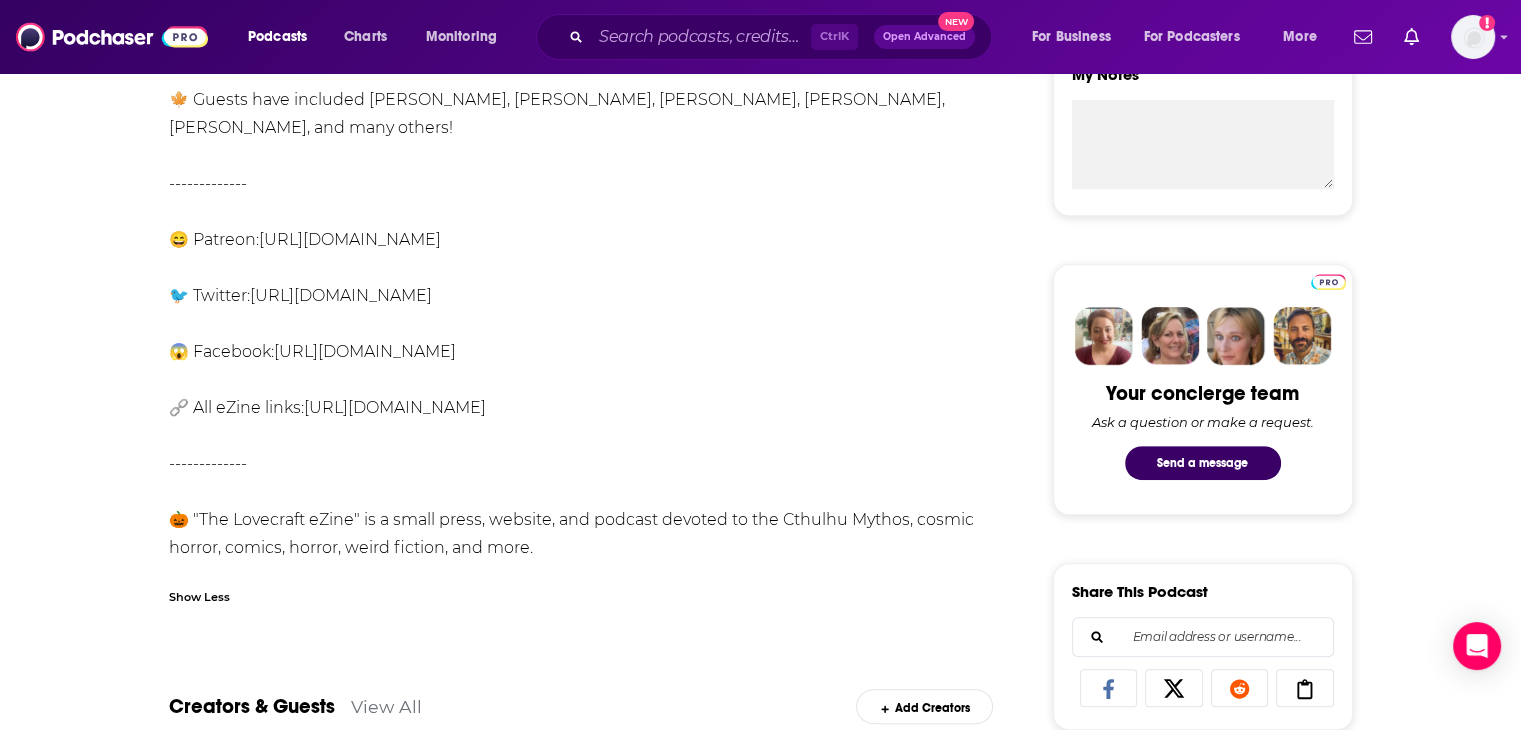 scroll, scrollTop: 800, scrollLeft: 0, axis: vertical 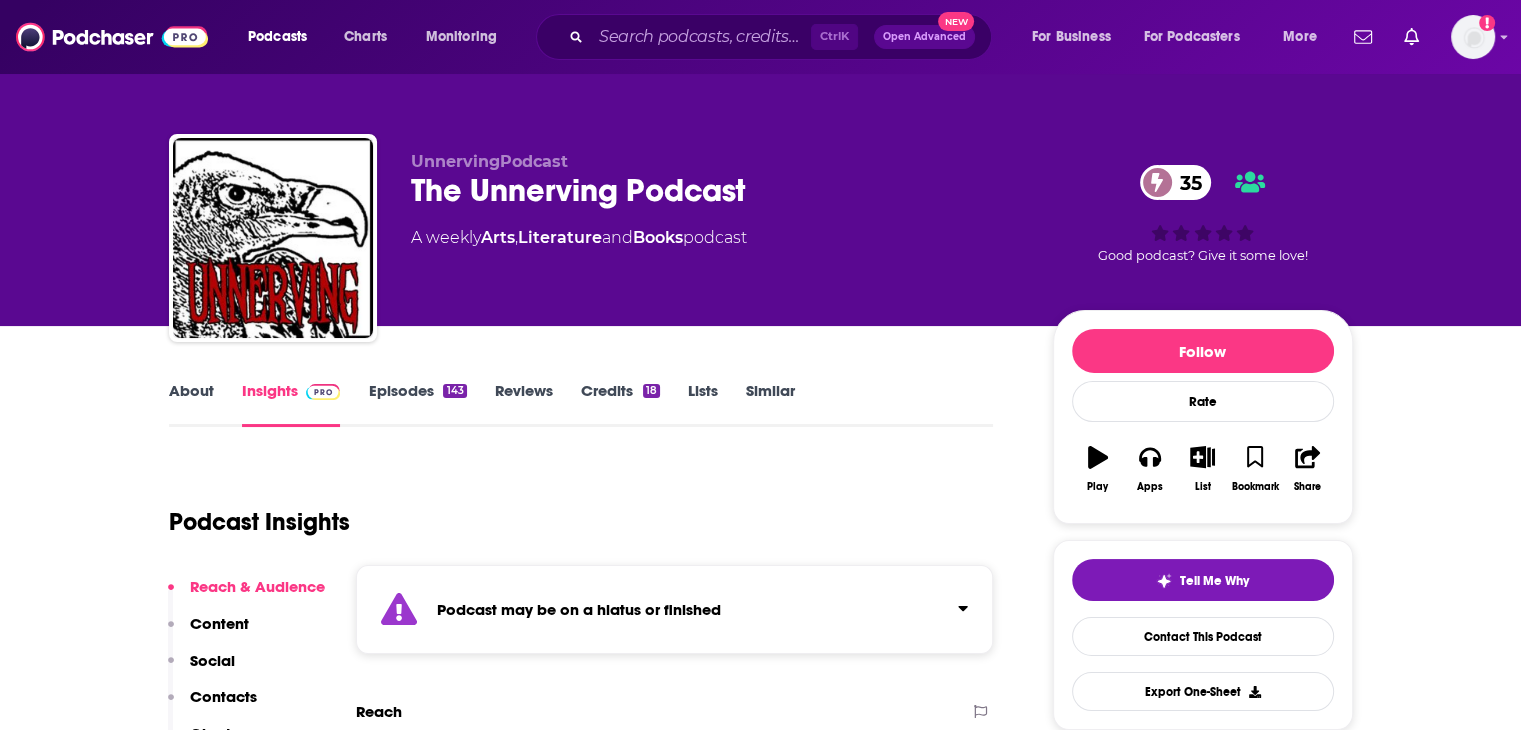 click on "About" at bounding box center (191, 404) 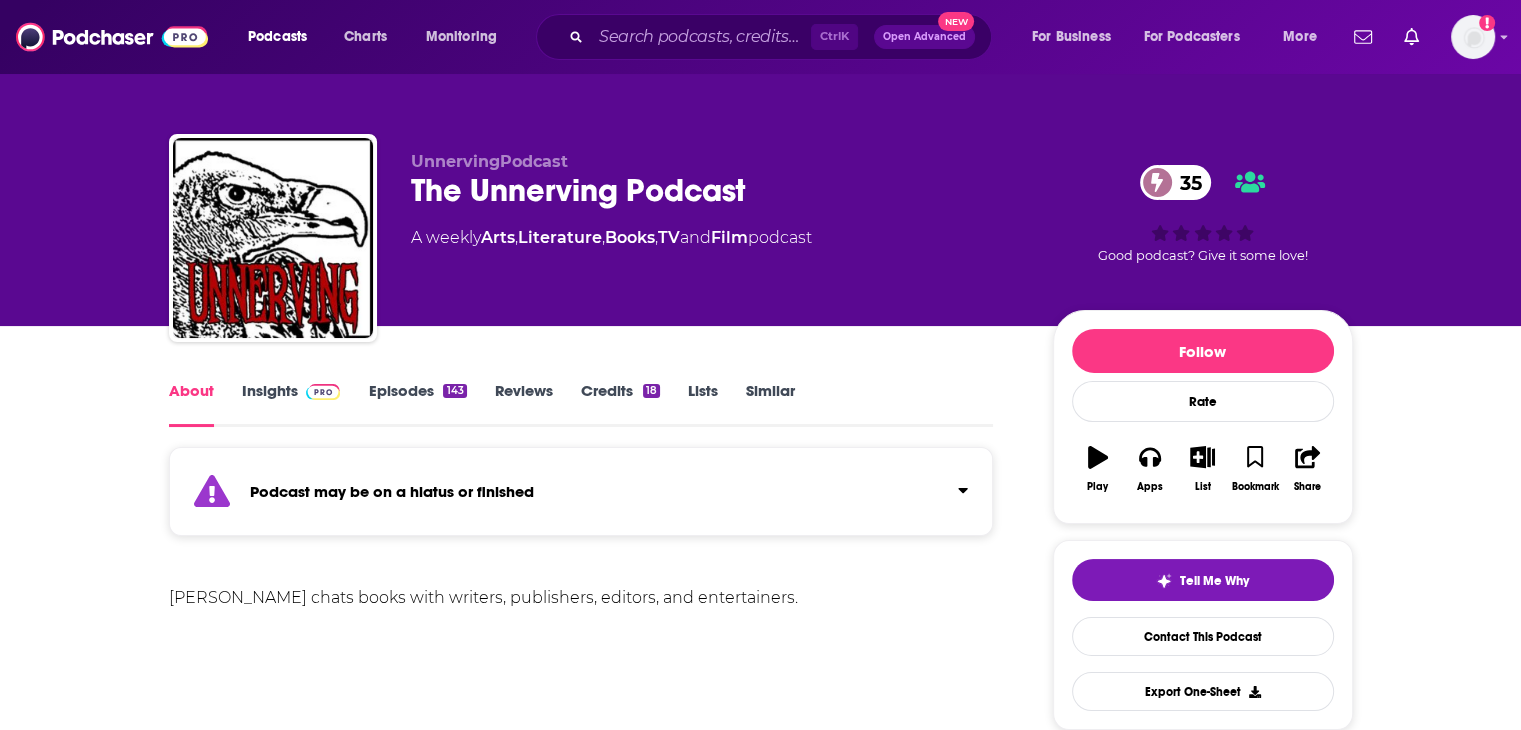 click on "The Unnerving Podcast 35" at bounding box center [716, 190] 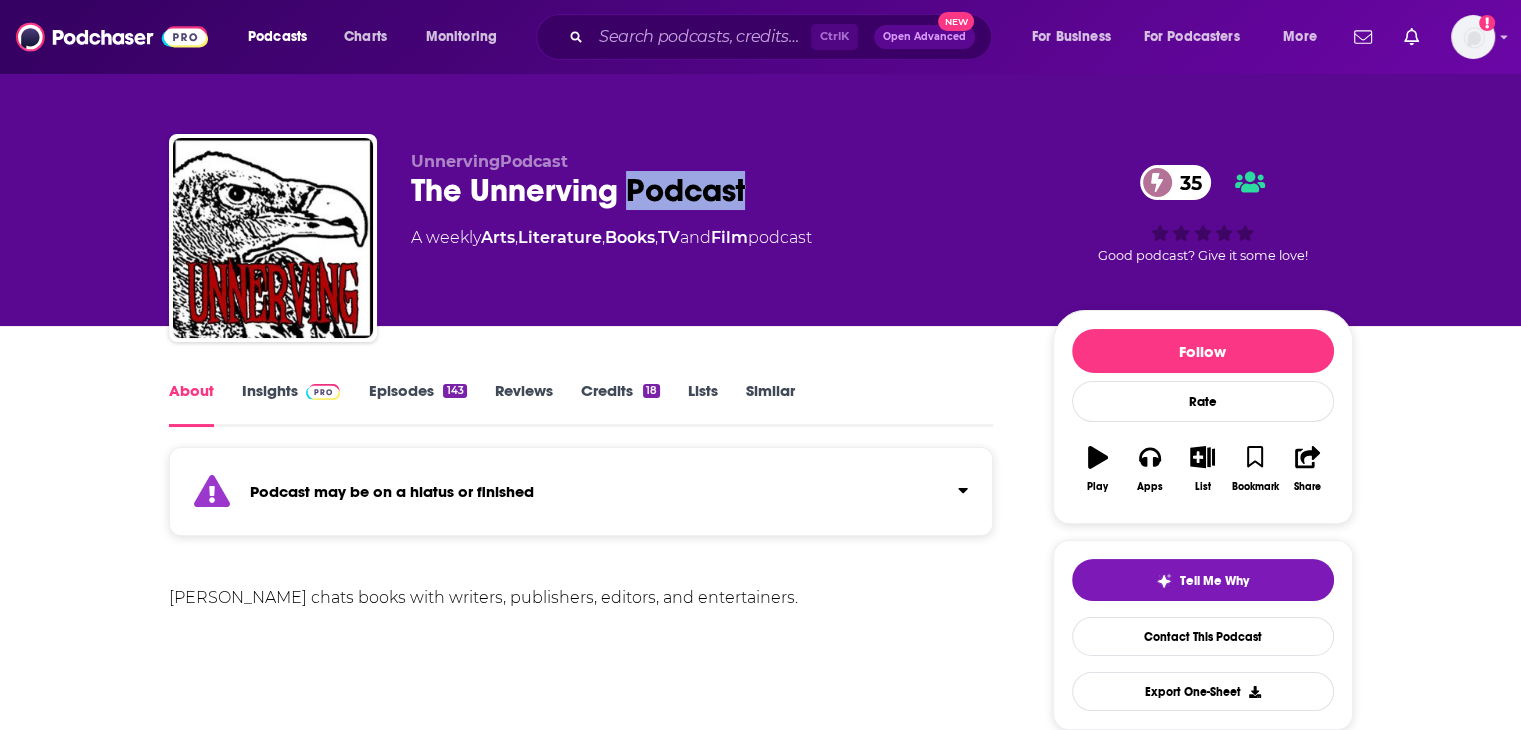 click on "The Unnerving Podcast 35" at bounding box center [716, 190] 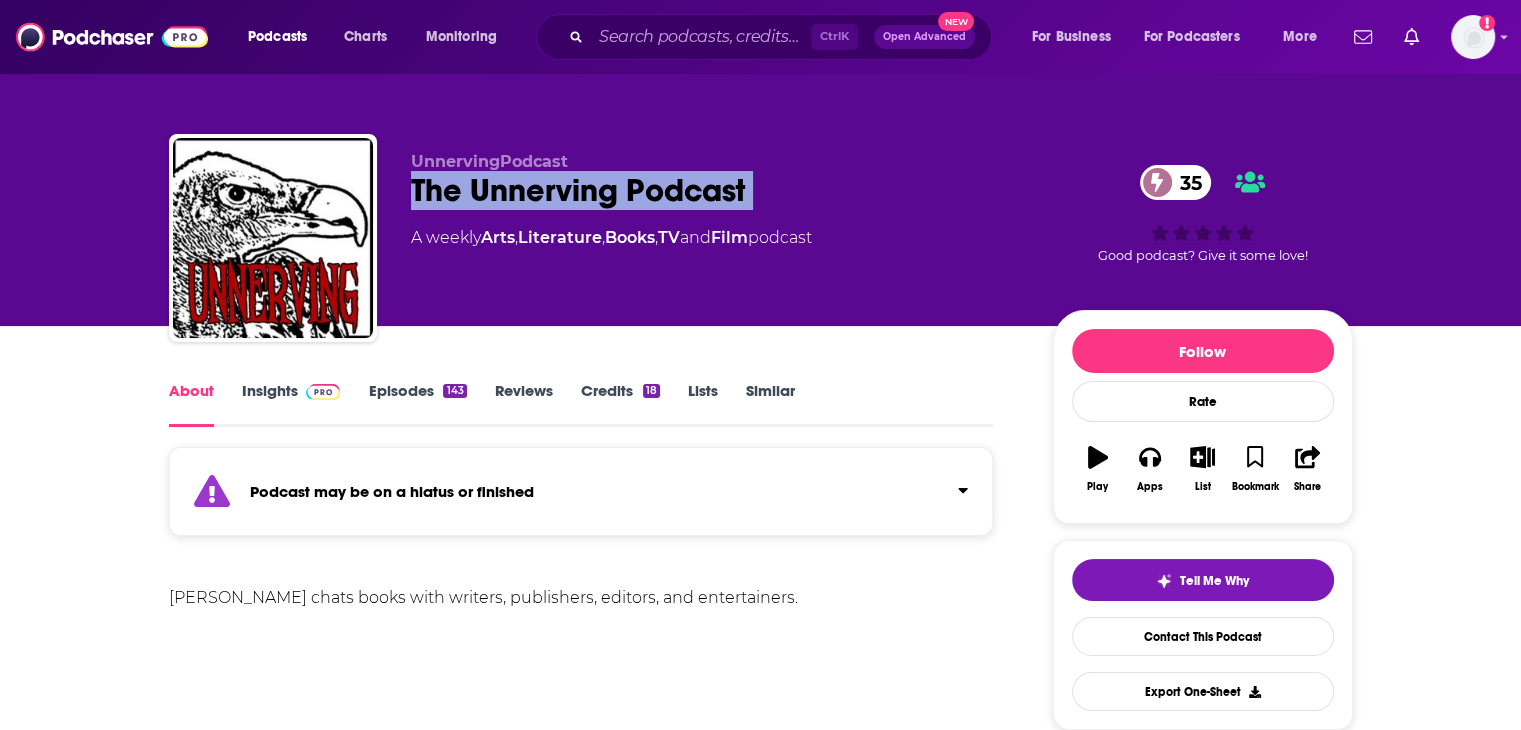 click on "The Unnerving Podcast 35" at bounding box center [716, 190] 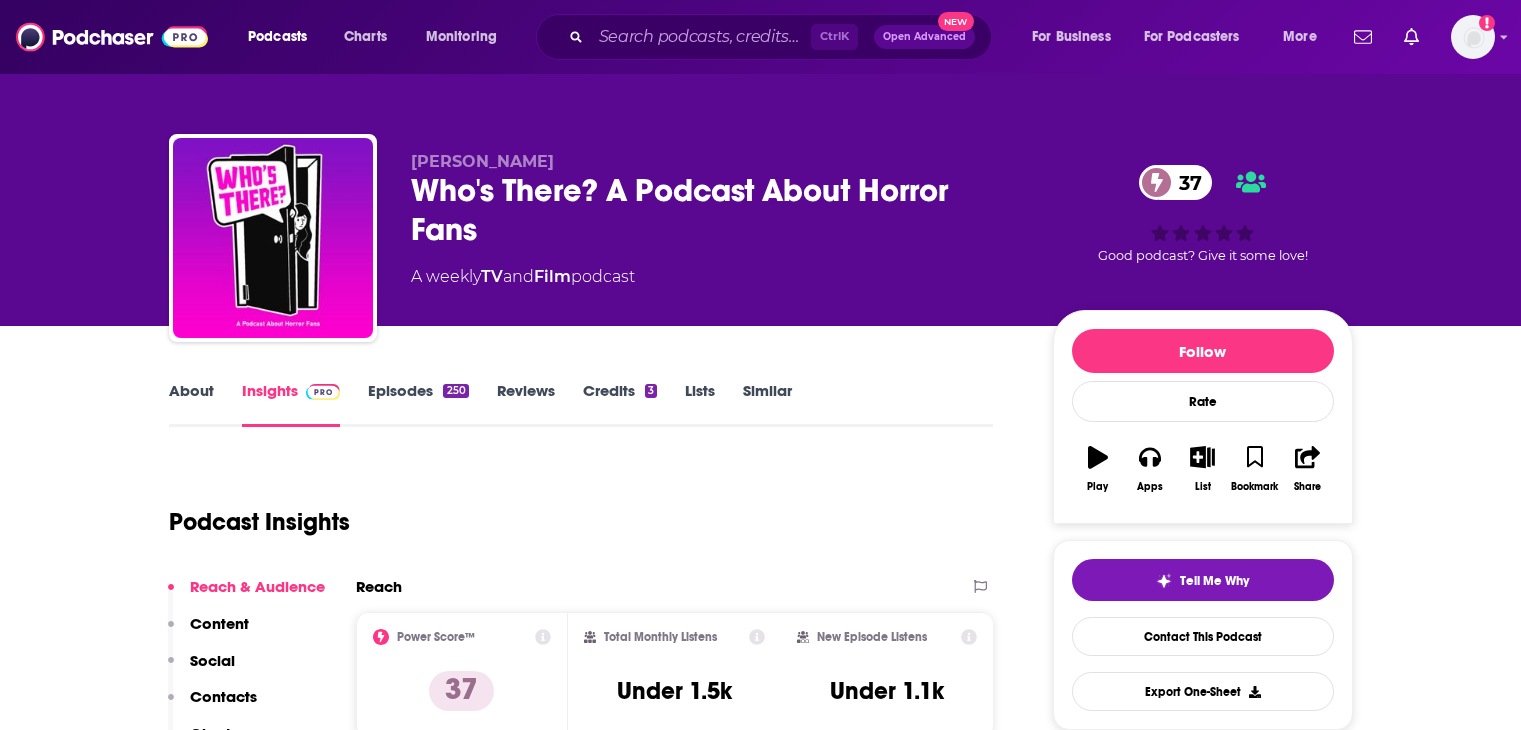 scroll, scrollTop: 0, scrollLeft: 0, axis: both 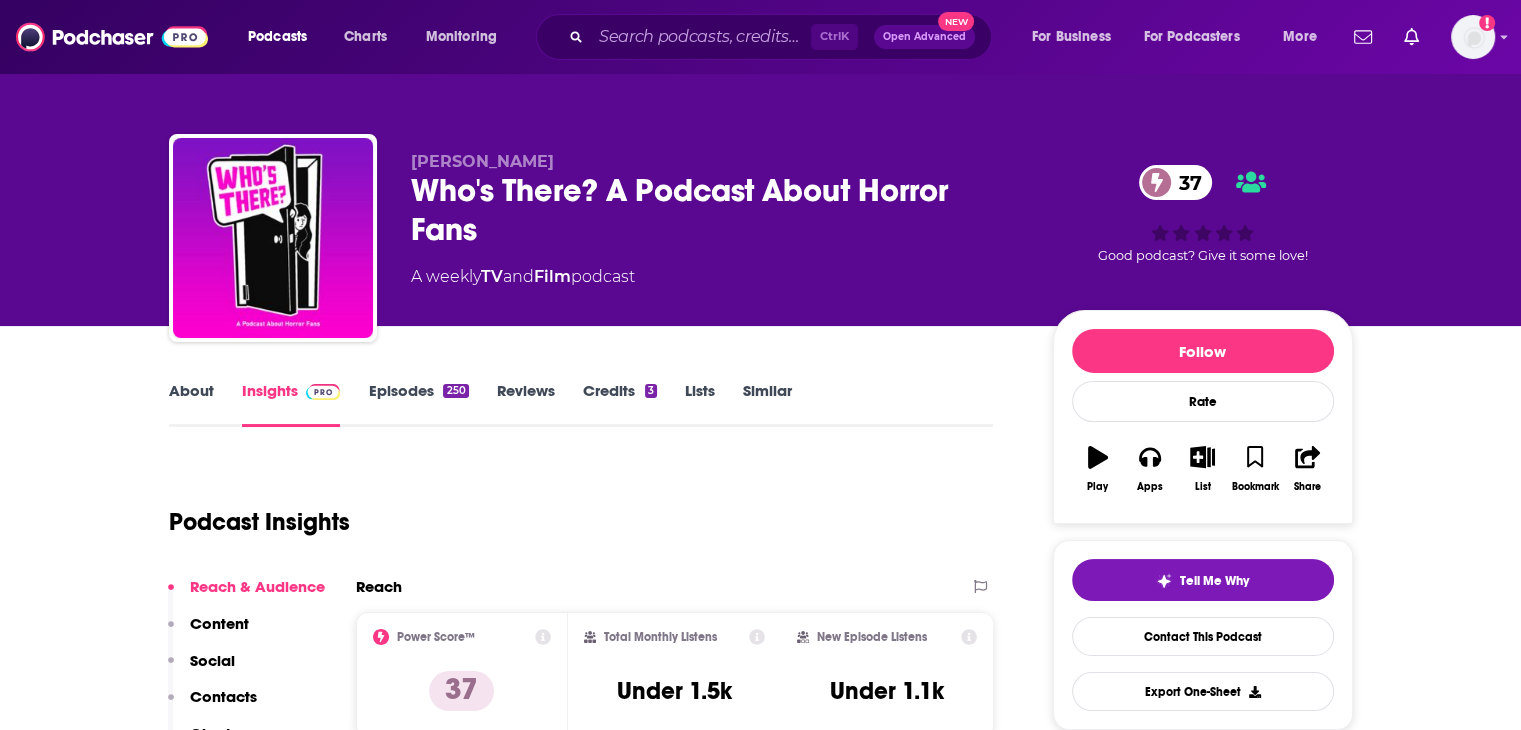 click on "About" at bounding box center [191, 404] 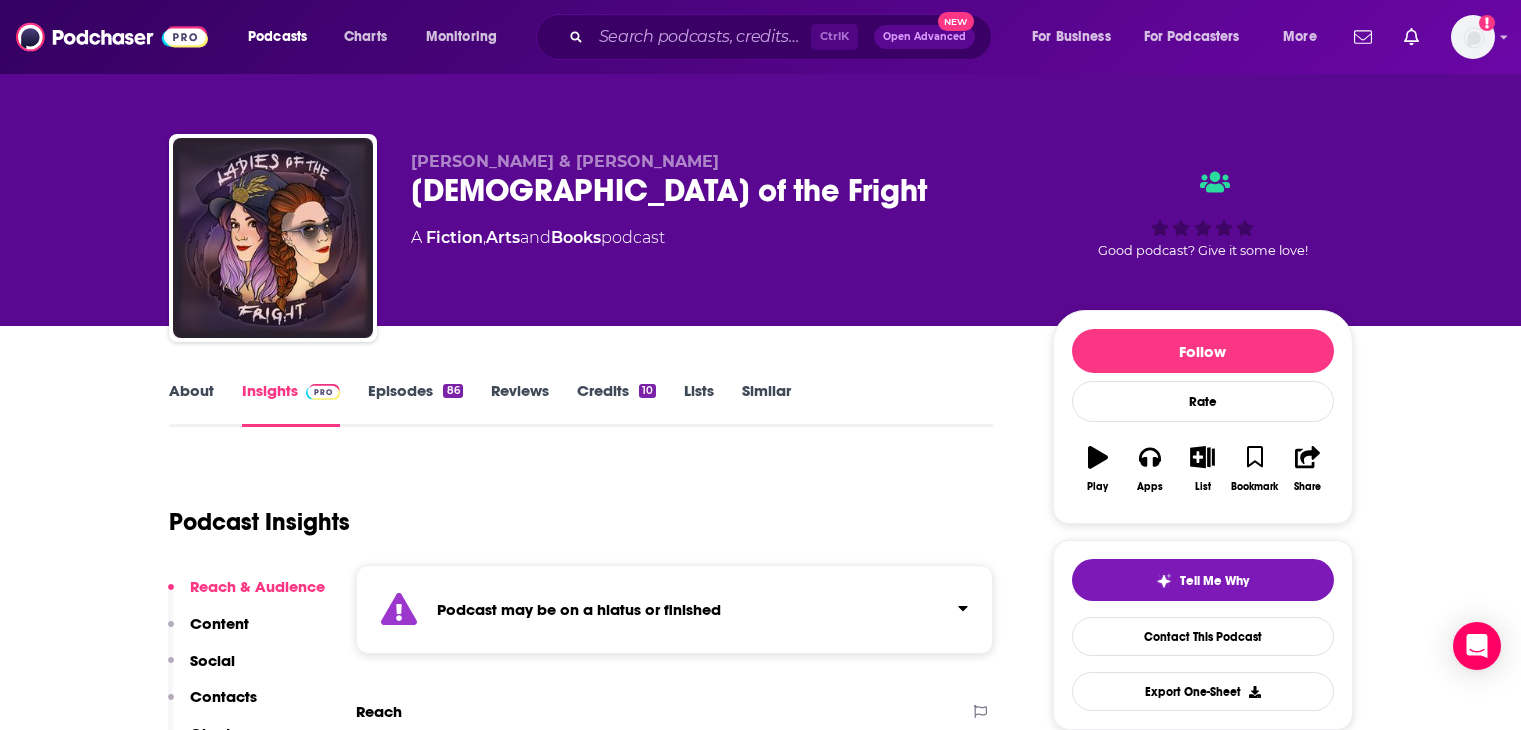 scroll, scrollTop: 0, scrollLeft: 0, axis: both 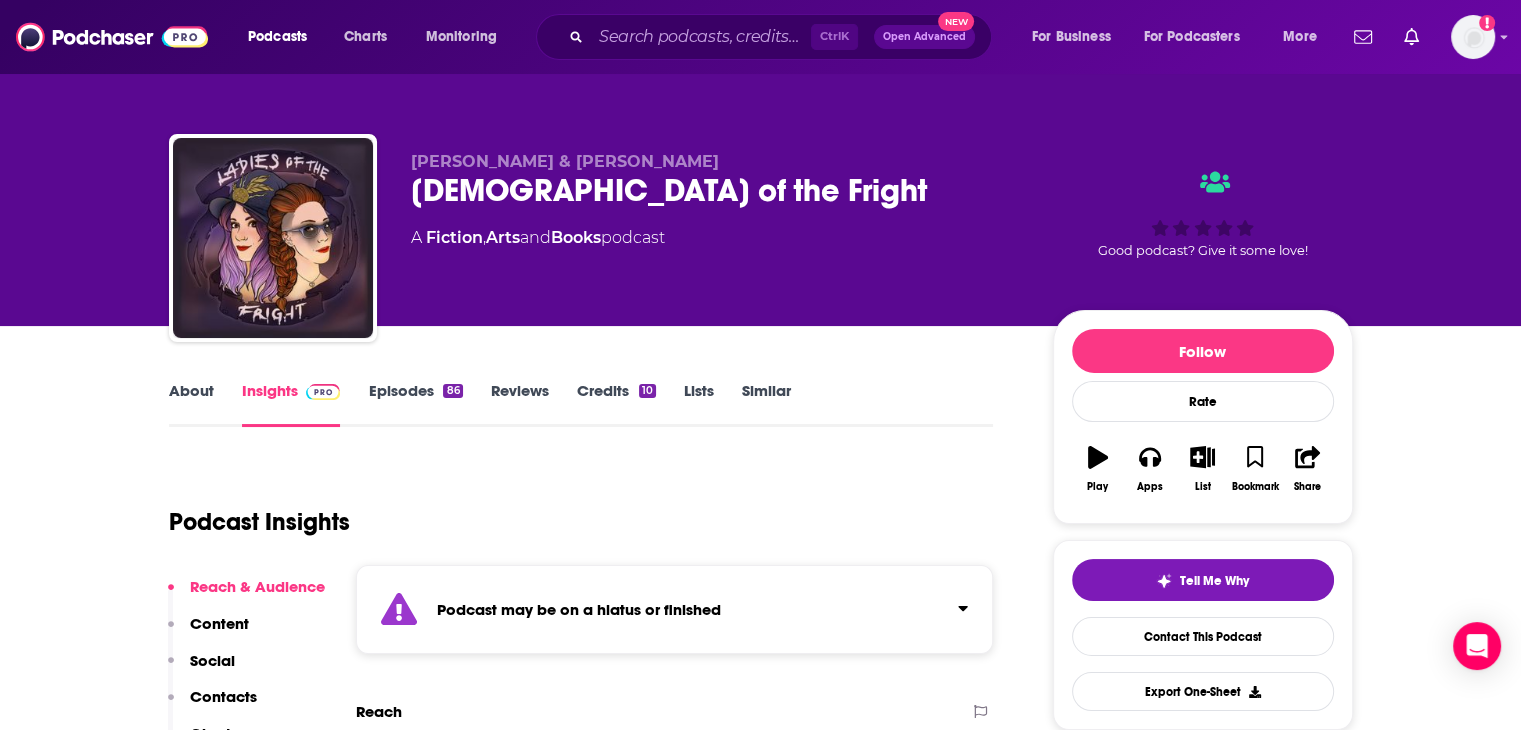 click on "About" at bounding box center (191, 404) 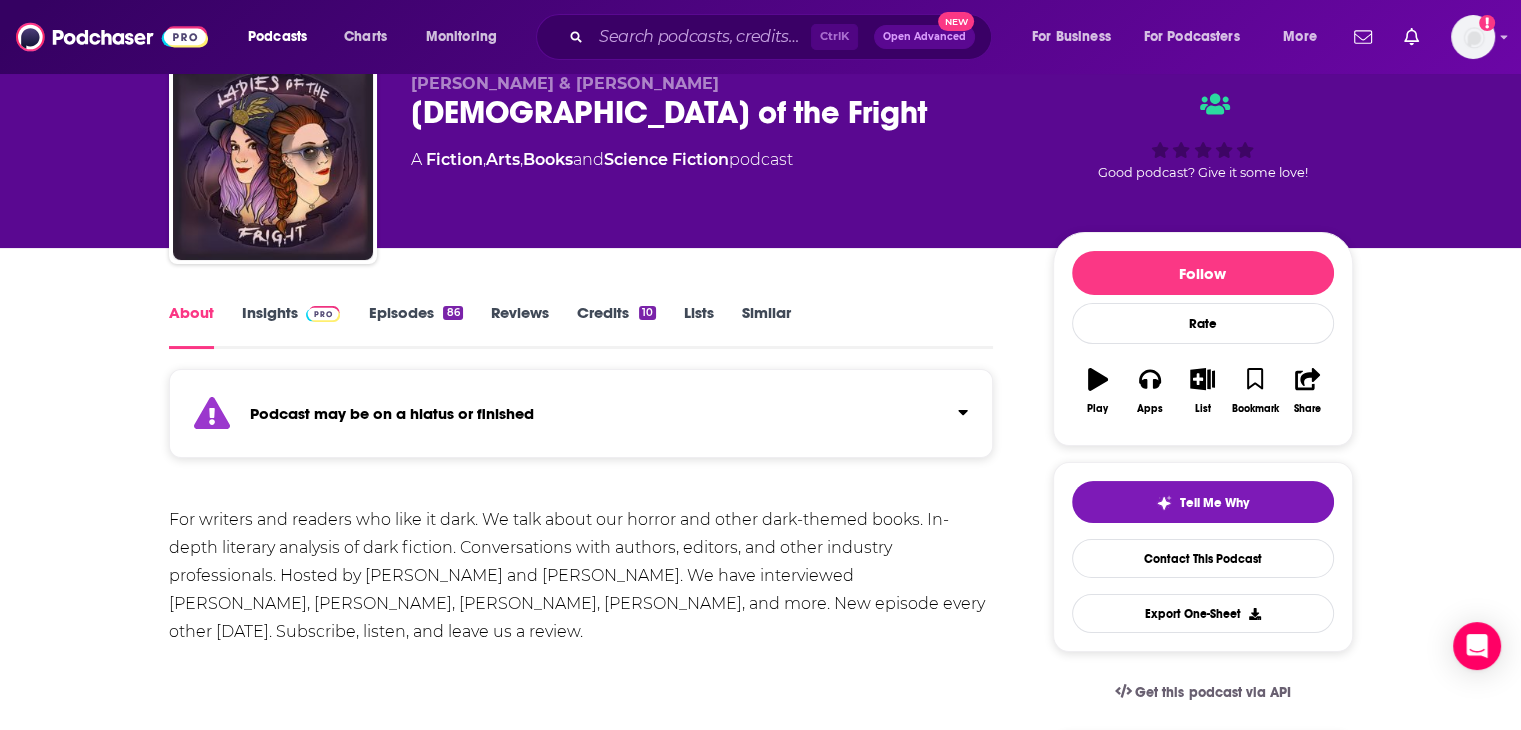 scroll, scrollTop: 100, scrollLeft: 0, axis: vertical 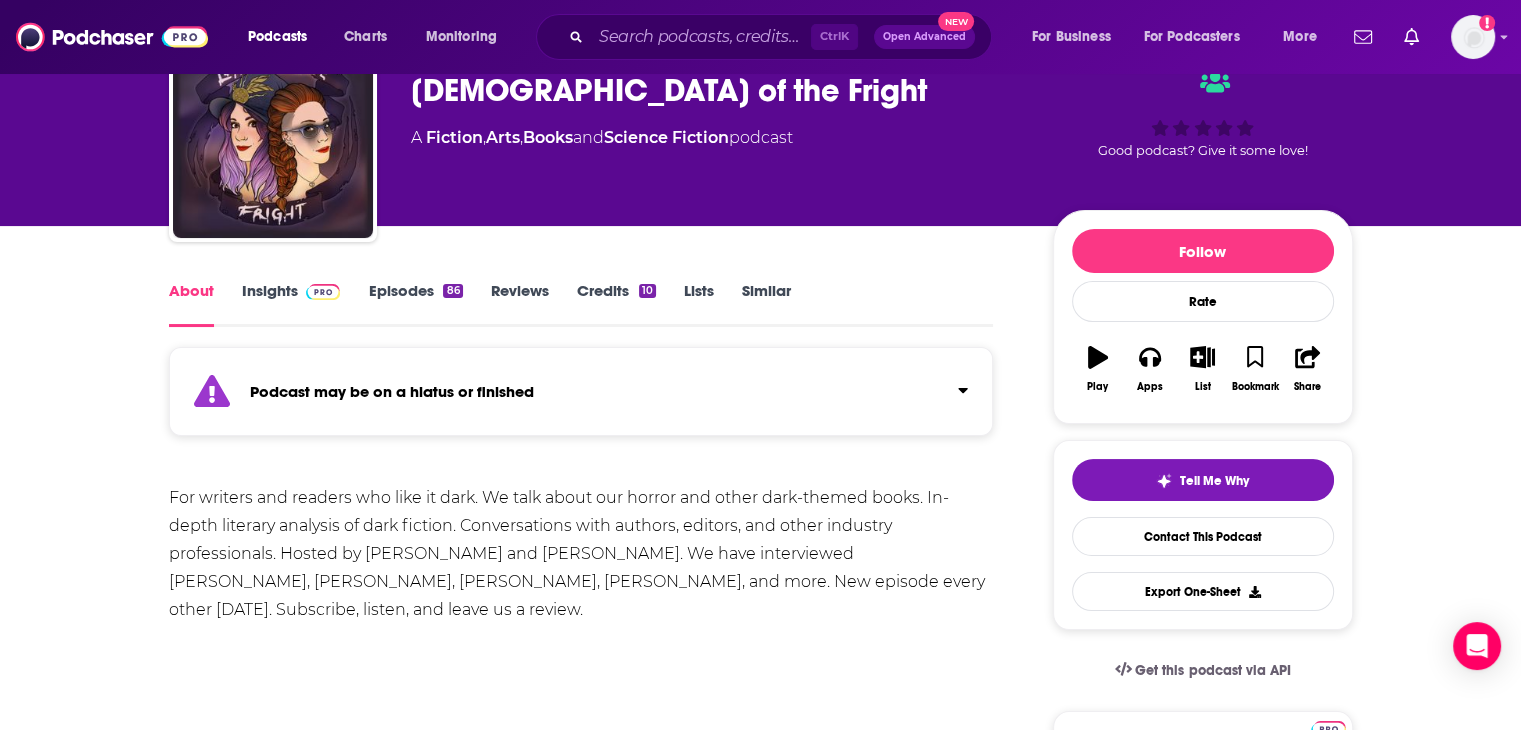 click on "Episodes 86" at bounding box center [415, 304] 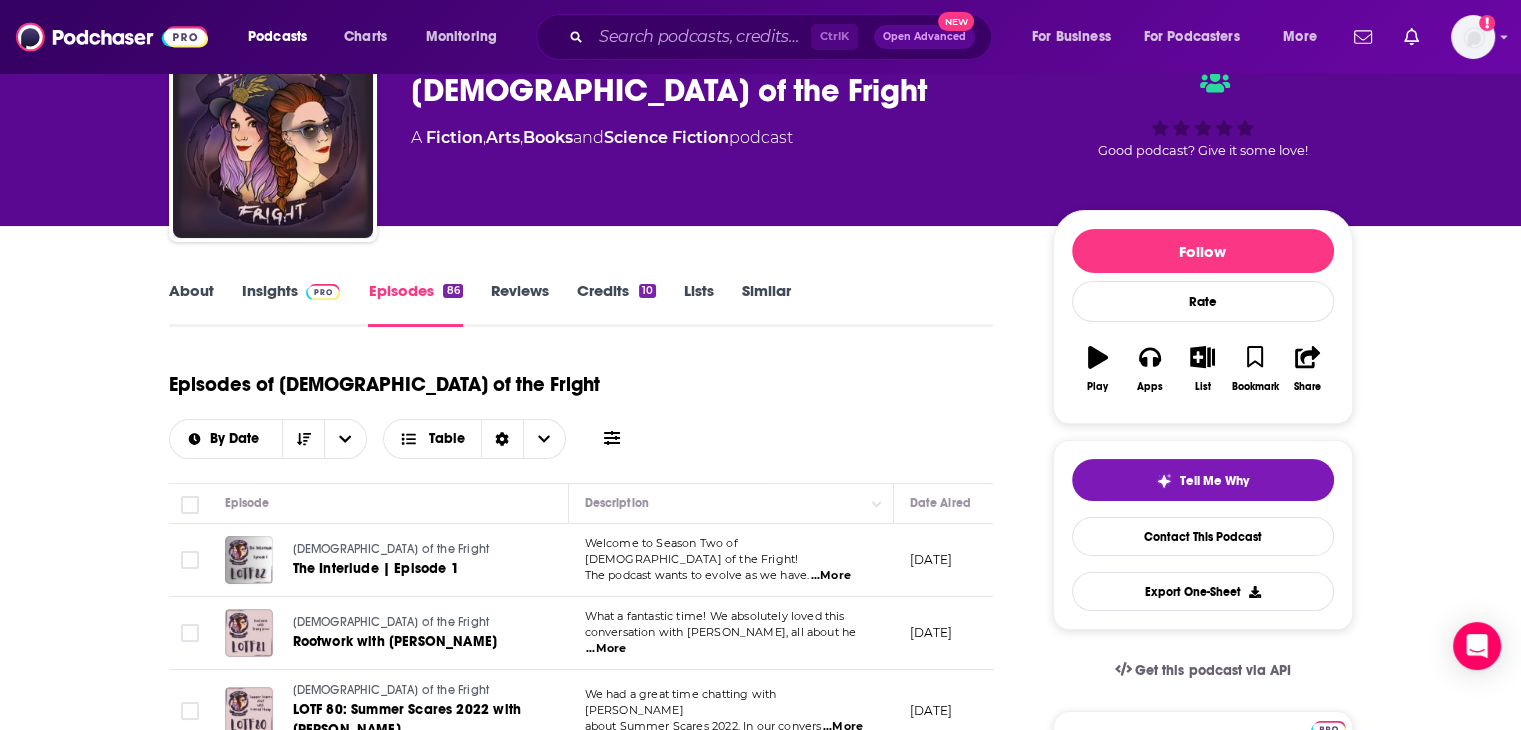 scroll, scrollTop: 0, scrollLeft: 0, axis: both 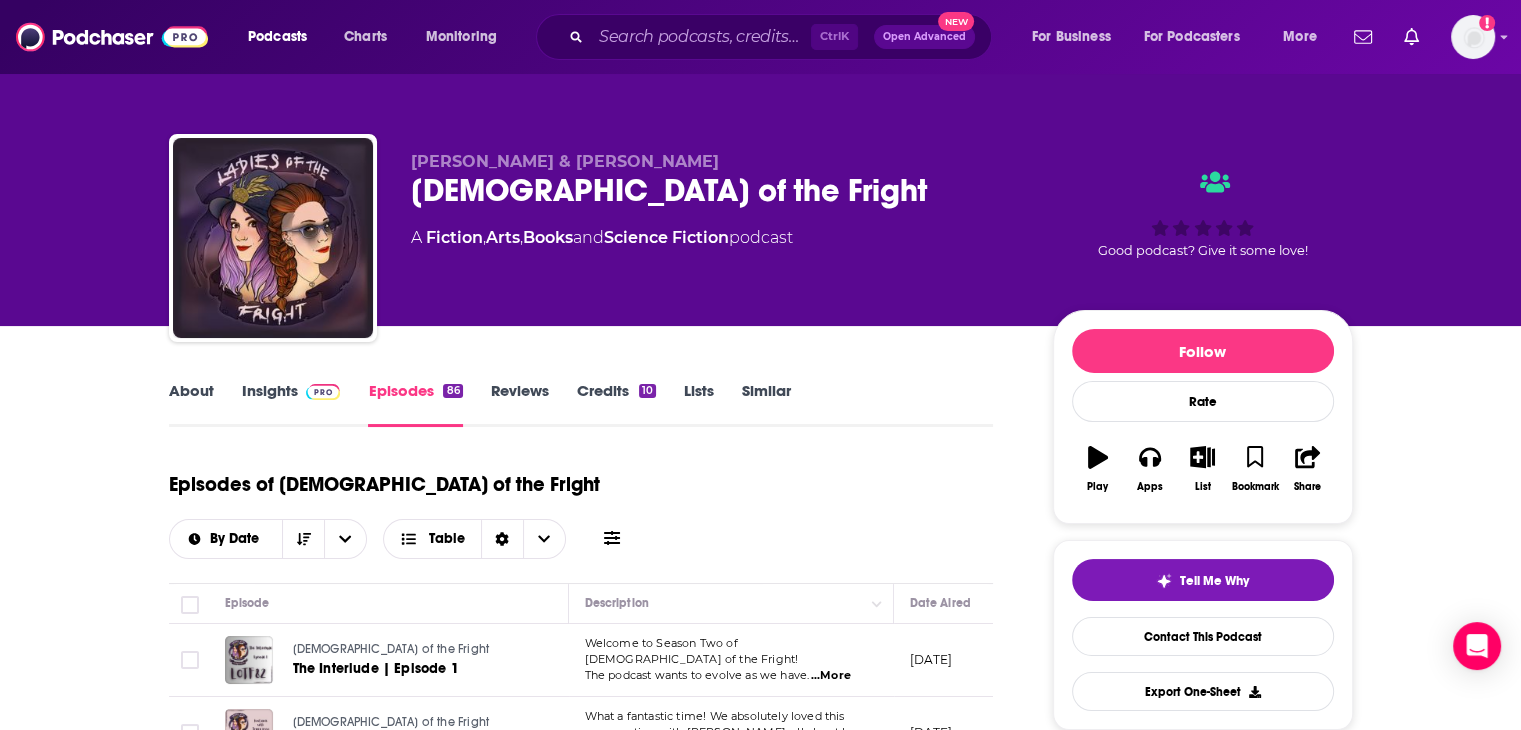 click on "Ladies of the Fright" at bounding box center (716, 190) 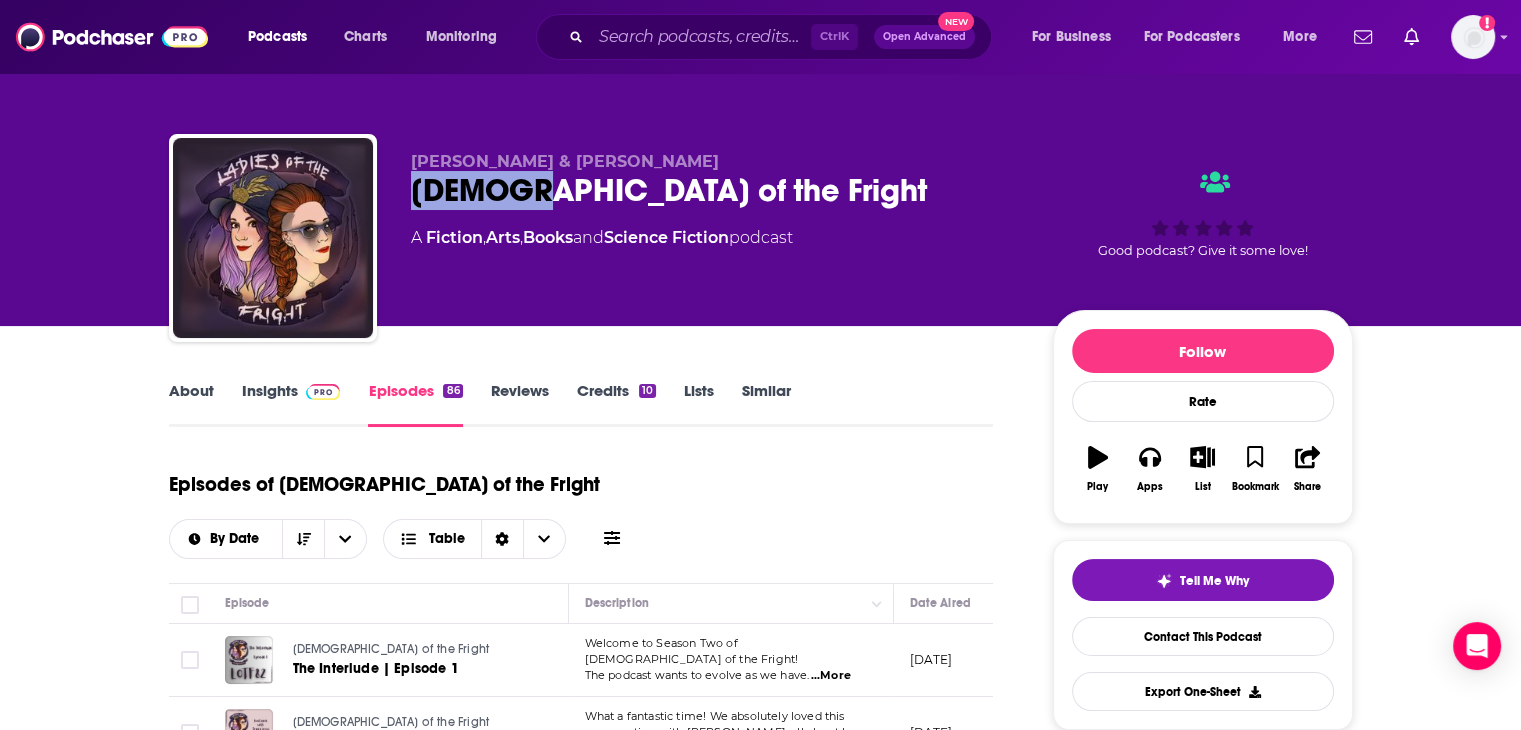 click on "Ladies of the Fright" at bounding box center [716, 190] 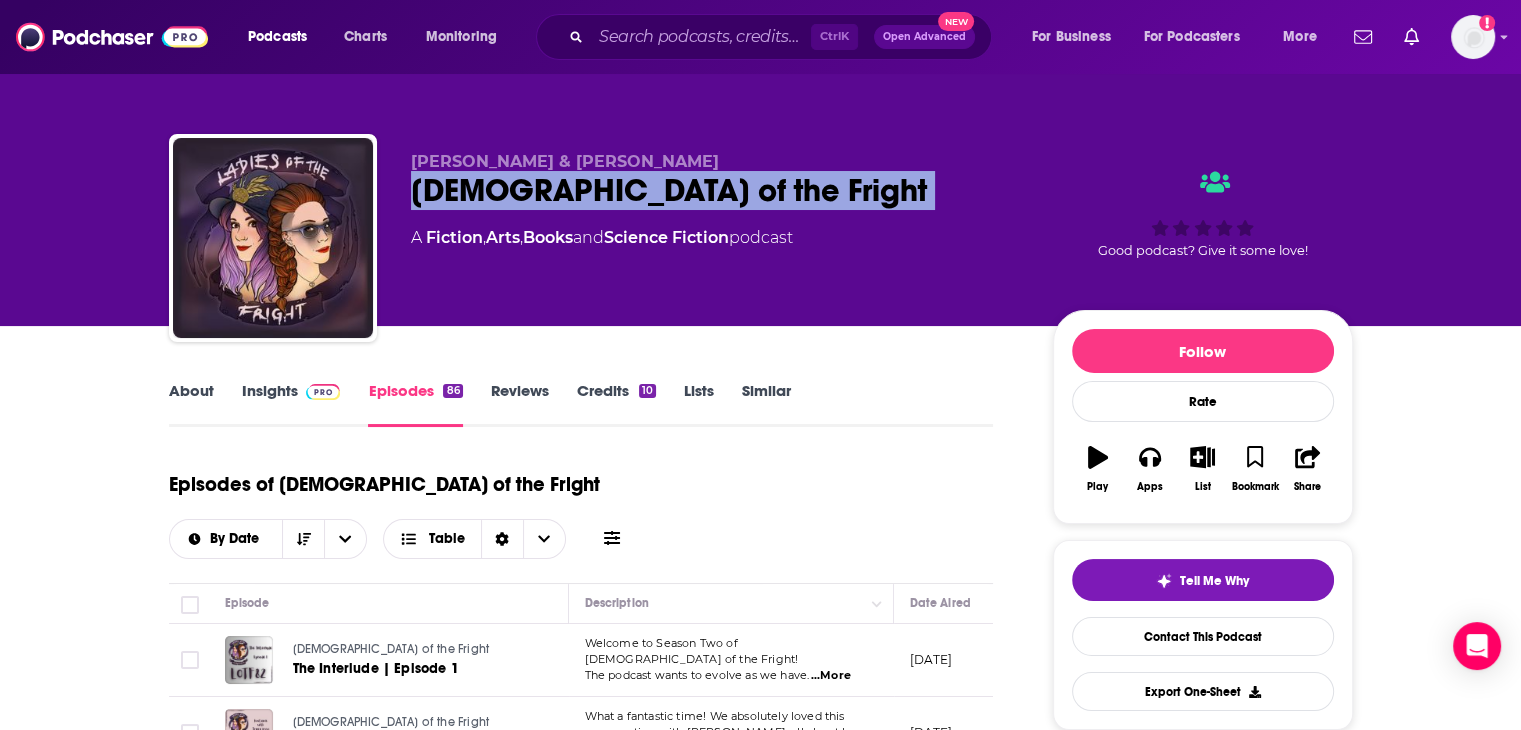 click on "Ladies of the Fright" at bounding box center (716, 190) 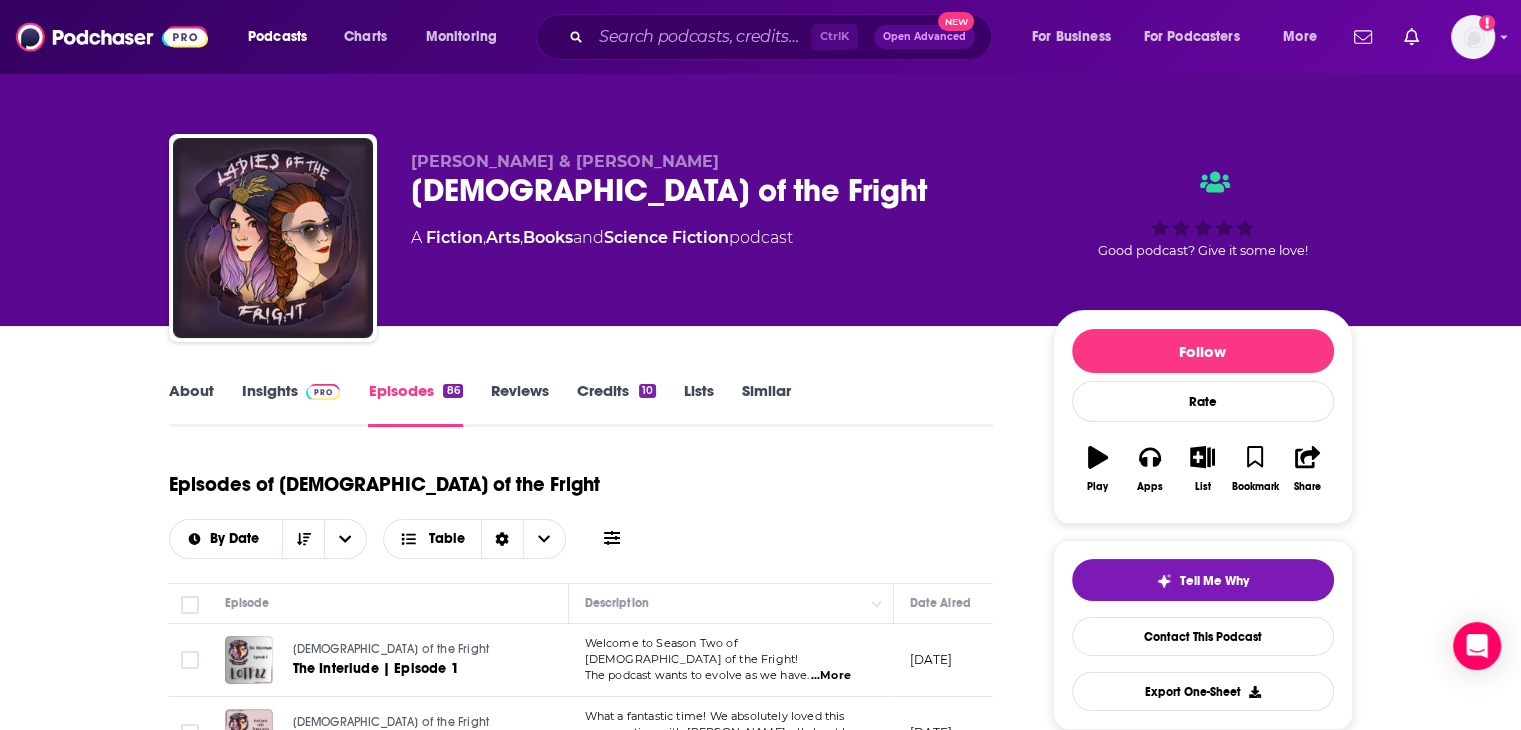 click on "Lisa Quigley & Mackenzie Kiera   Ladies of the Fright A   Fiction ,  Arts ,  Books  and  Science Fiction  podcast Good podcast? Give it some love!" at bounding box center [761, 242] 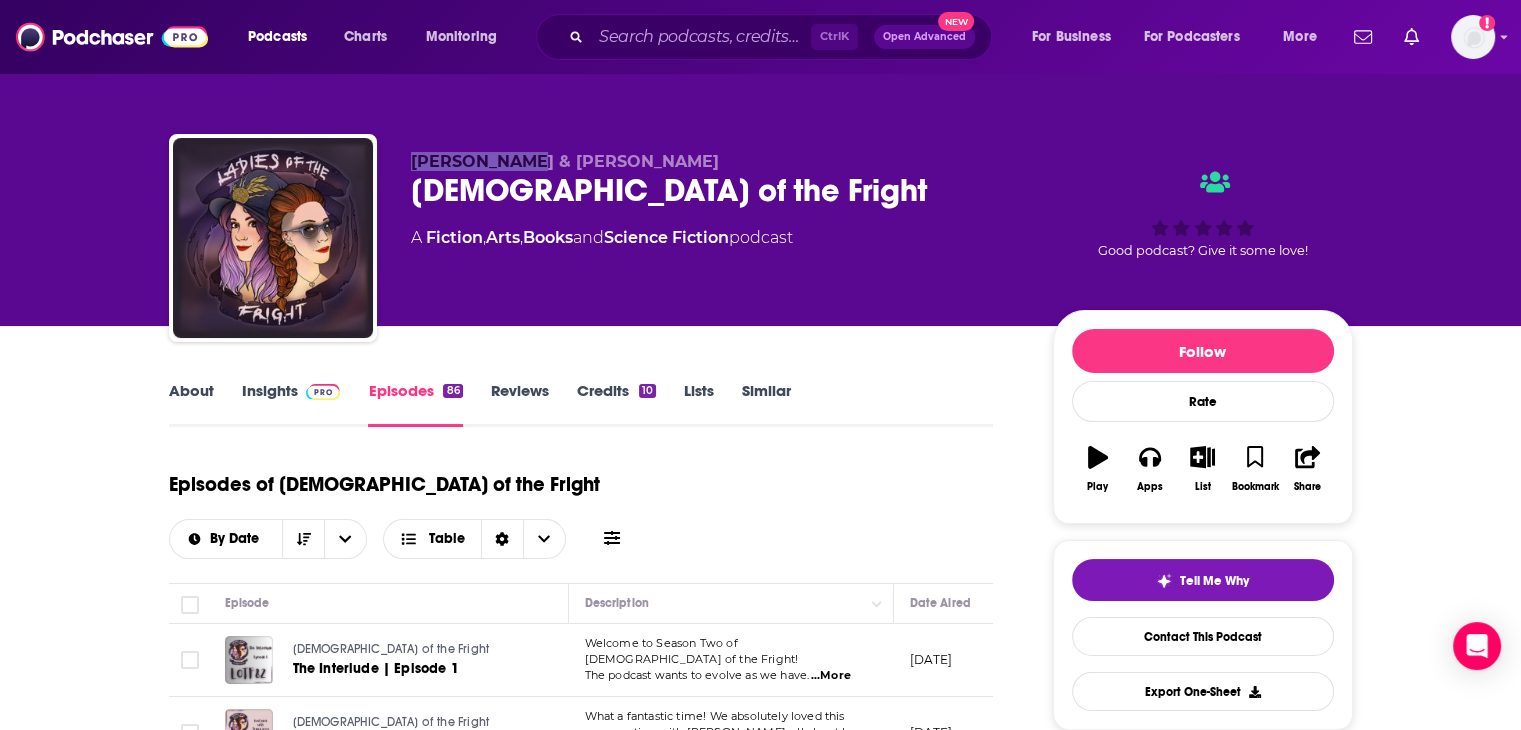 drag, startPoint x: 408, startPoint y: 157, endPoint x: 508, endPoint y: 161, distance: 100.07997 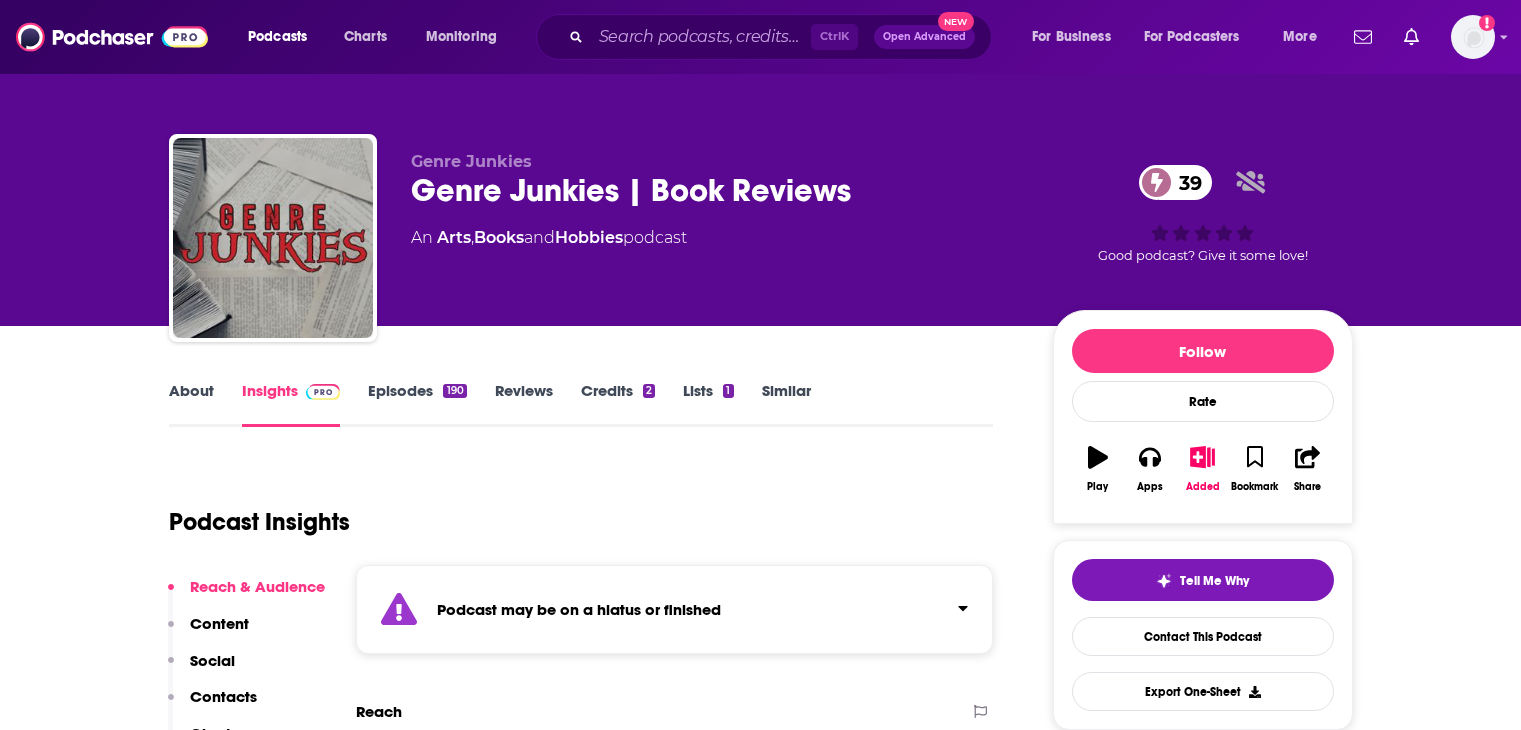 scroll, scrollTop: 0, scrollLeft: 0, axis: both 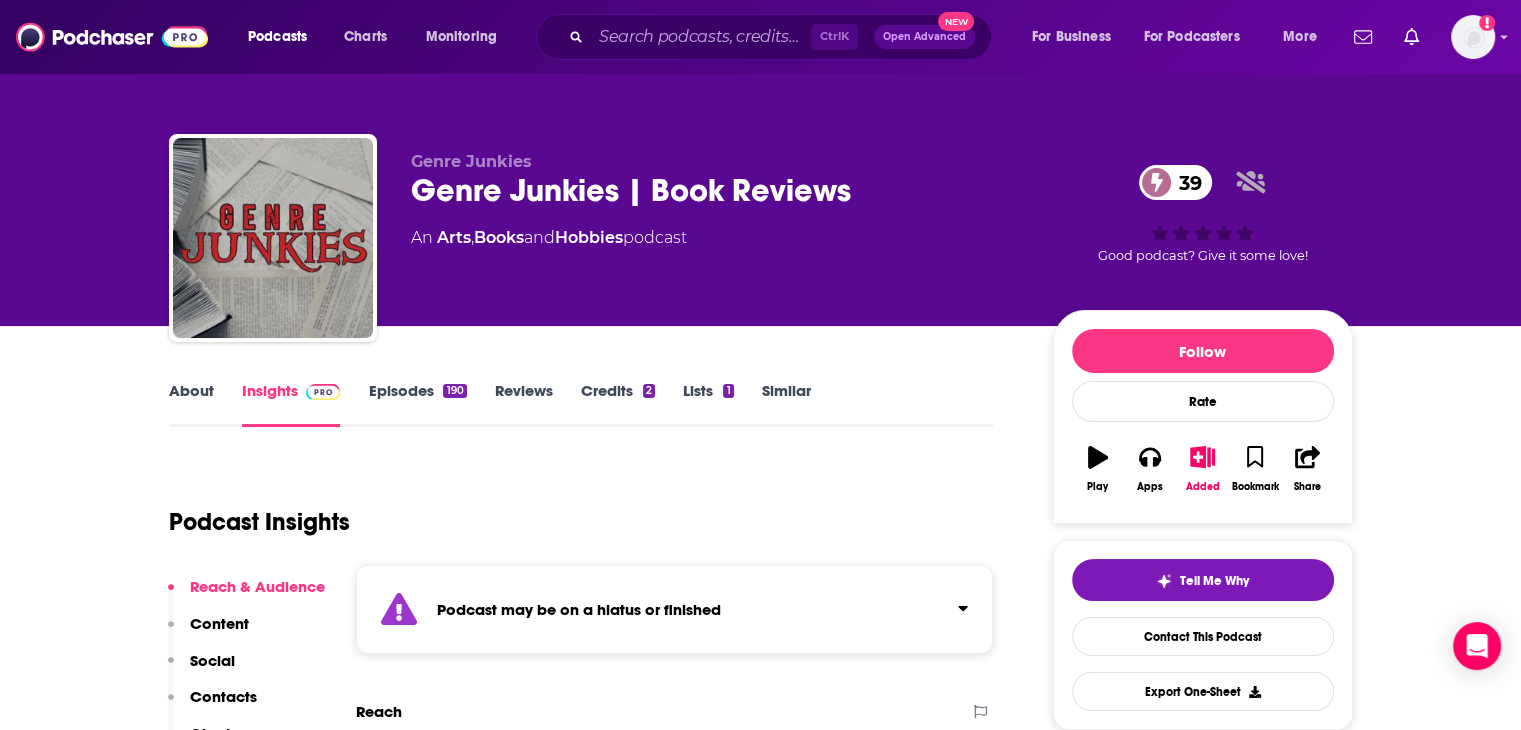 click on "About" at bounding box center [191, 404] 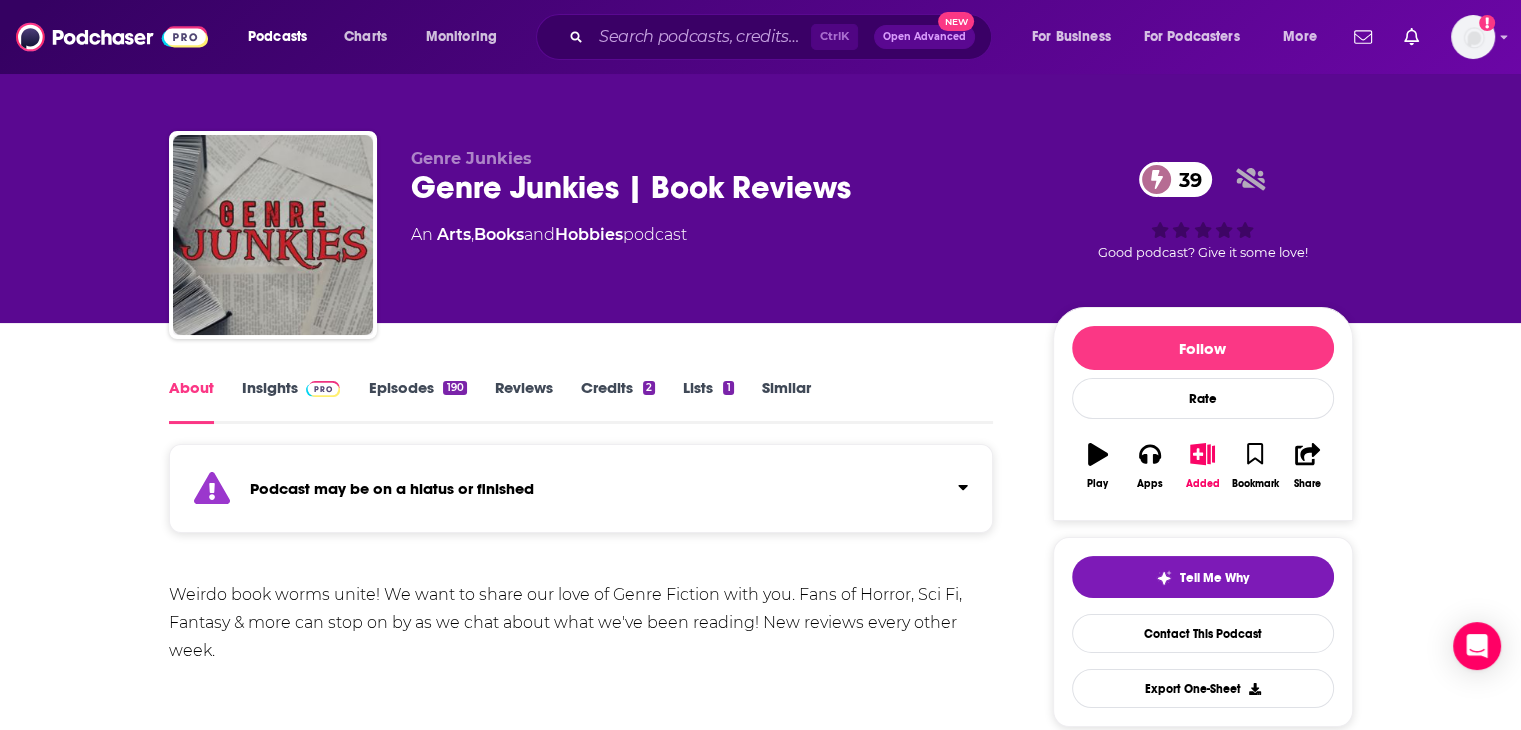 scroll, scrollTop: 0, scrollLeft: 0, axis: both 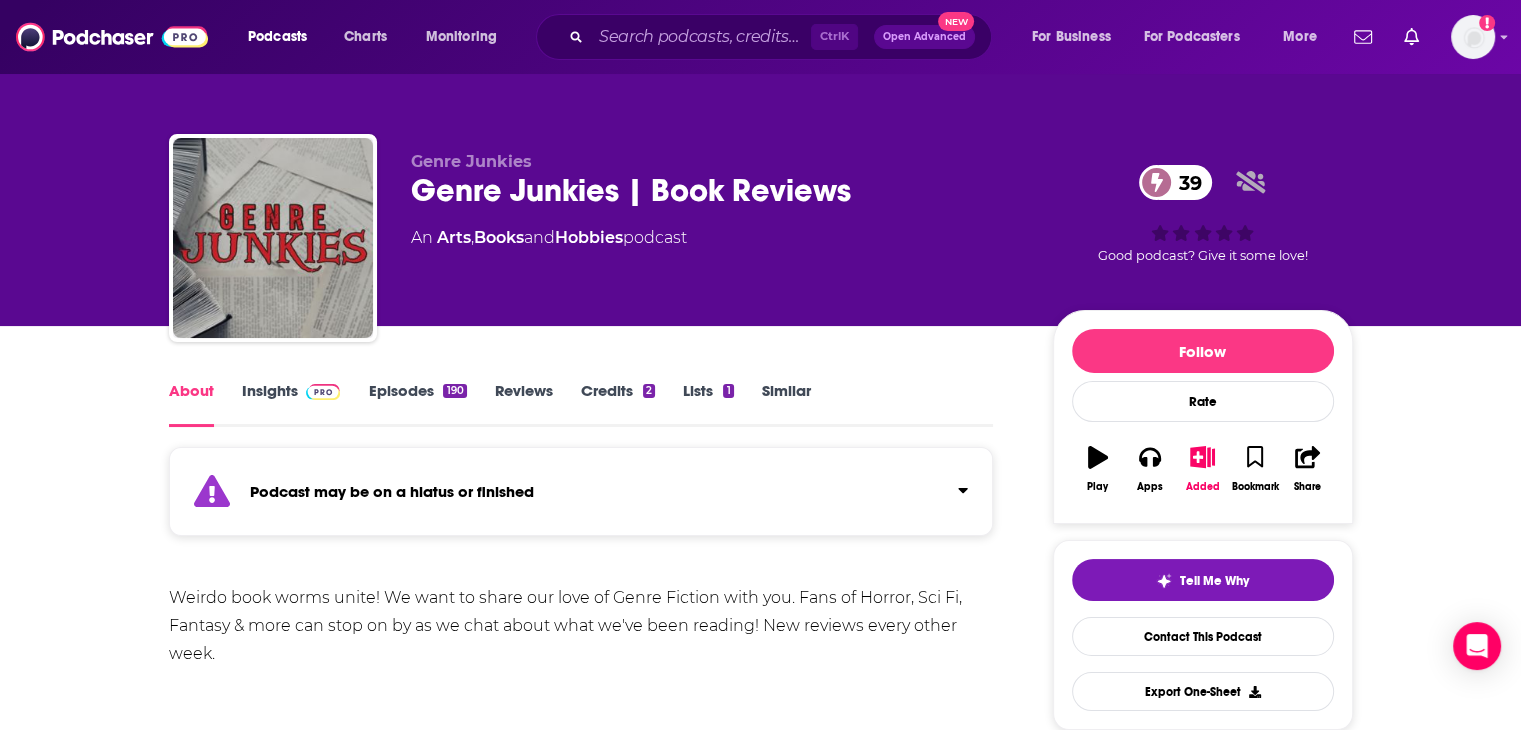 click on "Genre Junkies | Book Reviews 39" at bounding box center [716, 190] 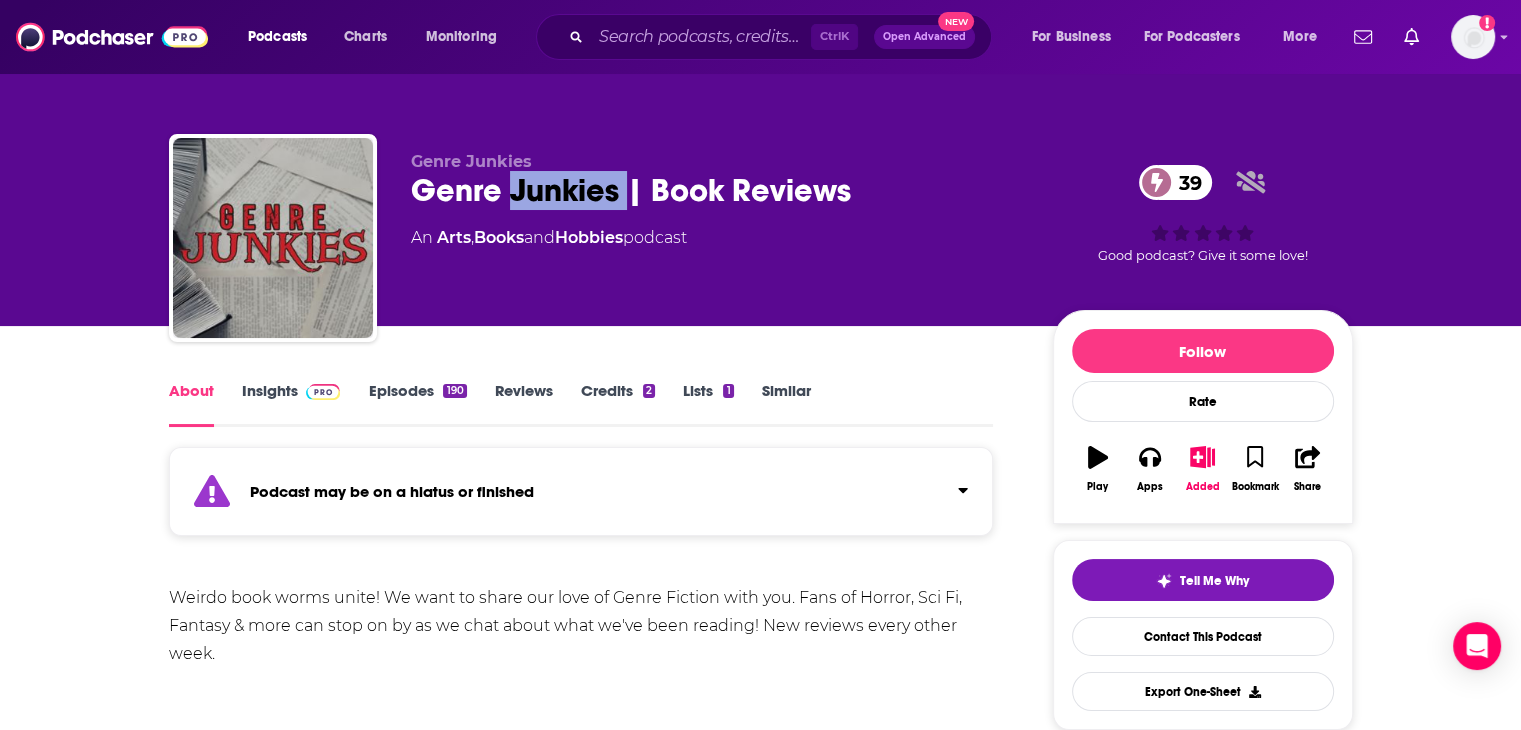 click on "Genre Junkies | Book Reviews 39" at bounding box center (716, 190) 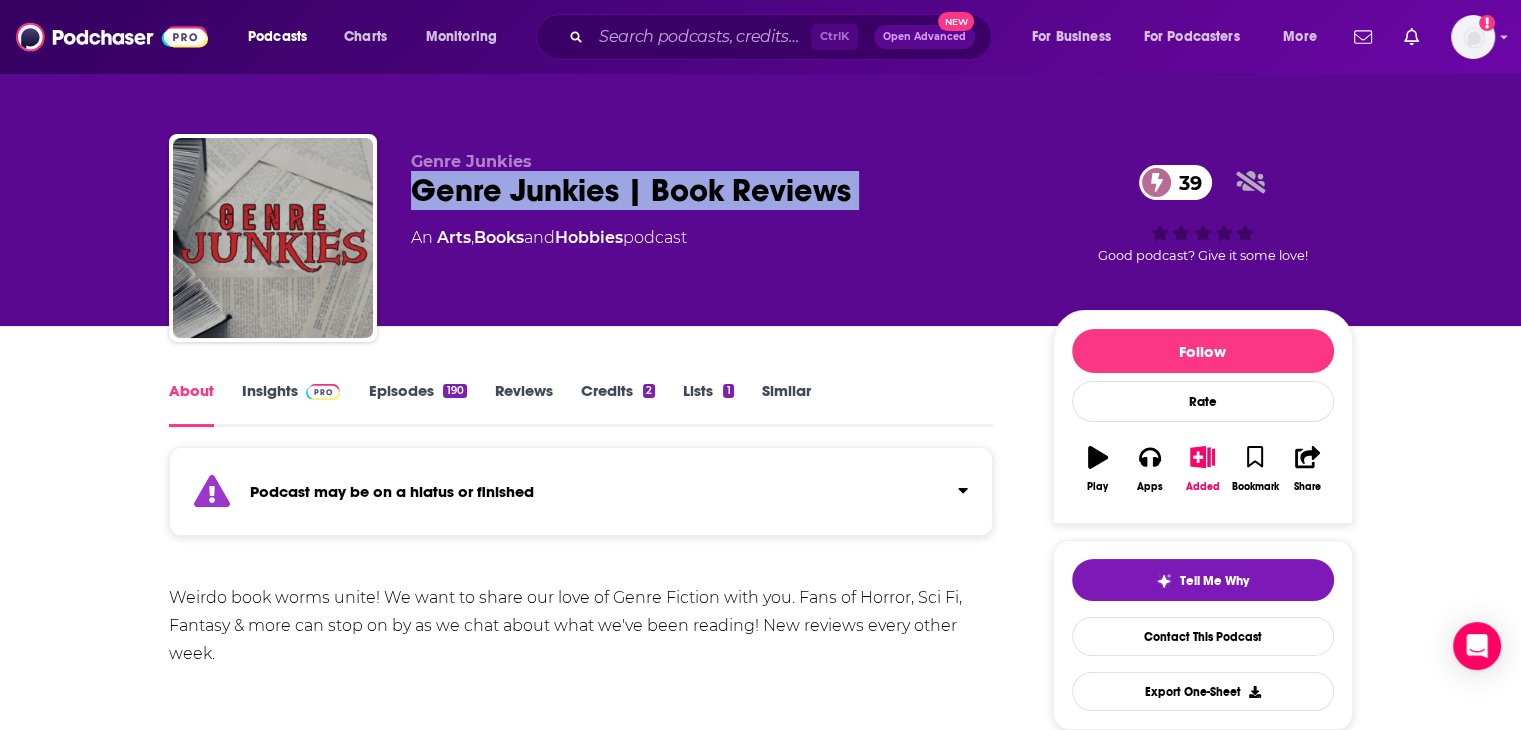 click on "Genre Junkies | Book Reviews 39" at bounding box center (716, 190) 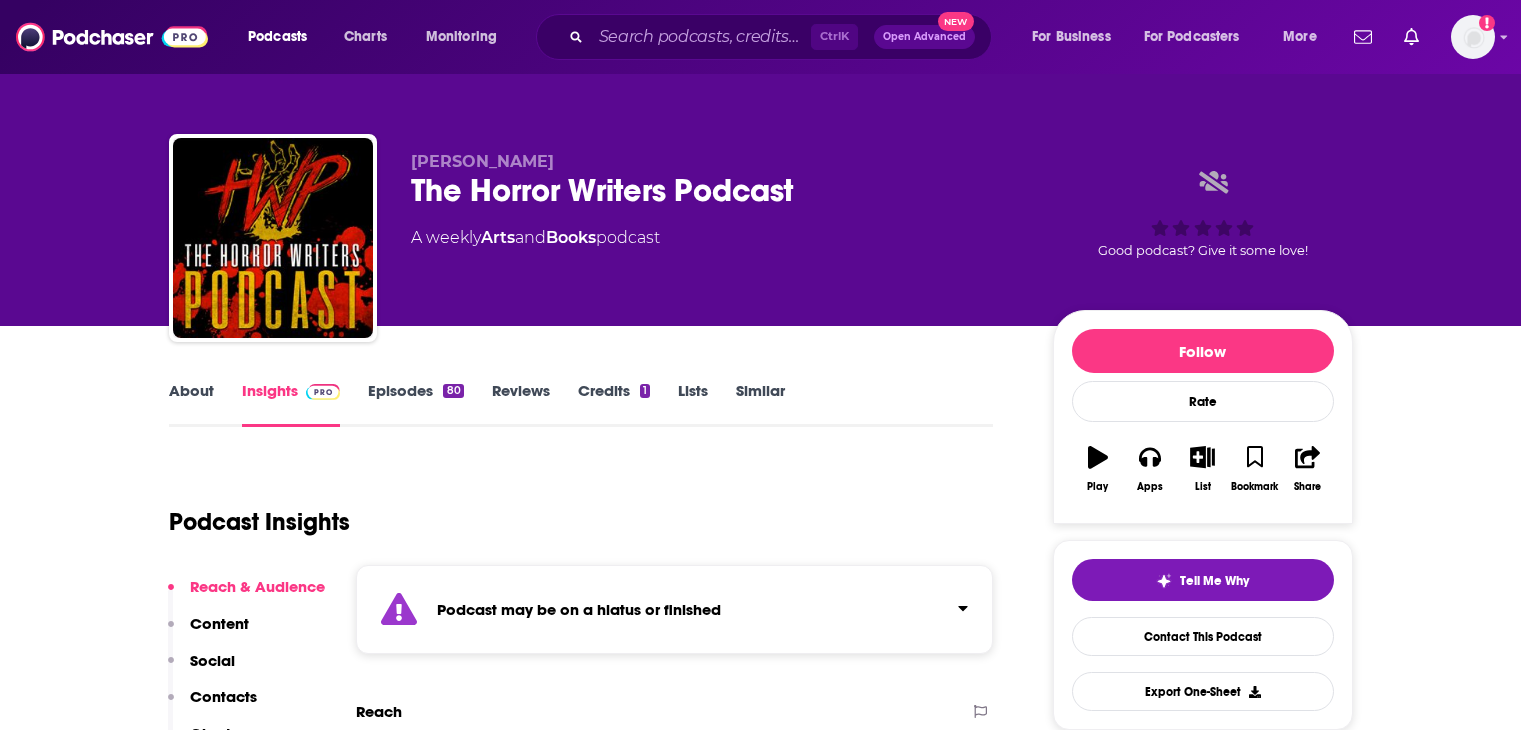 scroll, scrollTop: 0, scrollLeft: 0, axis: both 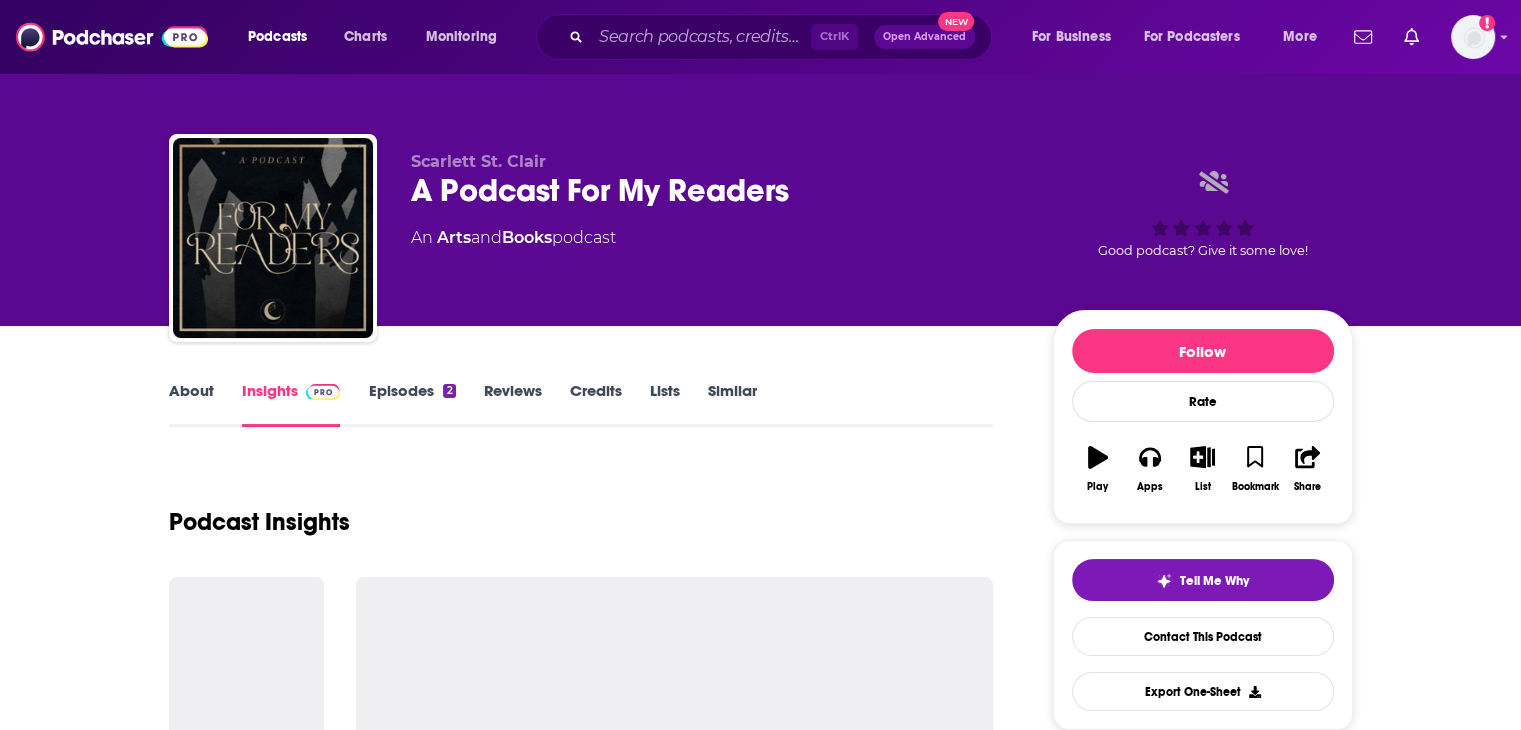 click on "About" at bounding box center (191, 404) 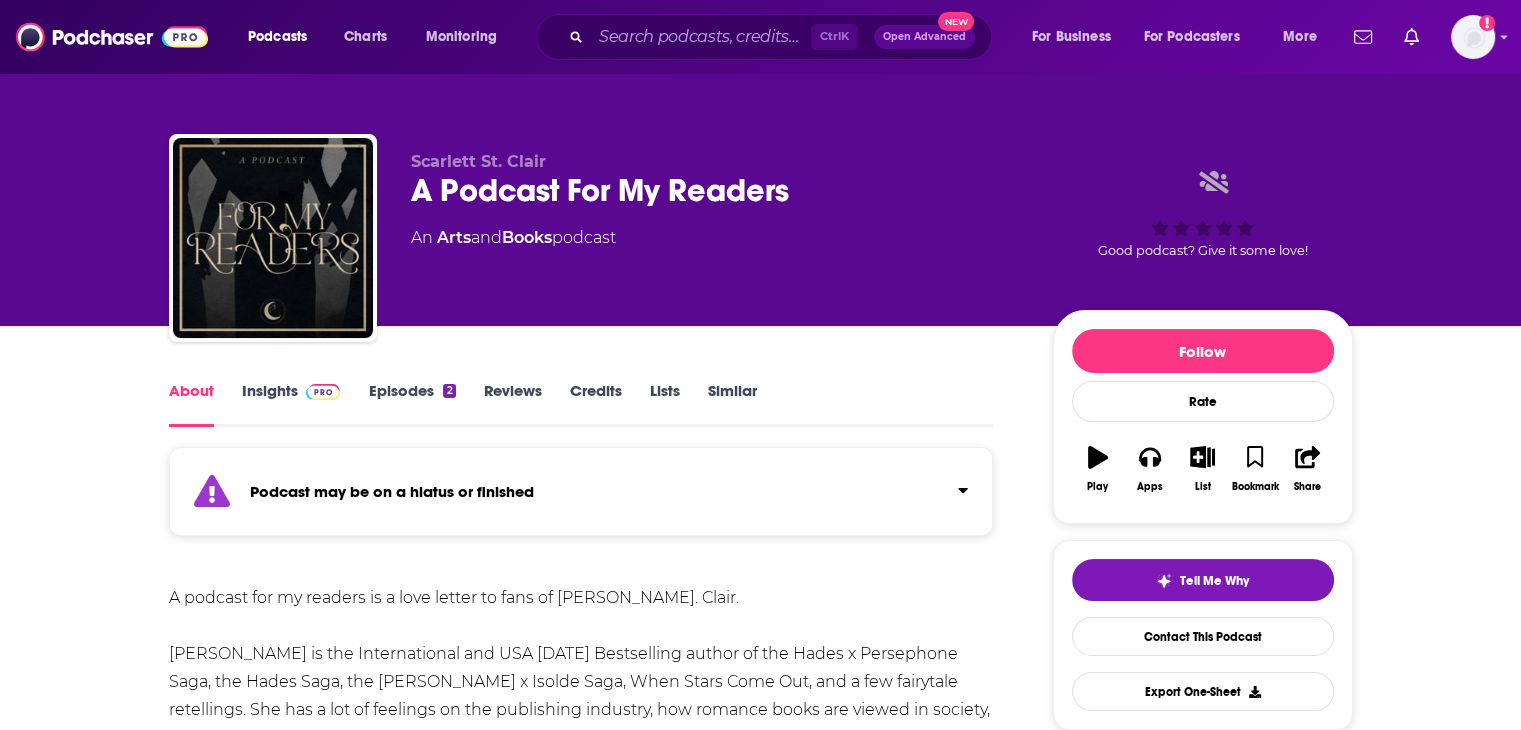 scroll, scrollTop: 100, scrollLeft: 0, axis: vertical 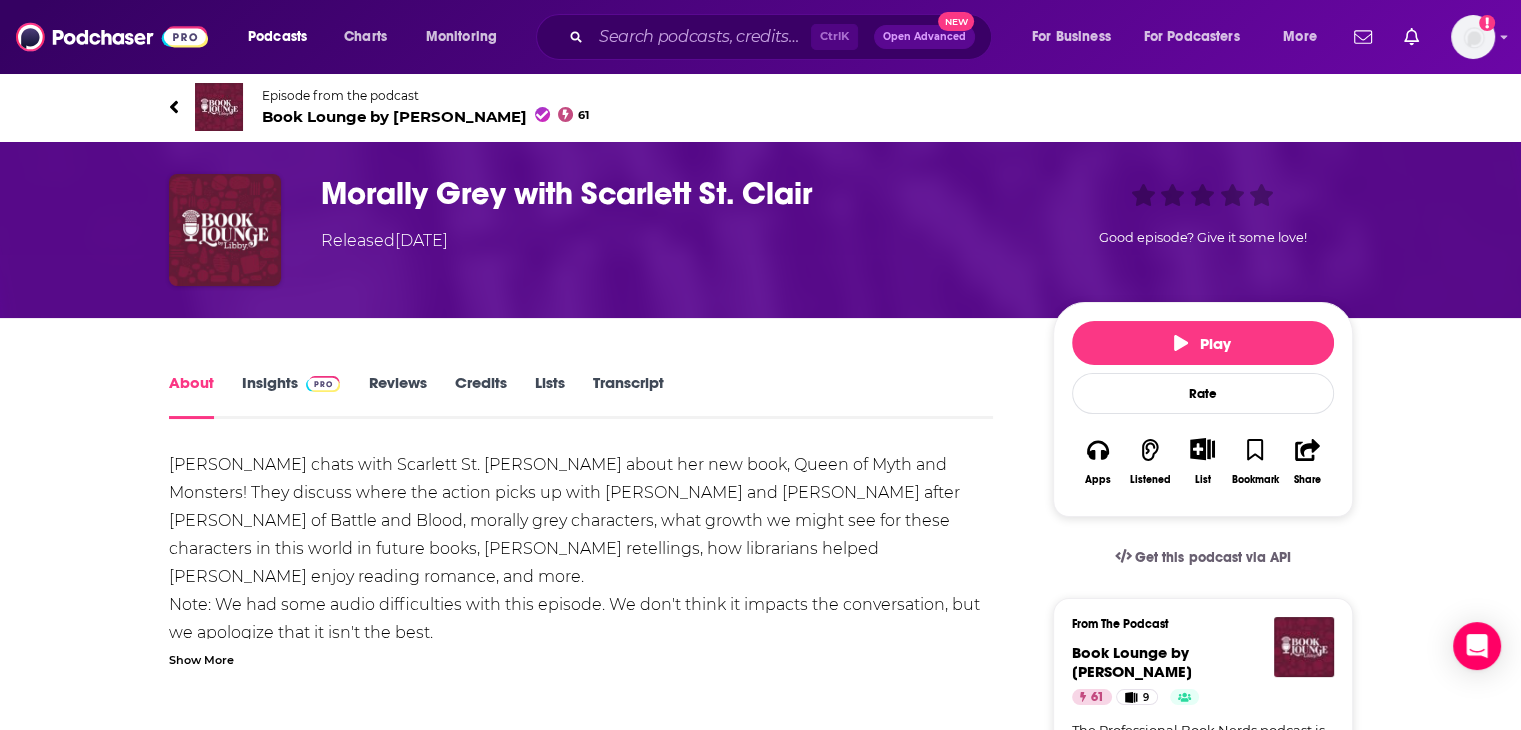 click on "Book Lounge by [PERSON_NAME] 61" at bounding box center [426, 116] 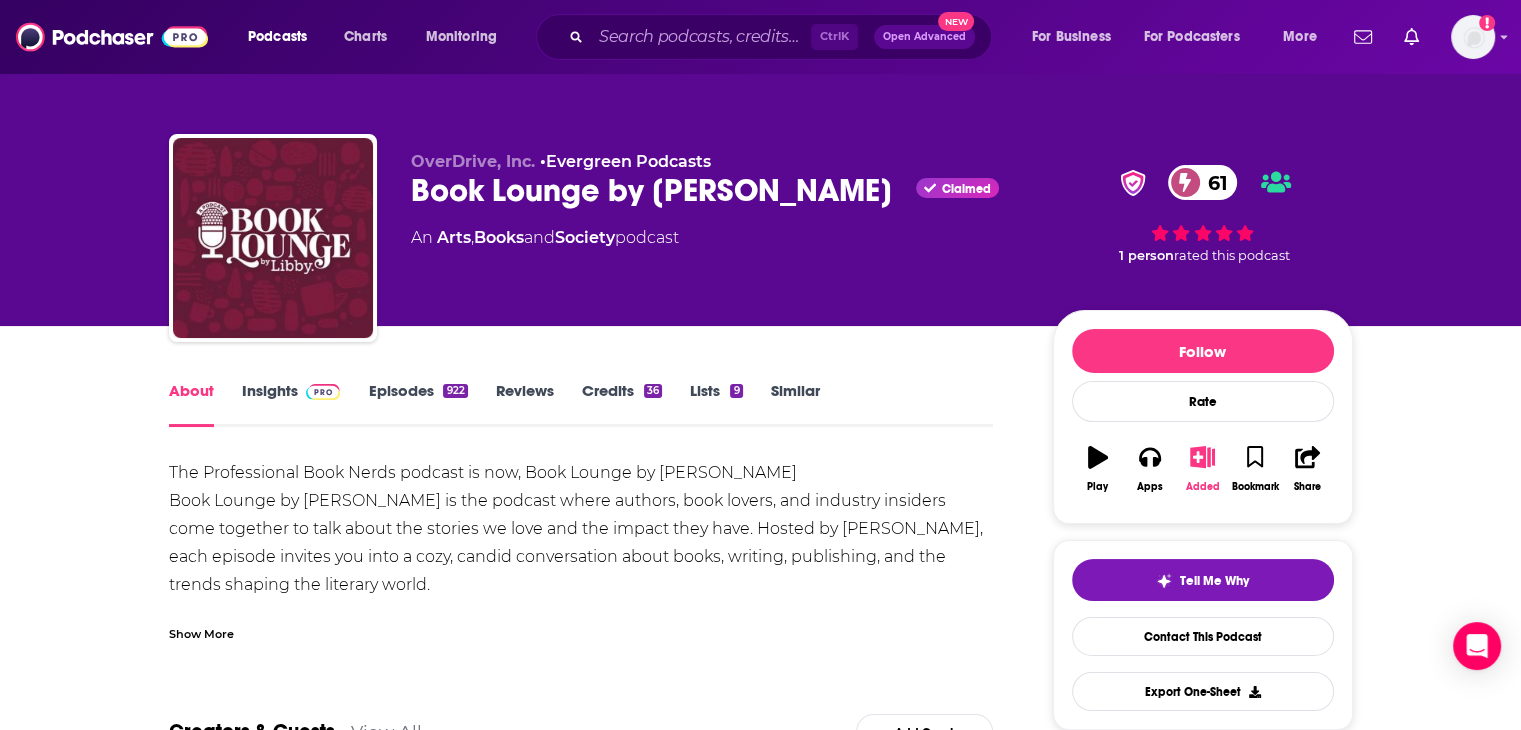 click on "Added" at bounding box center (1202, 469) 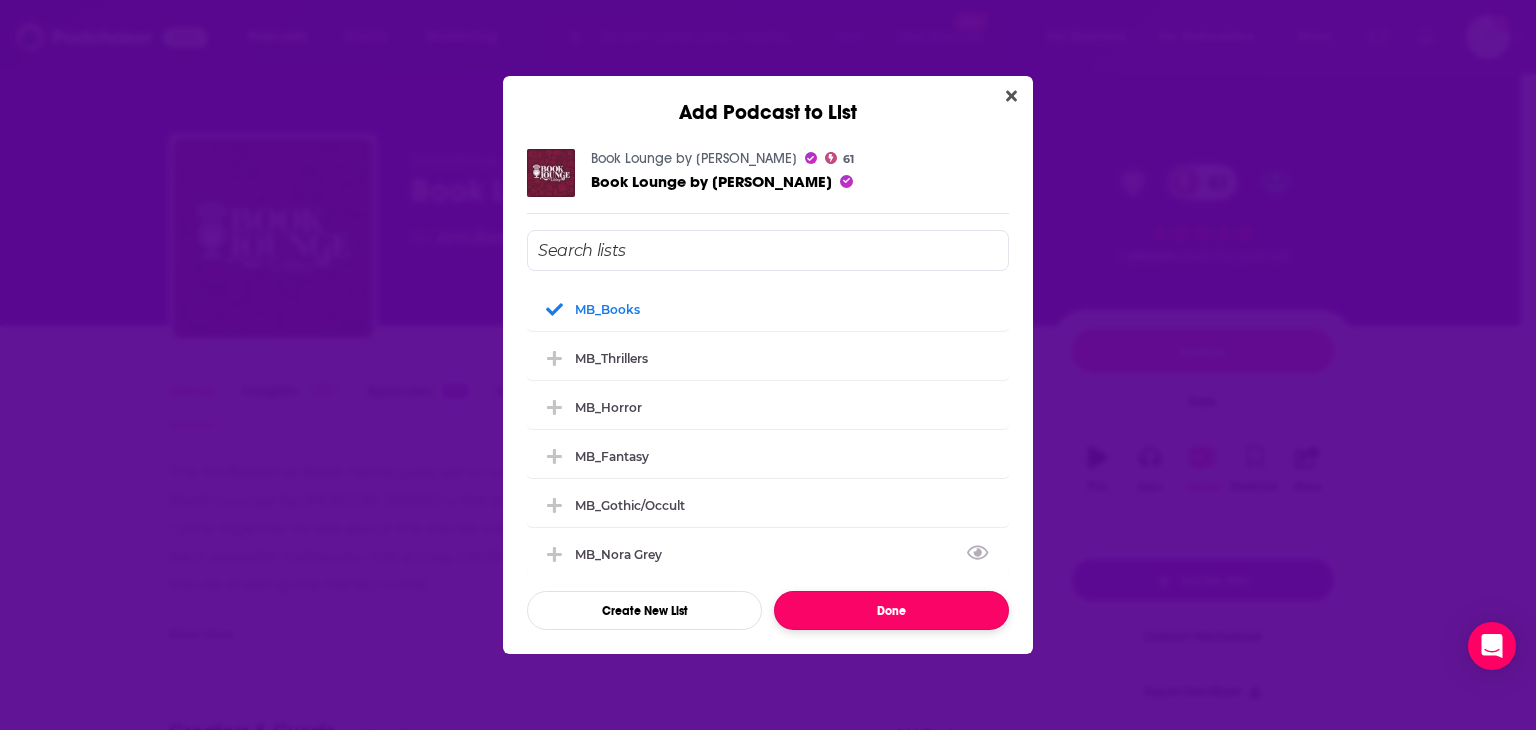 click on "Done" at bounding box center [891, 610] 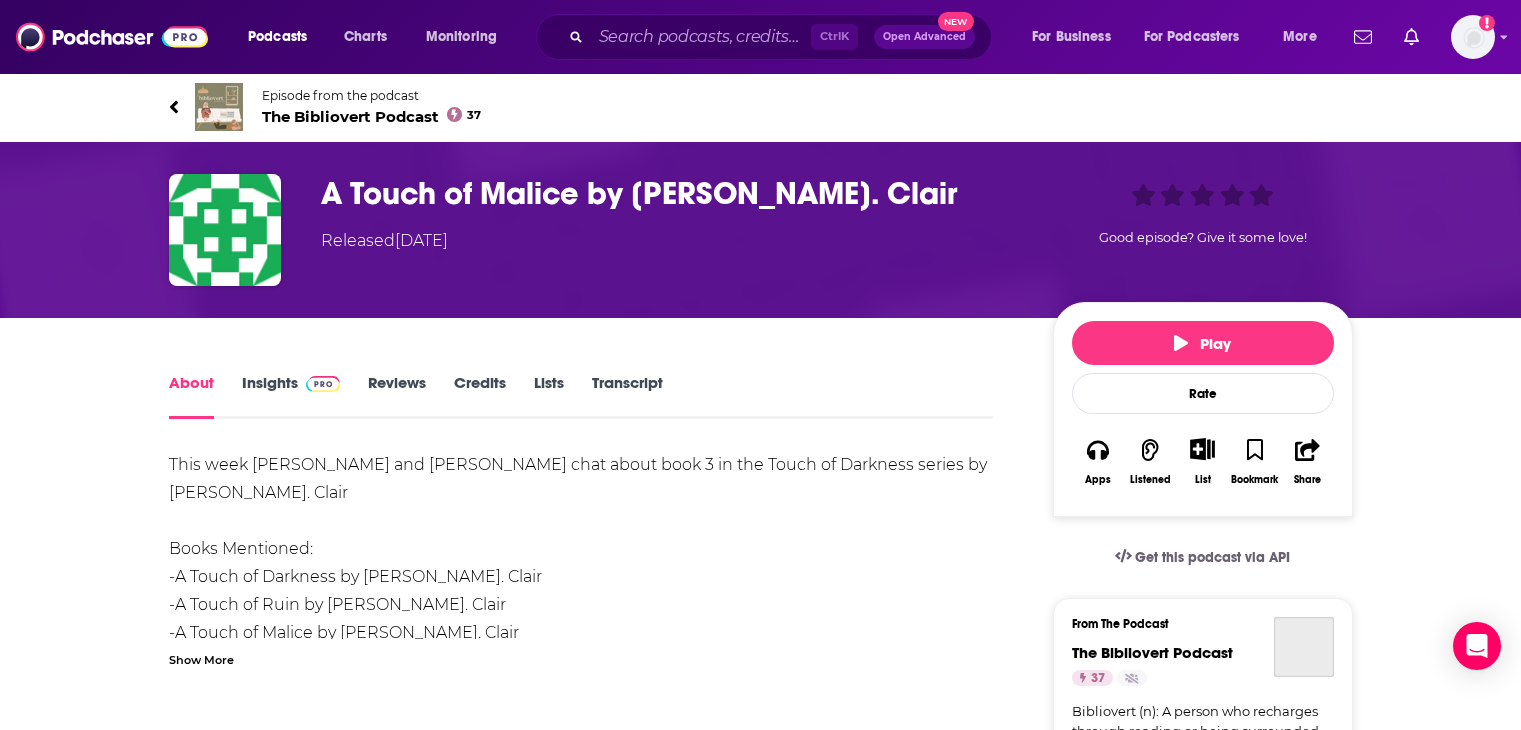 scroll, scrollTop: 0, scrollLeft: 0, axis: both 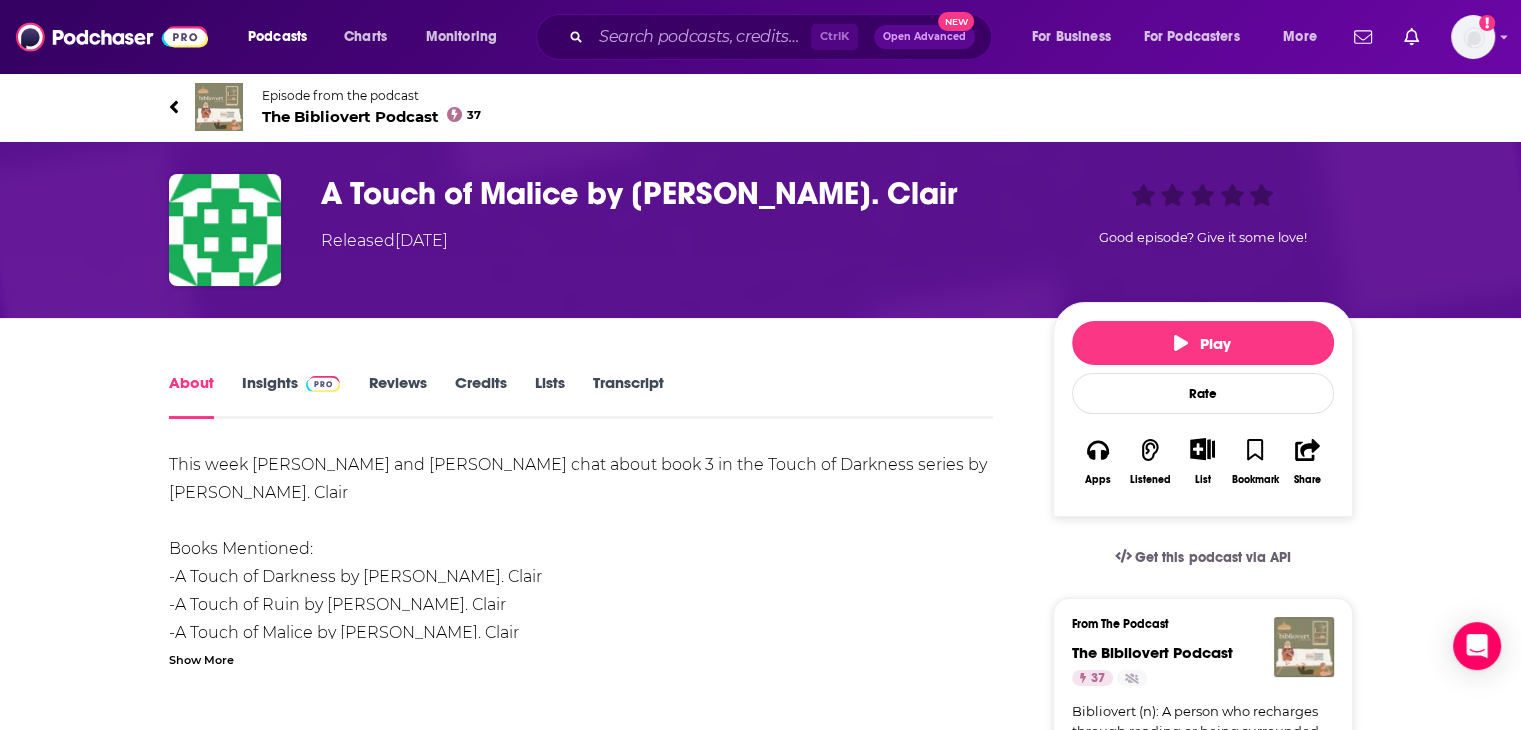 click on "The Bibliovert Podcast 37" at bounding box center [372, 116] 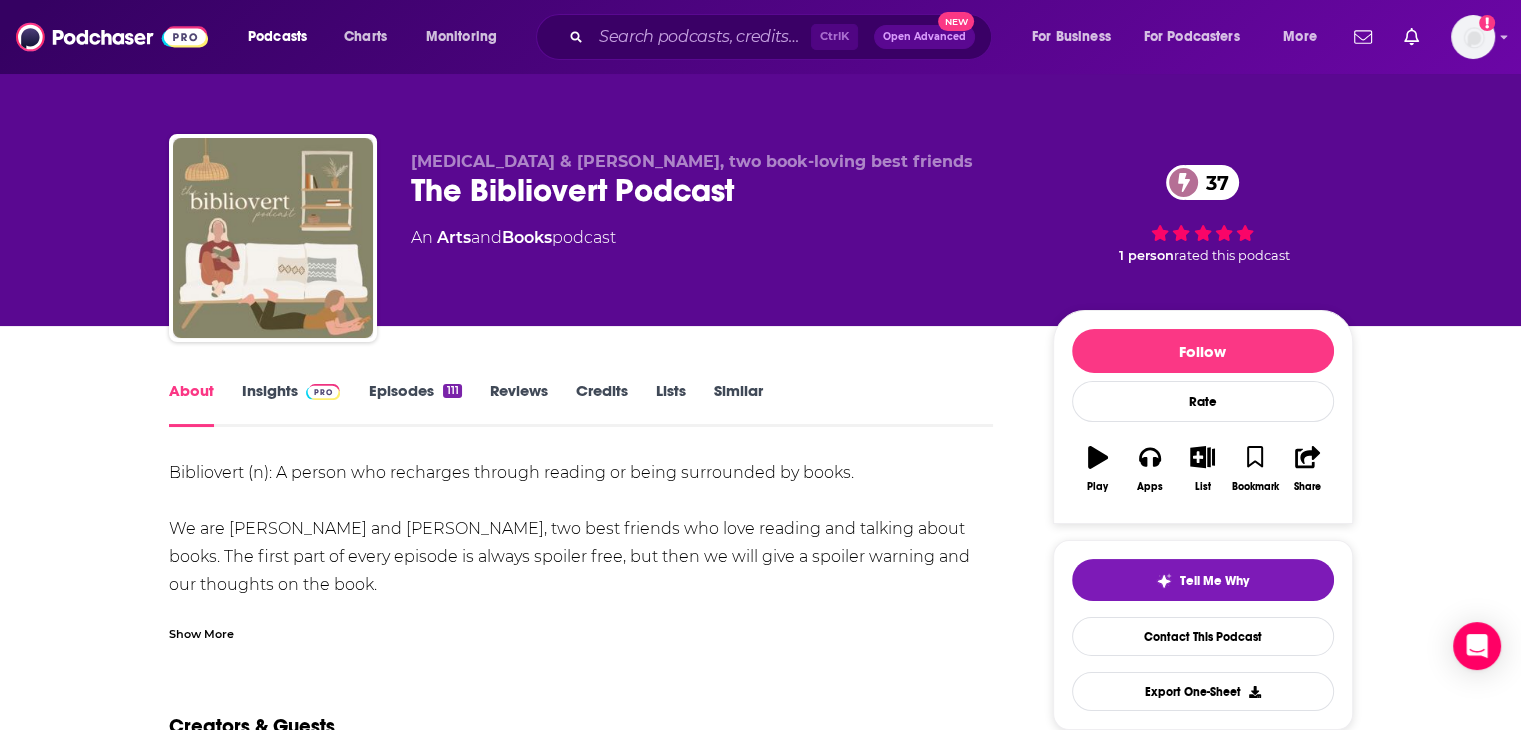 click on "Insights" at bounding box center (291, 404) 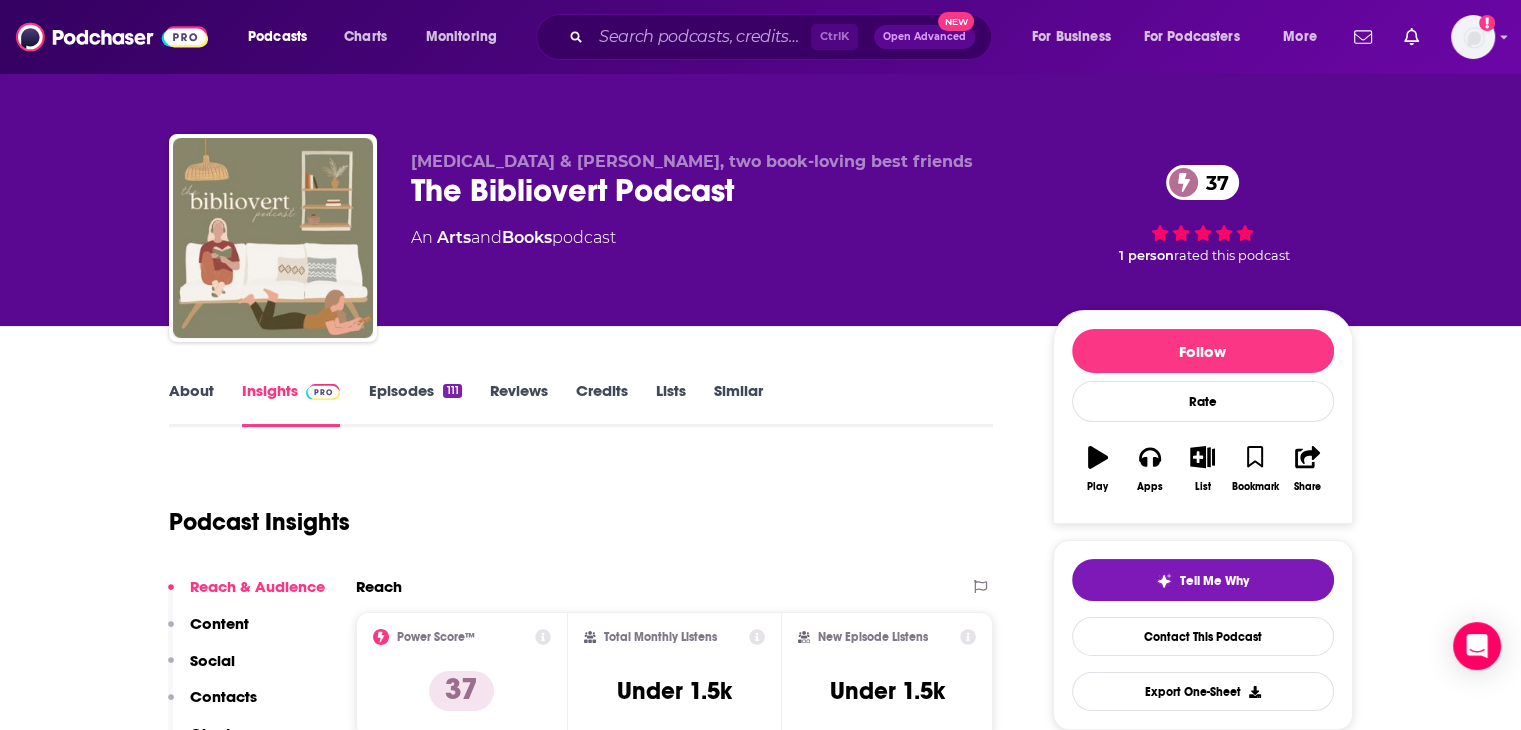 click on "About" at bounding box center (191, 404) 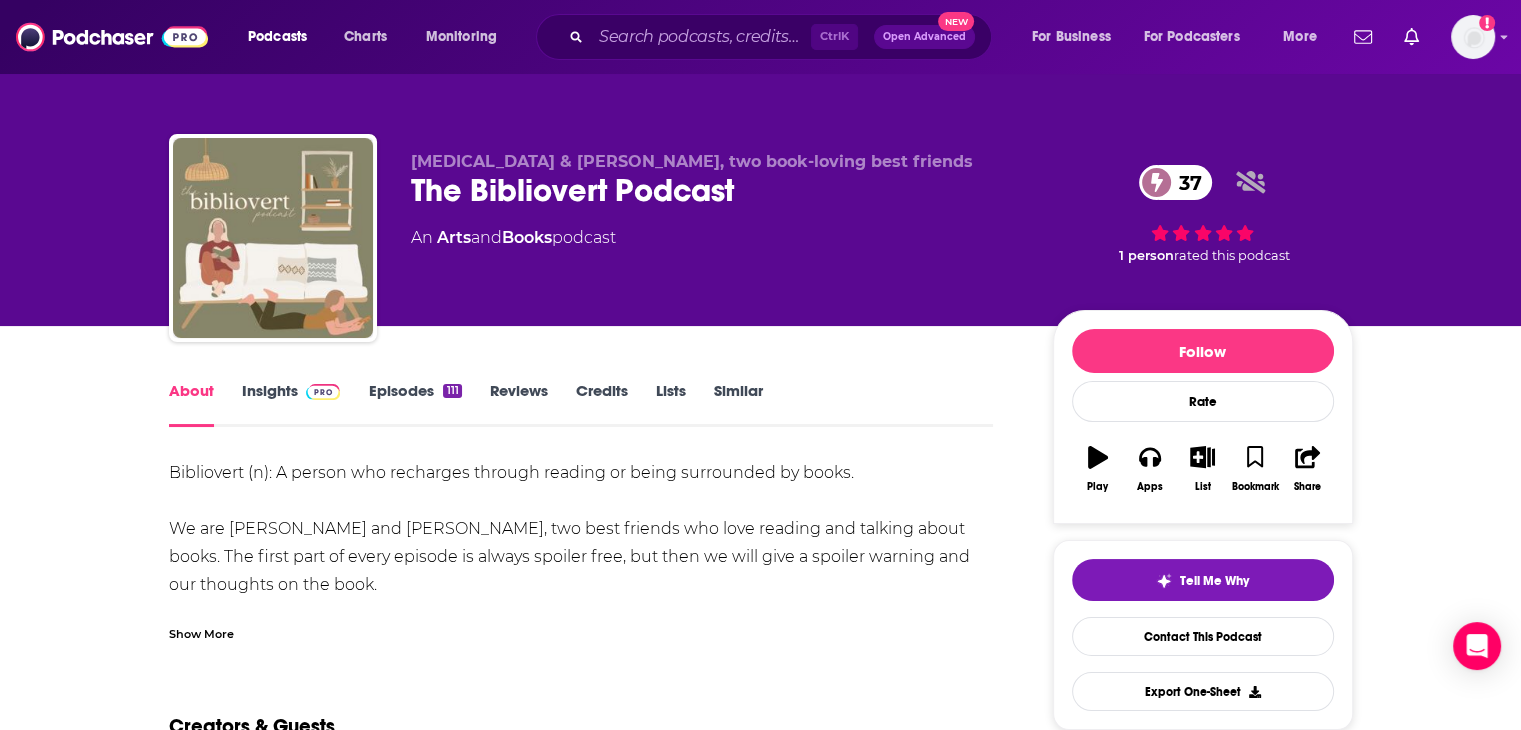 click on "Show More" at bounding box center (201, 632) 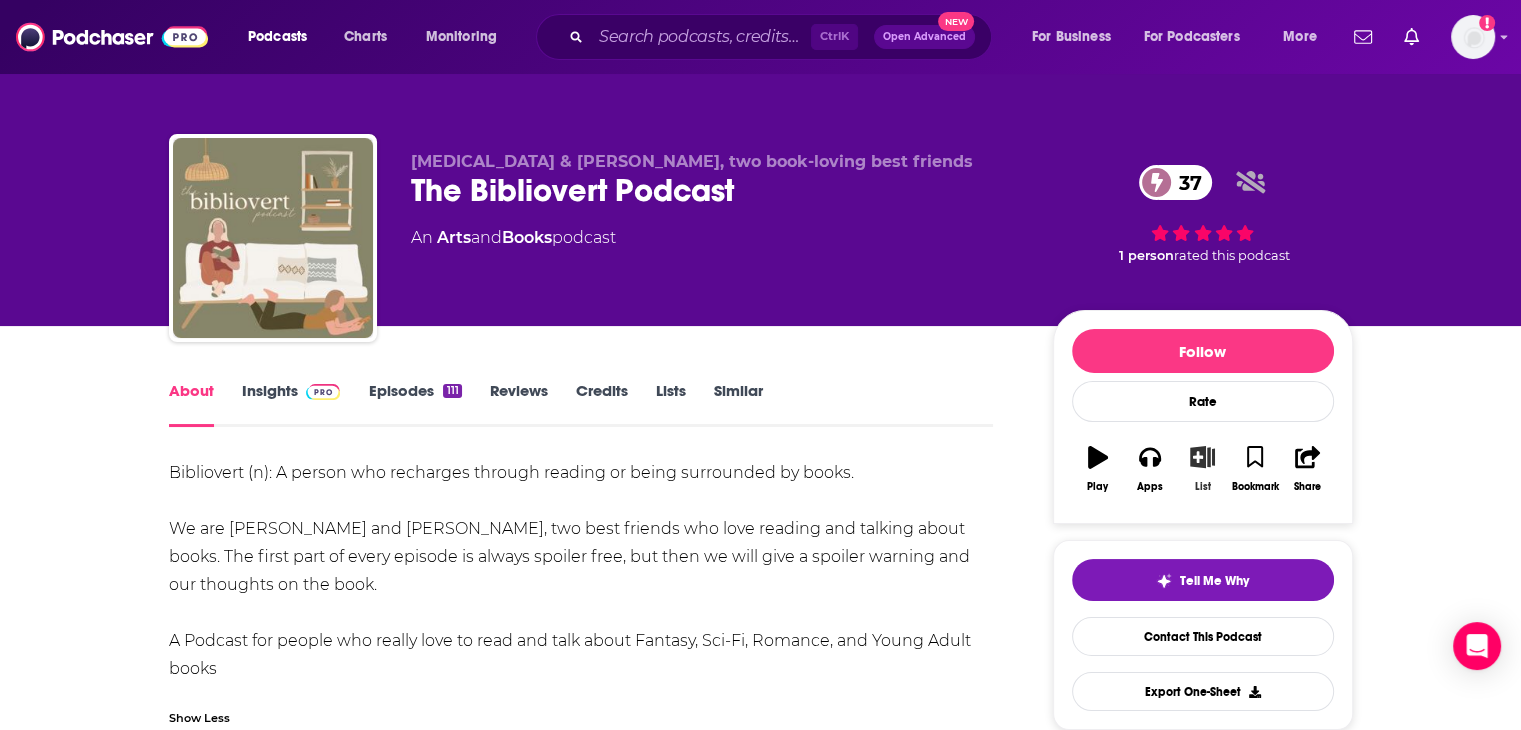 click 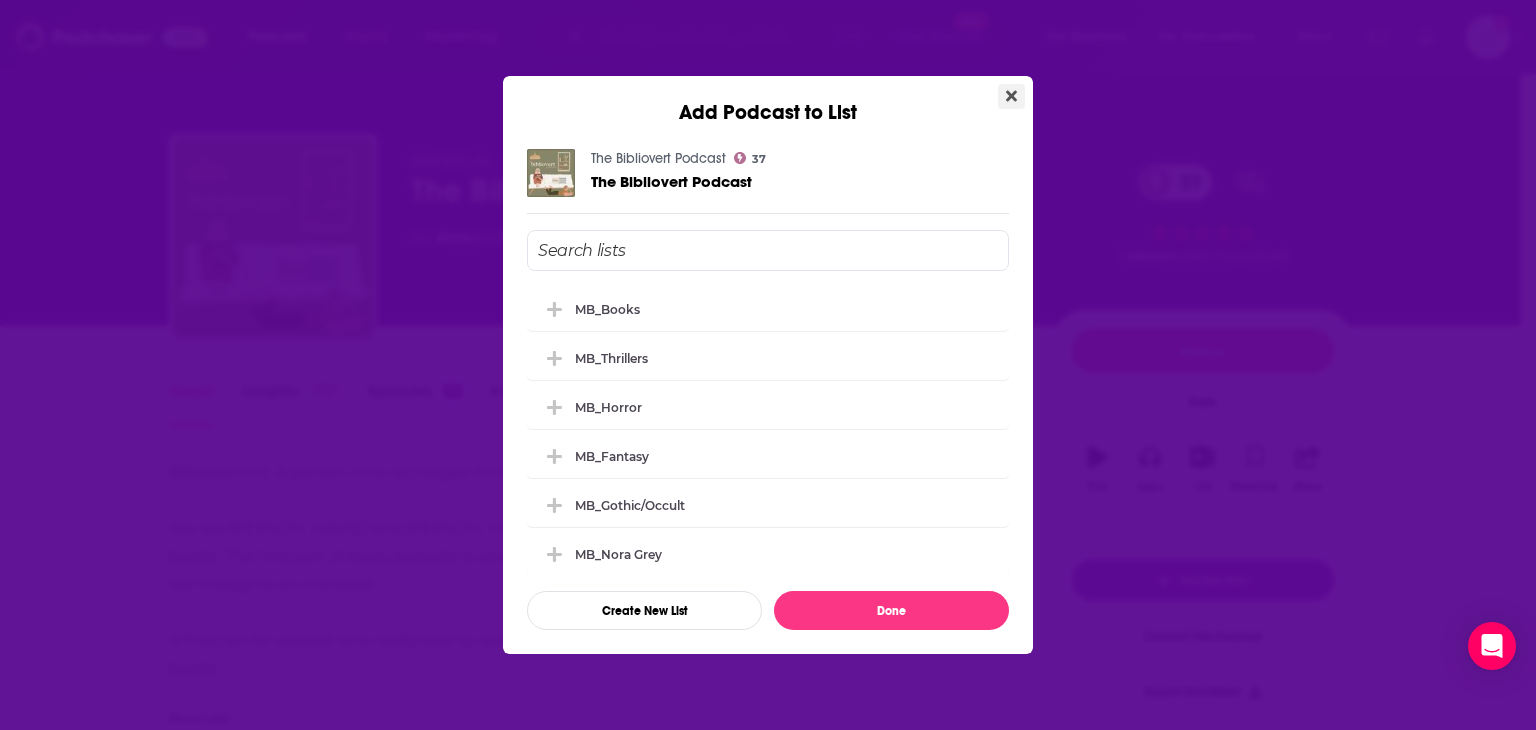 click 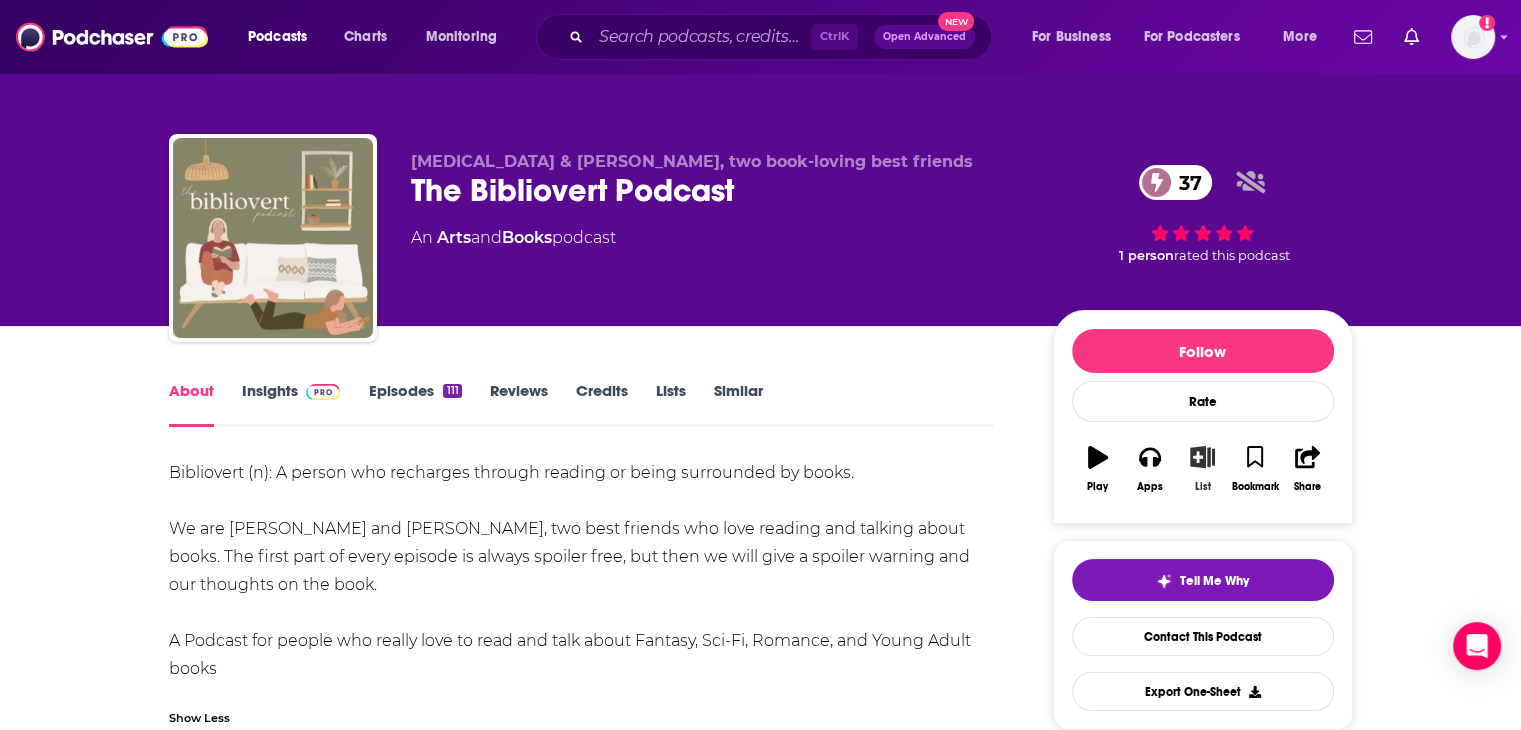 click 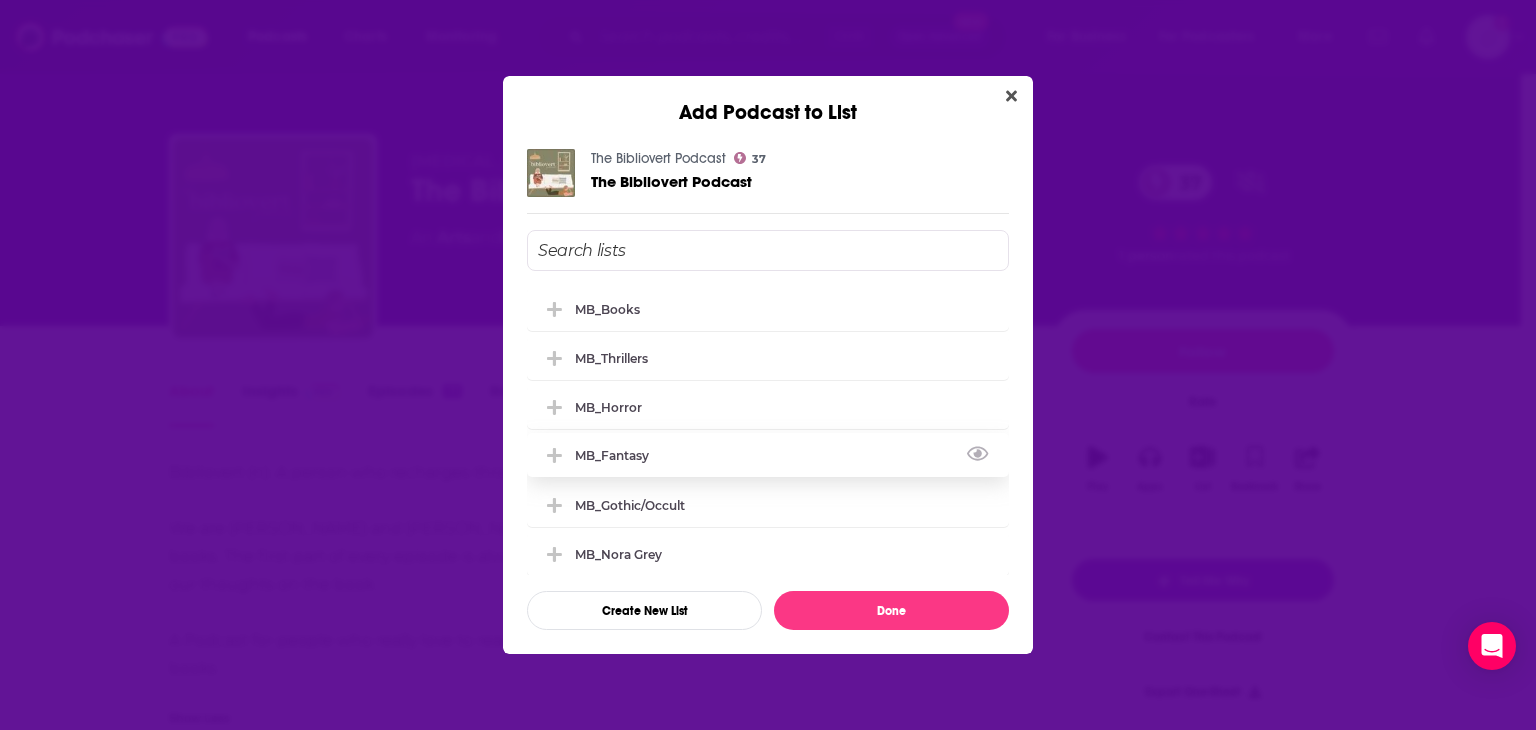 click on "MB_Fantasy" at bounding box center [768, 455] 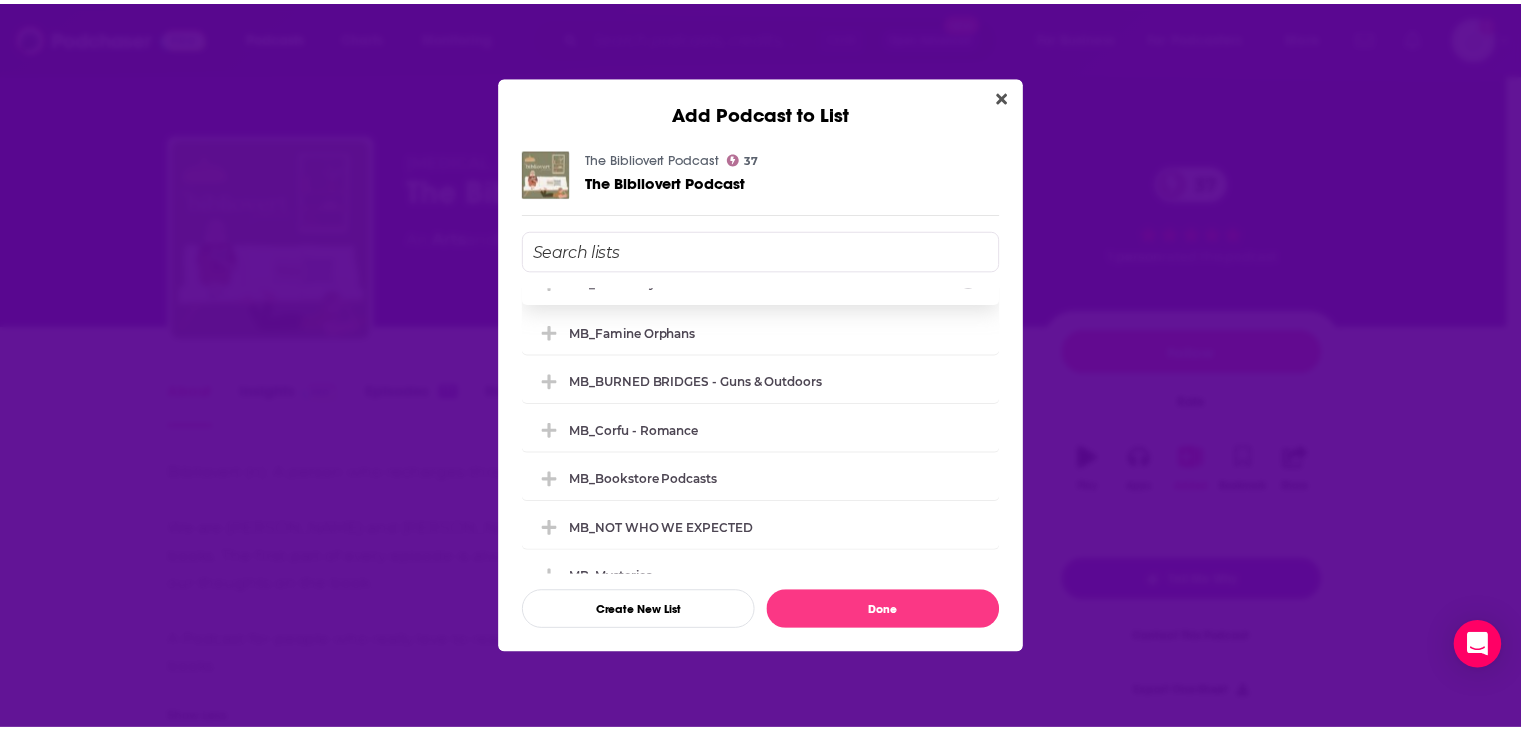 scroll, scrollTop: 300, scrollLeft: 0, axis: vertical 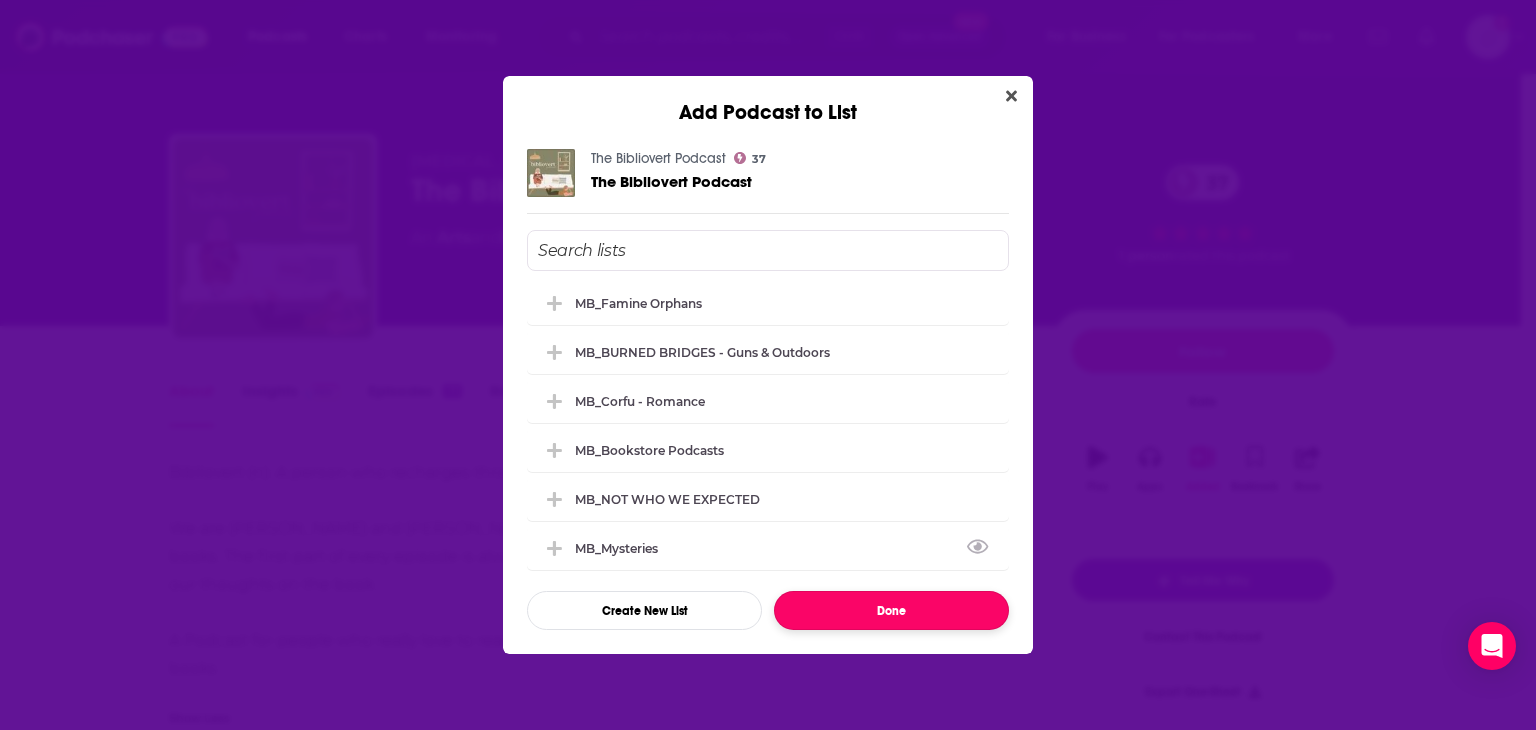 click on "Done" at bounding box center (891, 610) 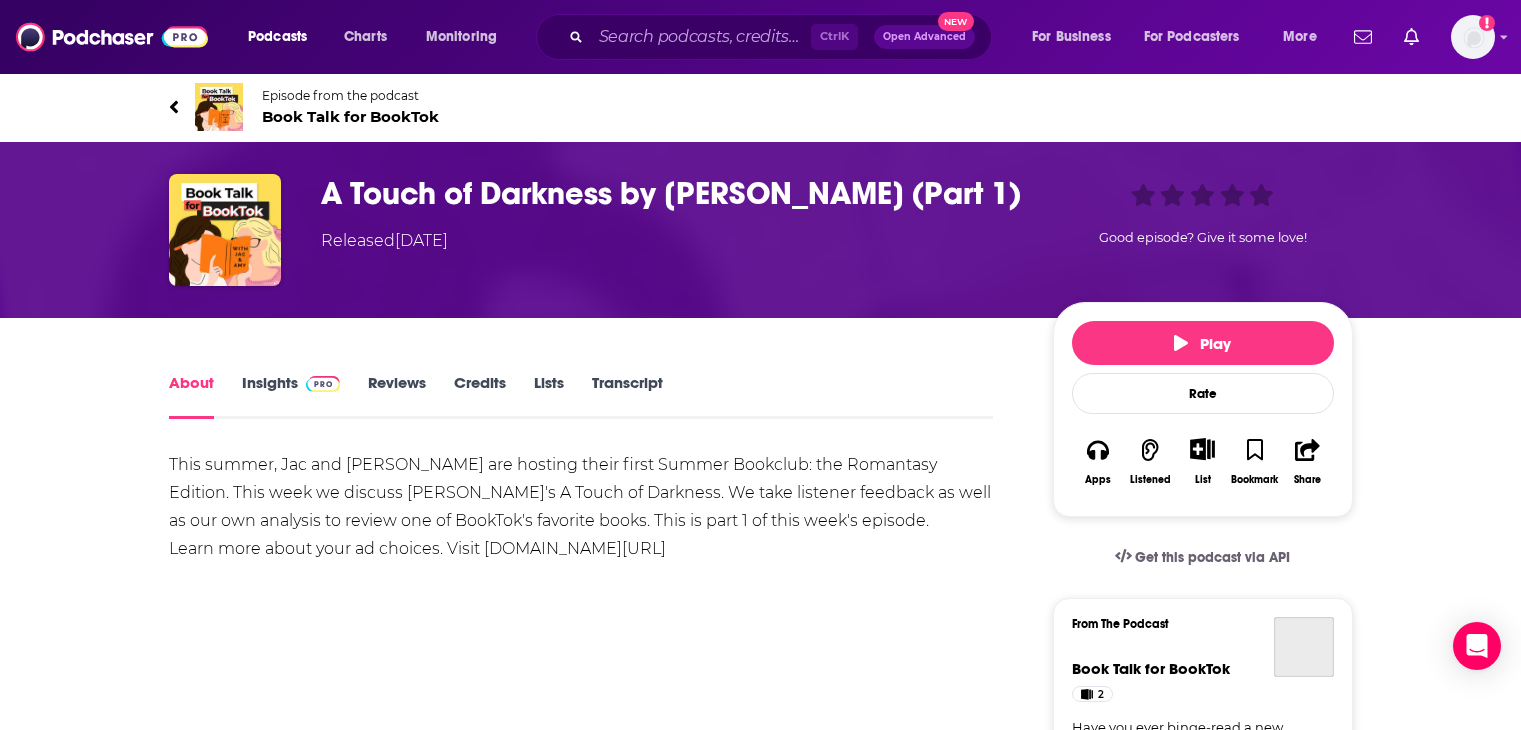 scroll, scrollTop: 0, scrollLeft: 0, axis: both 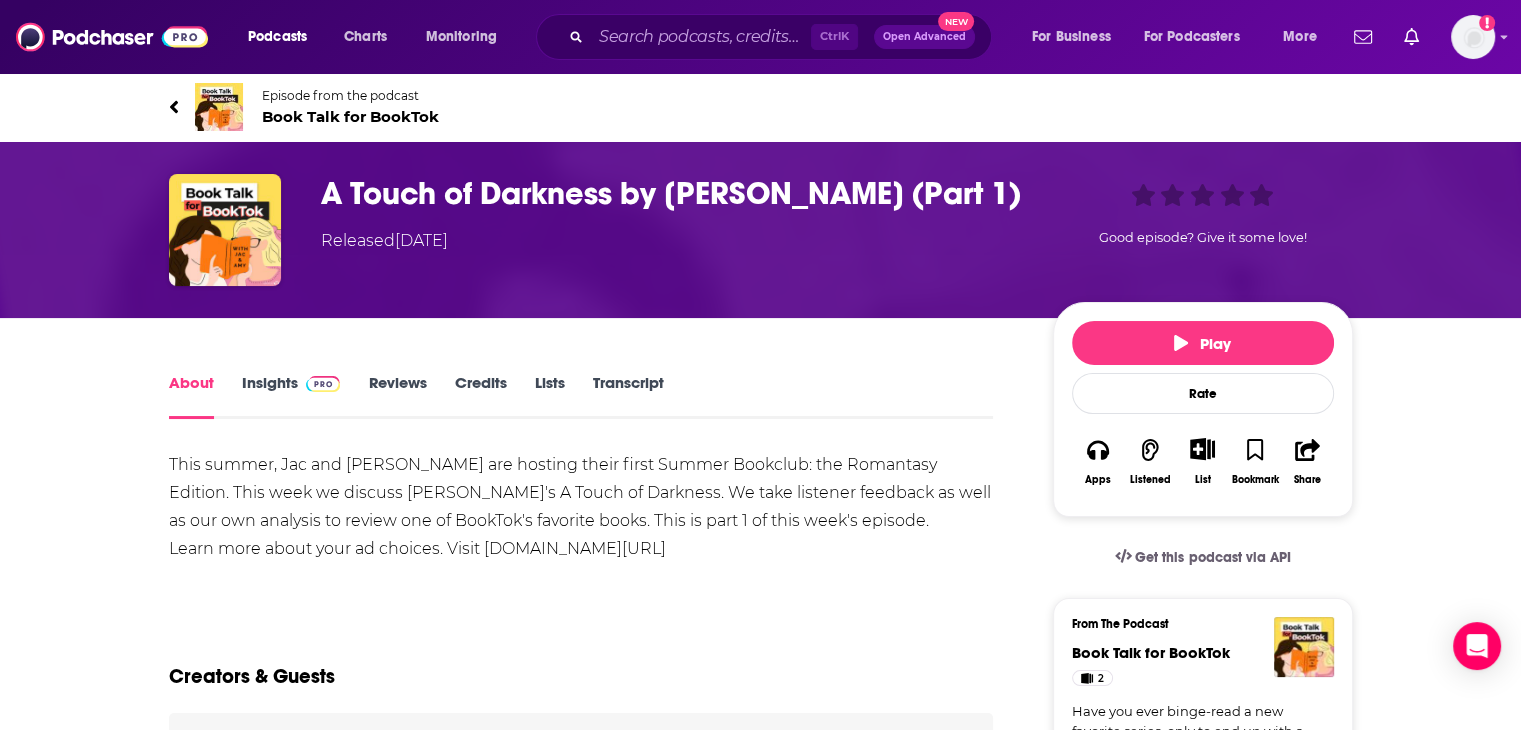 click on "Book Talk for BookTok" at bounding box center [350, 116] 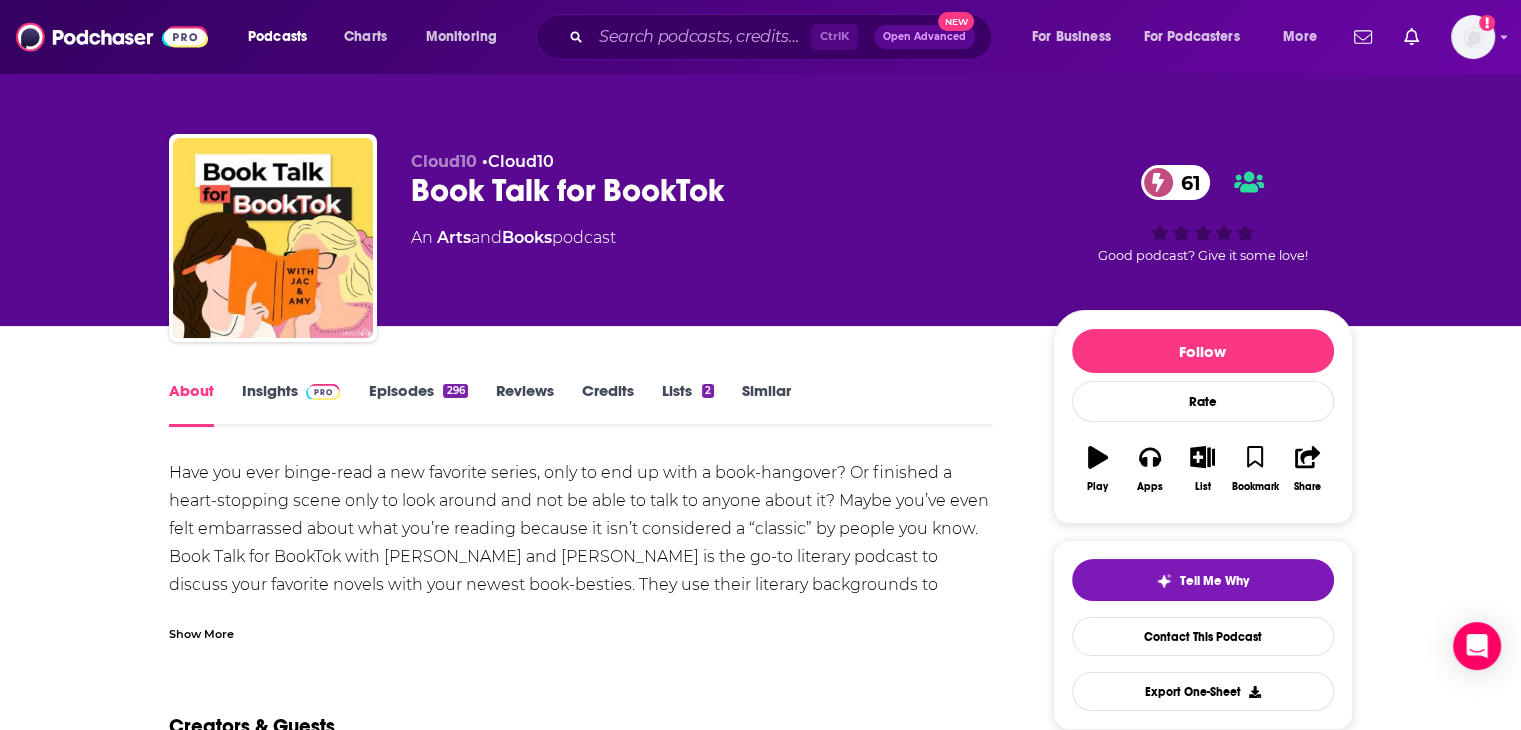 click on "Have you ever binge-read a new favorite series, only to end up with a book-hangover? Or finished a heart-stopping scene only to look around and not be able to talk to anyone about it? Maybe you’ve even felt embarrassed about what you’re reading because it isn’t considered a “classic” by people you know. Book Talk for BookTok with [PERSON_NAME] and [PERSON_NAME] is the go-to literary podcast to discuss your favorite novels with your newest book-besties. They use their literary backgrounds to analyze what makes these stories so special and why the writing resonates with readers. Join them in taking modern women-written books seriously. Show More Creators & Guests We don't know anything about the creators of this podcast yet . You can   add them yourself   so they can be credited for this and other podcasts. Recent Episodes View All Bonus Crown of Midnight Chapters 22–26 (Part 2): [PERSON_NAME], Nehemia & the Argument That Changed Everything [DATE] Bonus [DATE] [DATE] View All Episodes Podcast Reviews" at bounding box center (581, 1432) 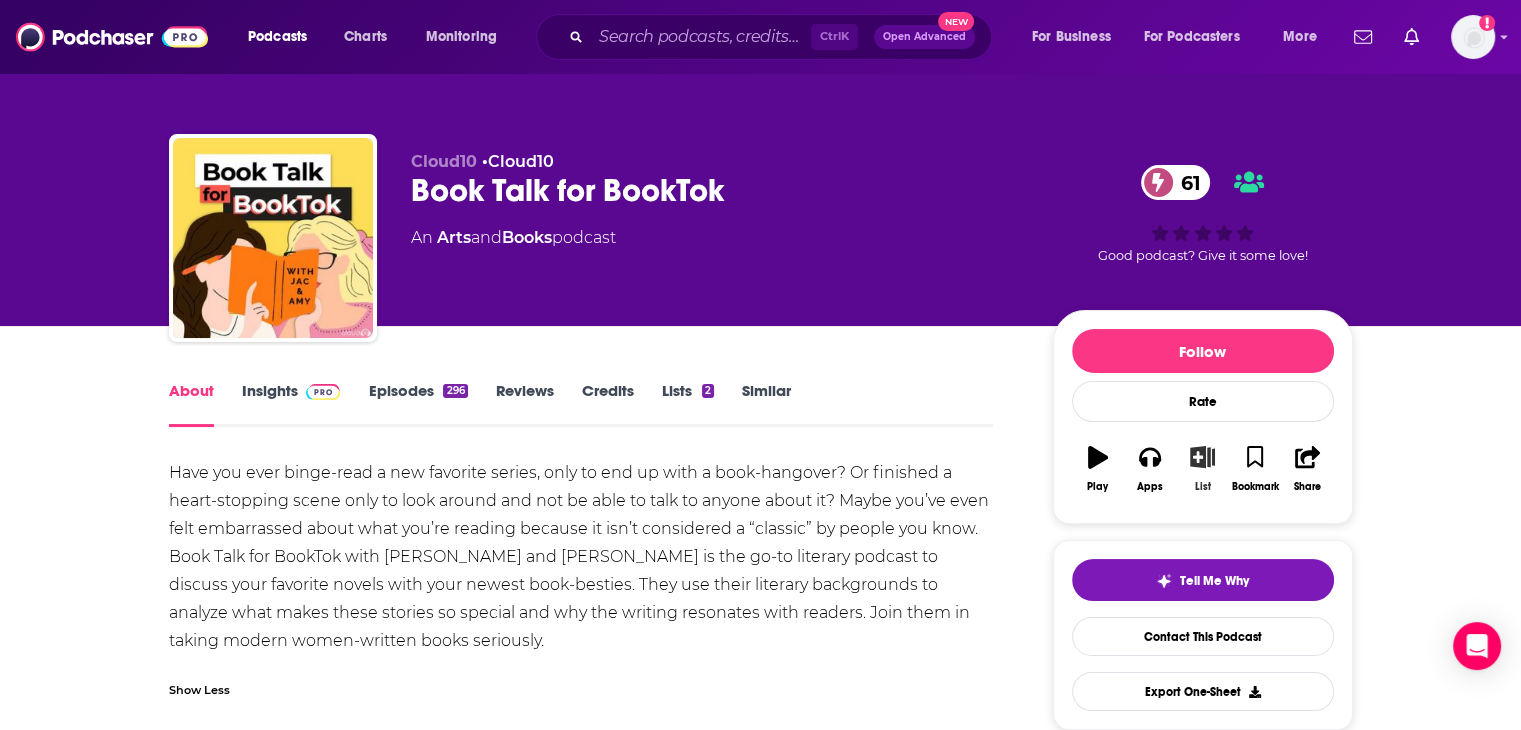 click 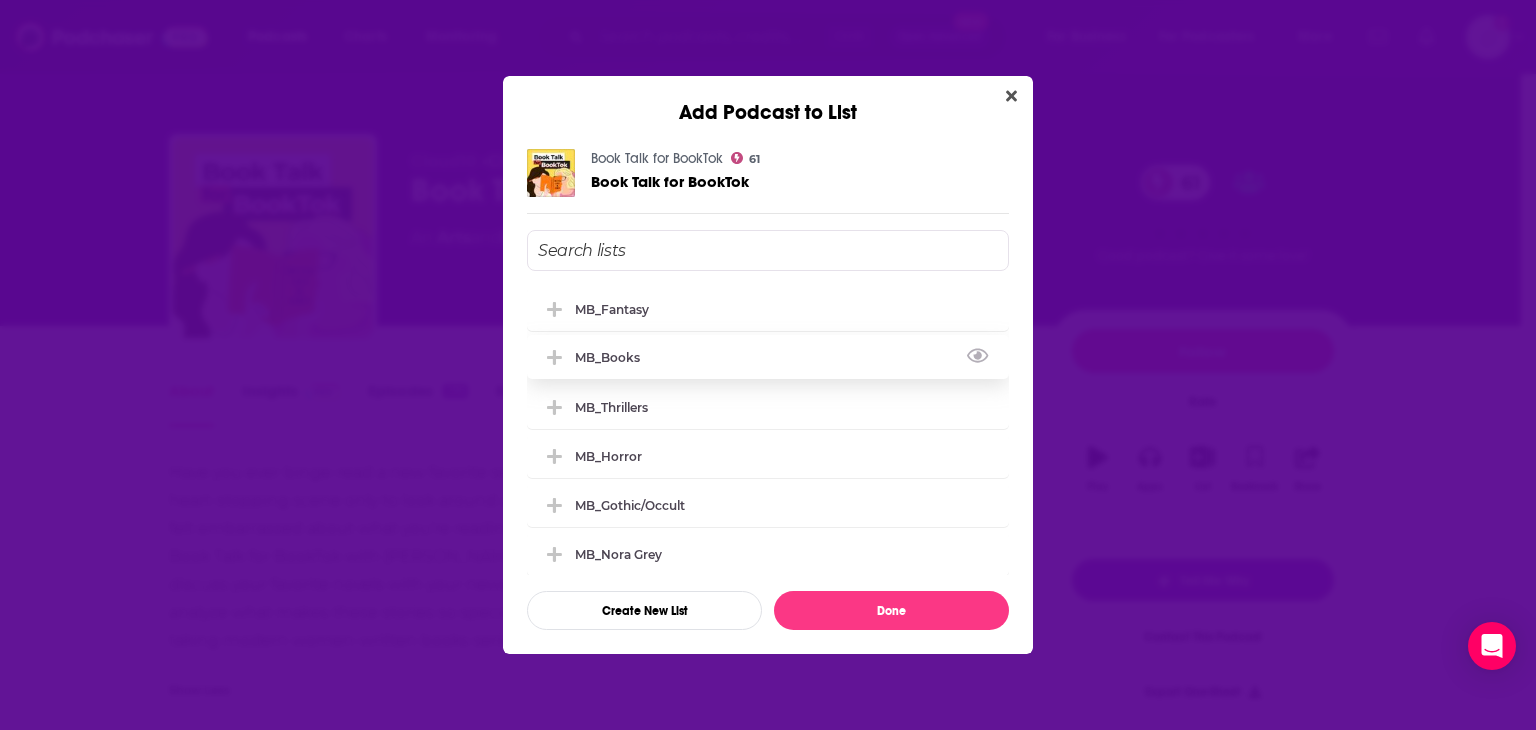click on "MB_Books" at bounding box center [768, 357] 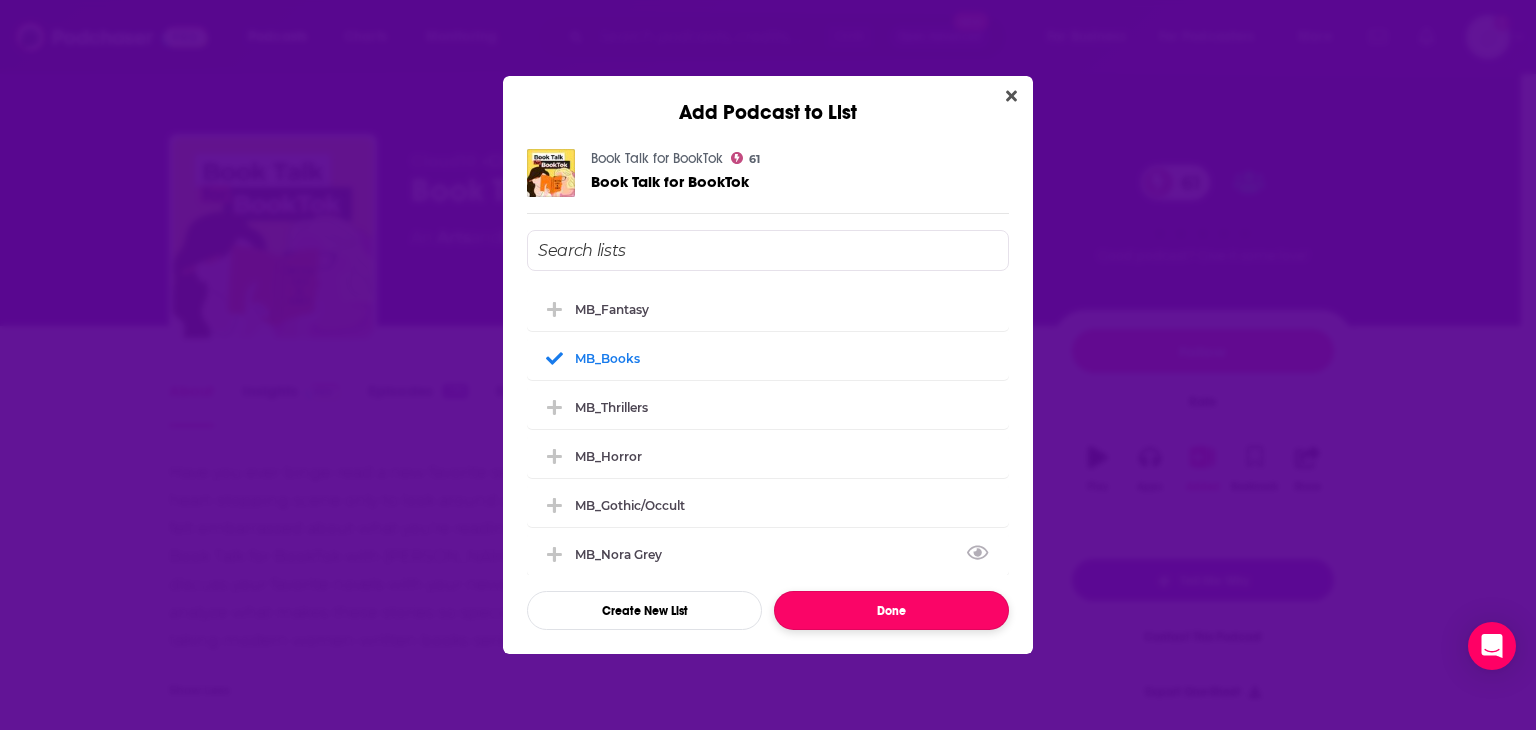 click on "Done" at bounding box center (891, 610) 